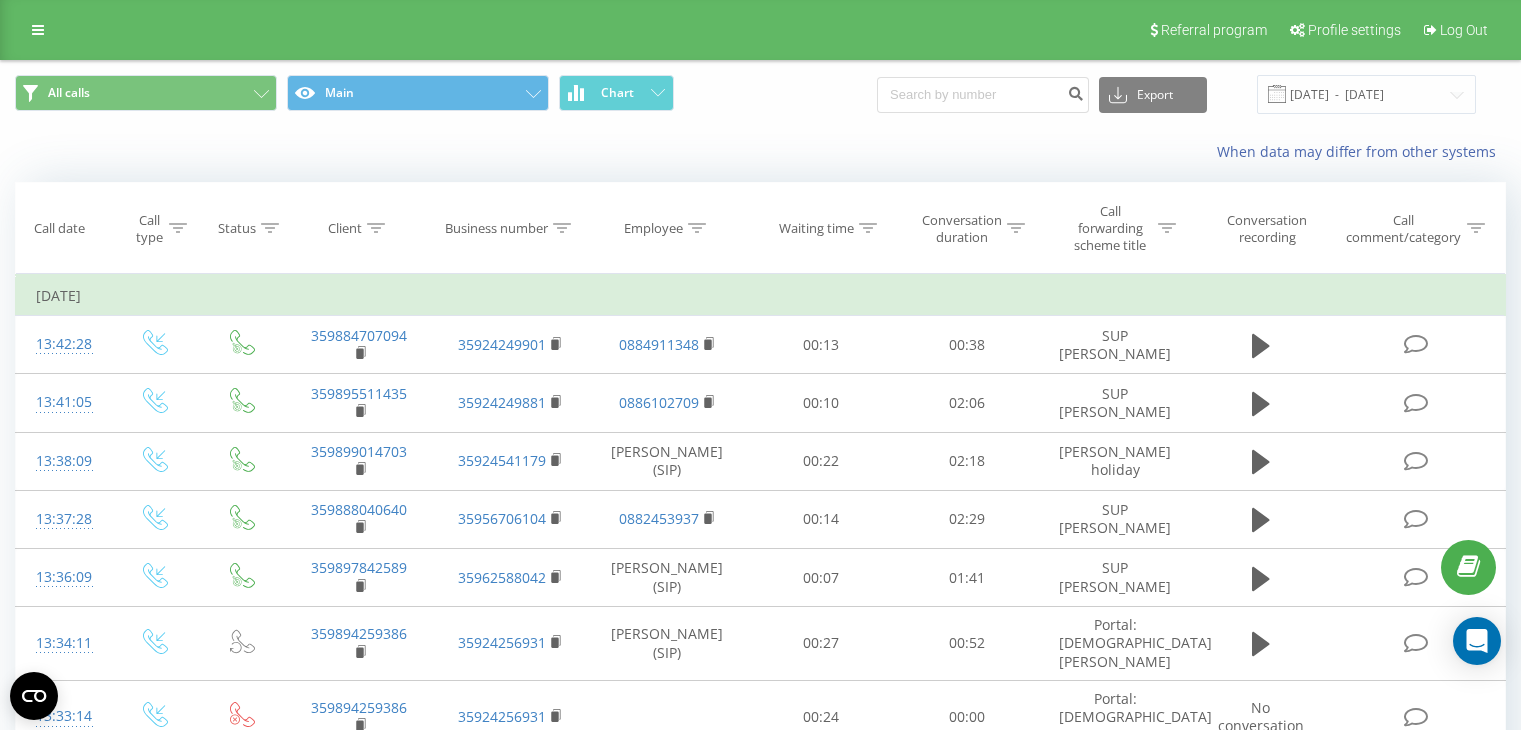 scroll, scrollTop: 0, scrollLeft: 0, axis: both 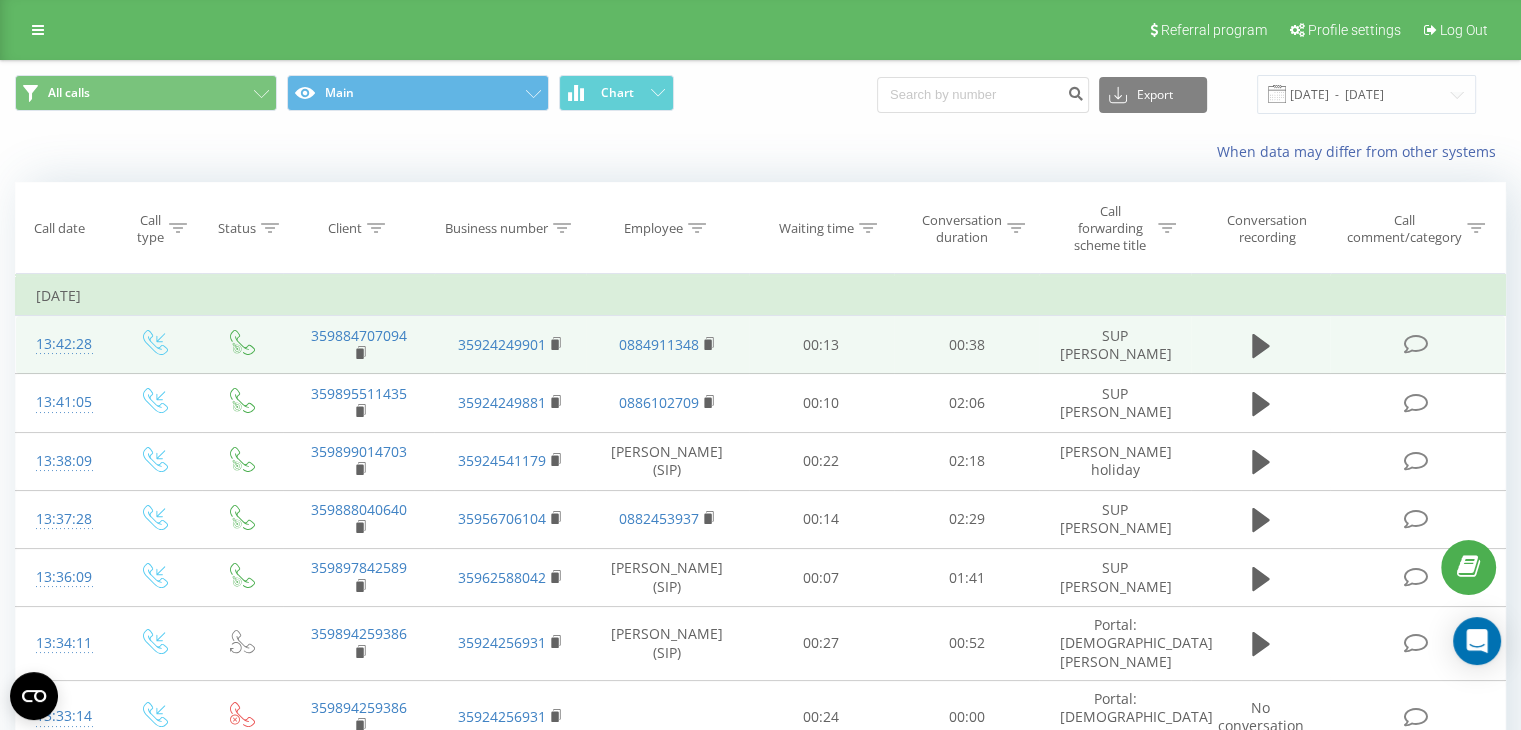 click on "00:13" at bounding box center (821, 345) 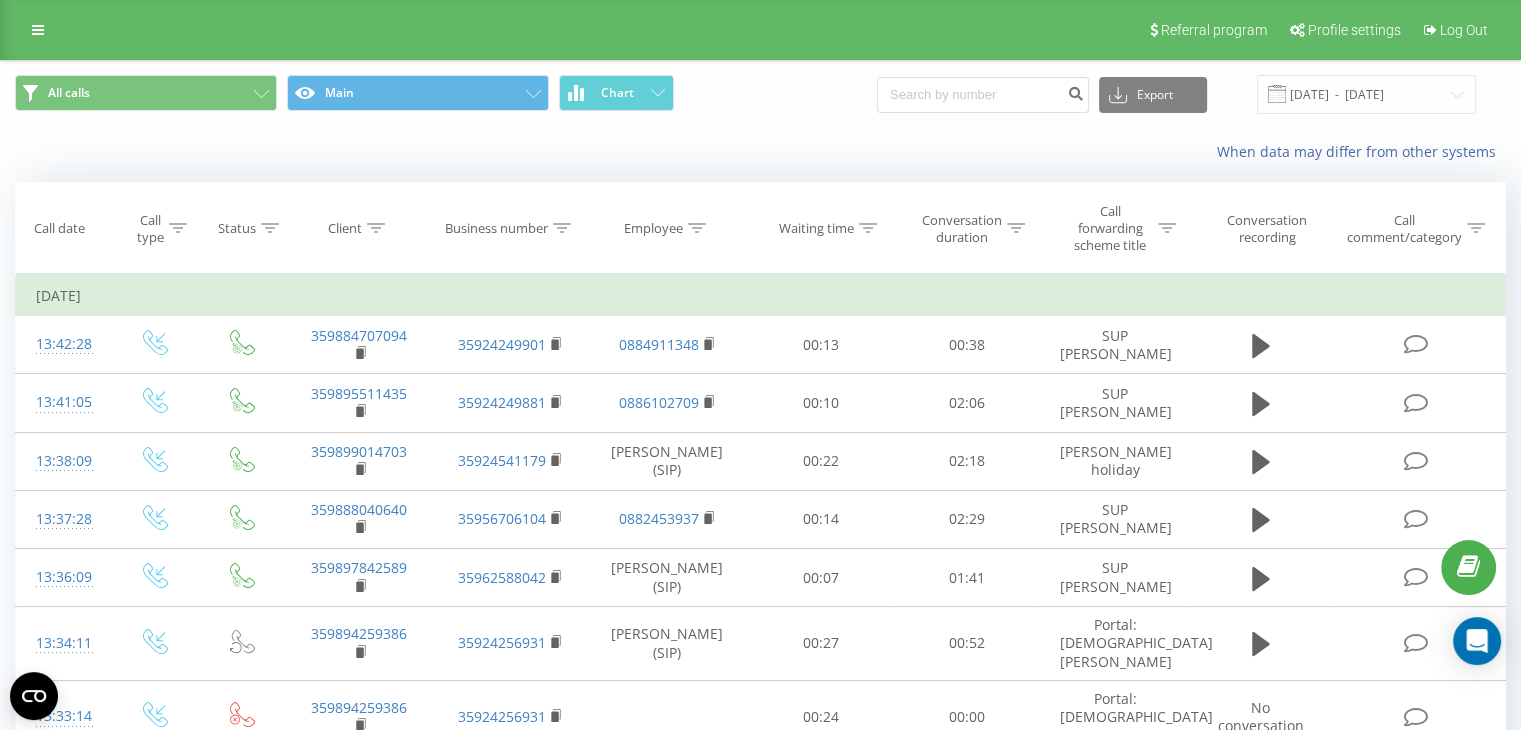 click at bounding box center (0, 0) 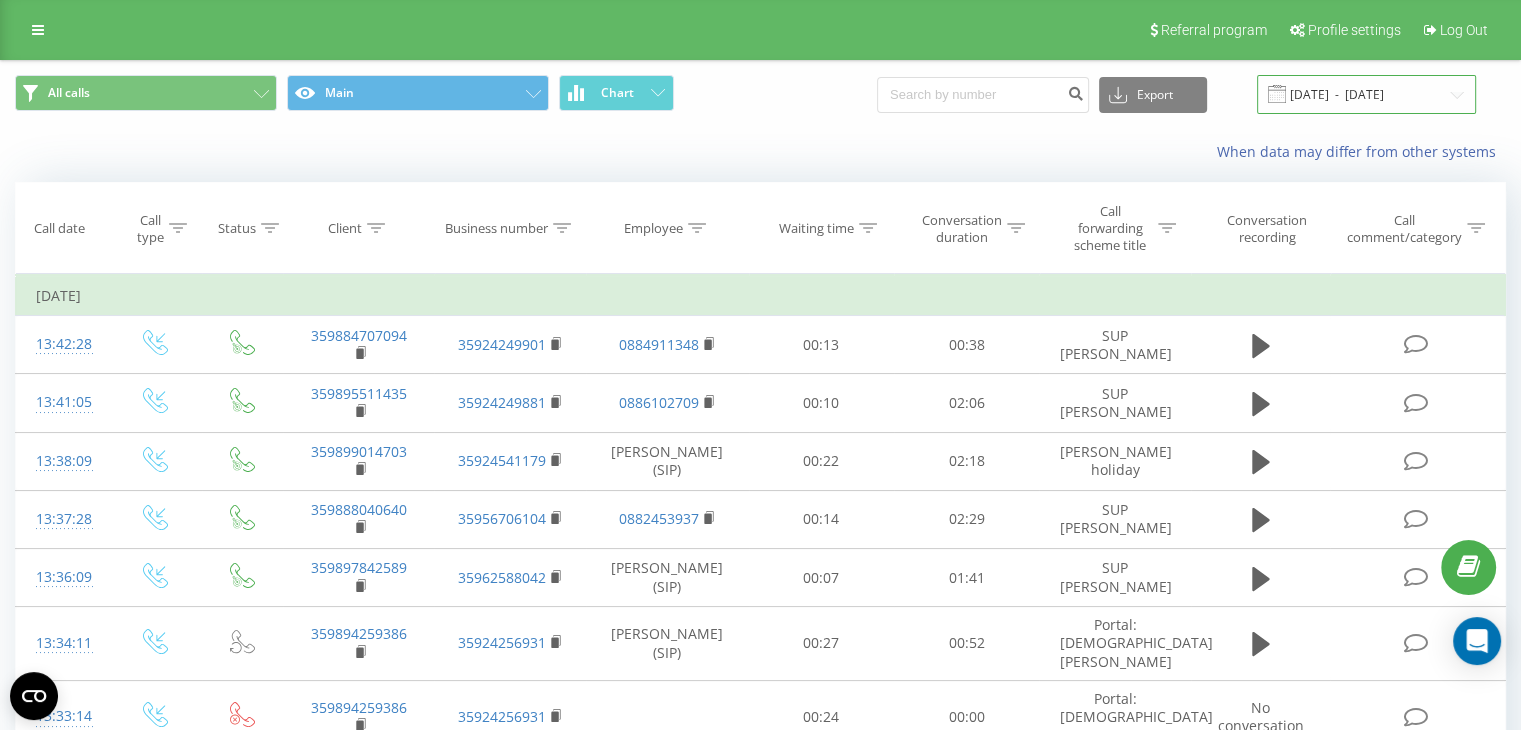 click on "[DATE]  -  [DATE]" at bounding box center (1366, 94) 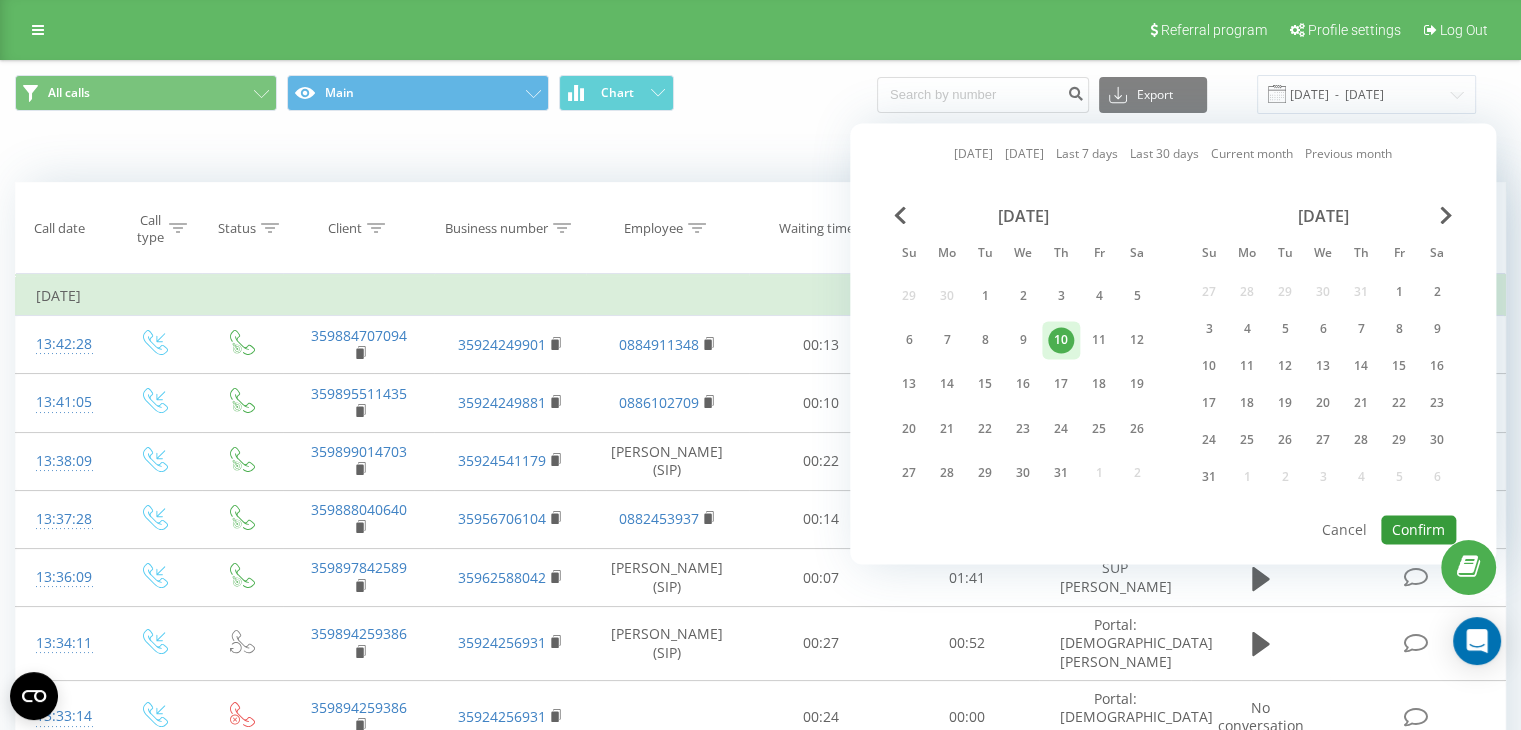 click on "Confirm" at bounding box center [1418, 529] 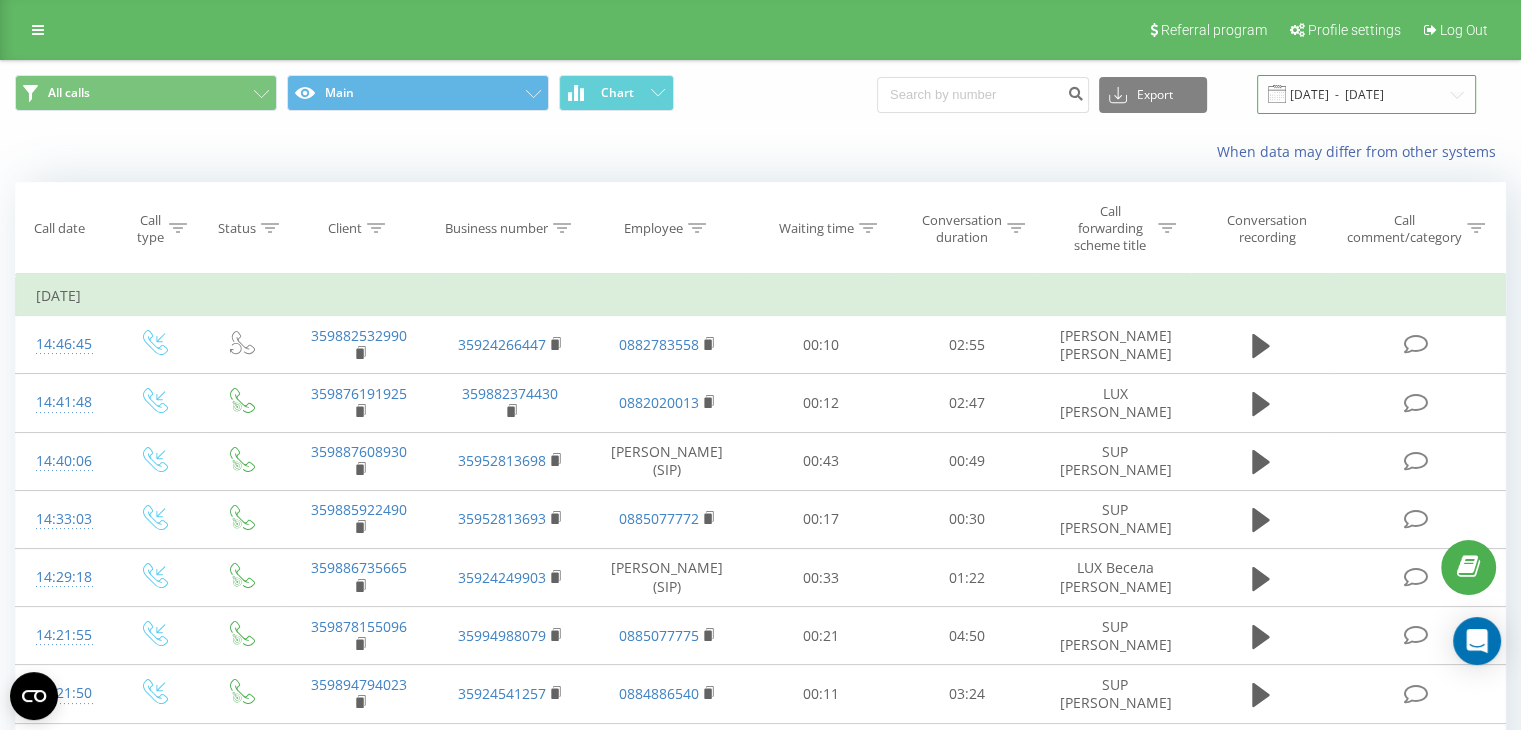 click on "[DATE]  -  [DATE]" at bounding box center [1366, 94] 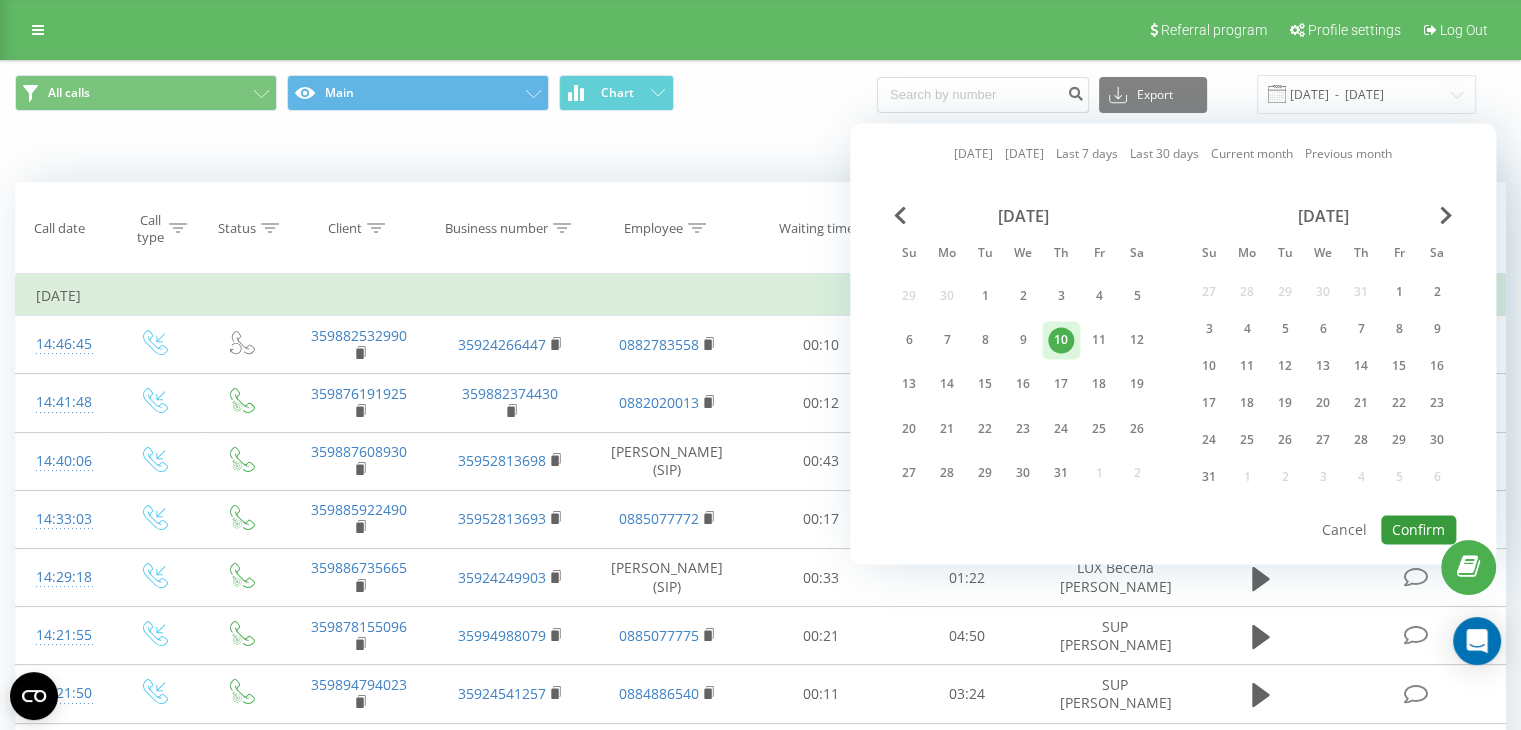 click on "Confirm" at bounding box center [1418, 529] 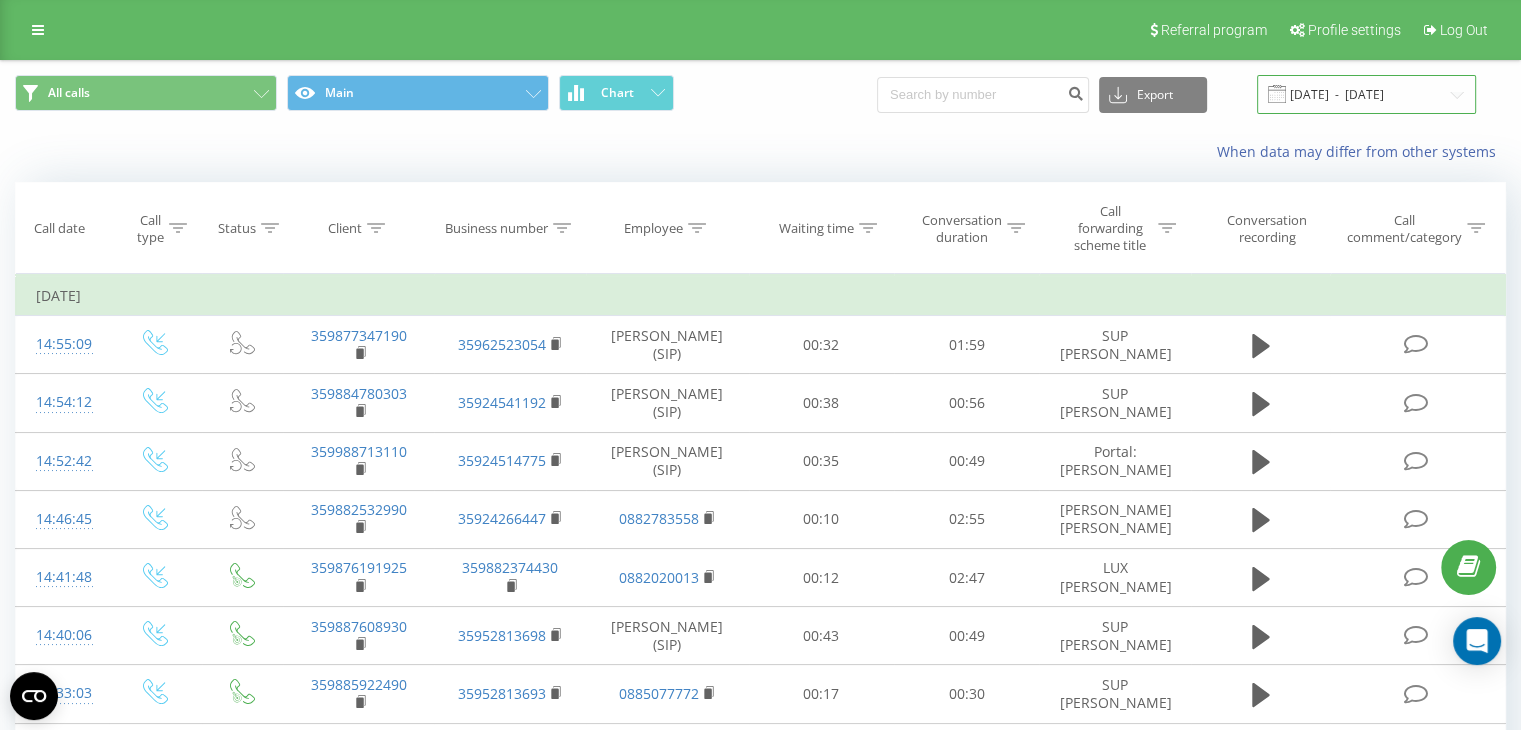click on "[DATE]  -  [DATE]" at bounding box center [1366, 94] 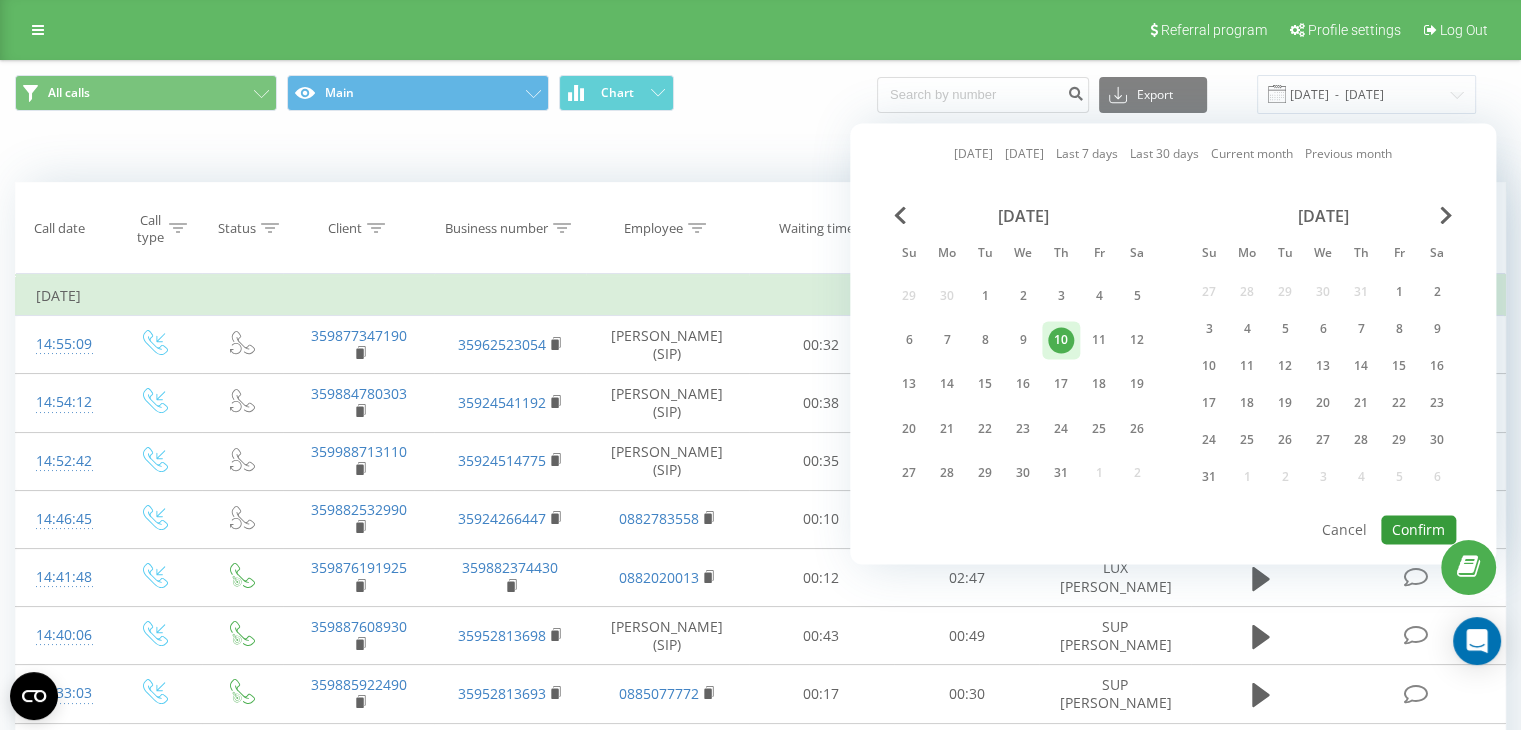 click on "Confirm" at bounding box center (1418, 529) 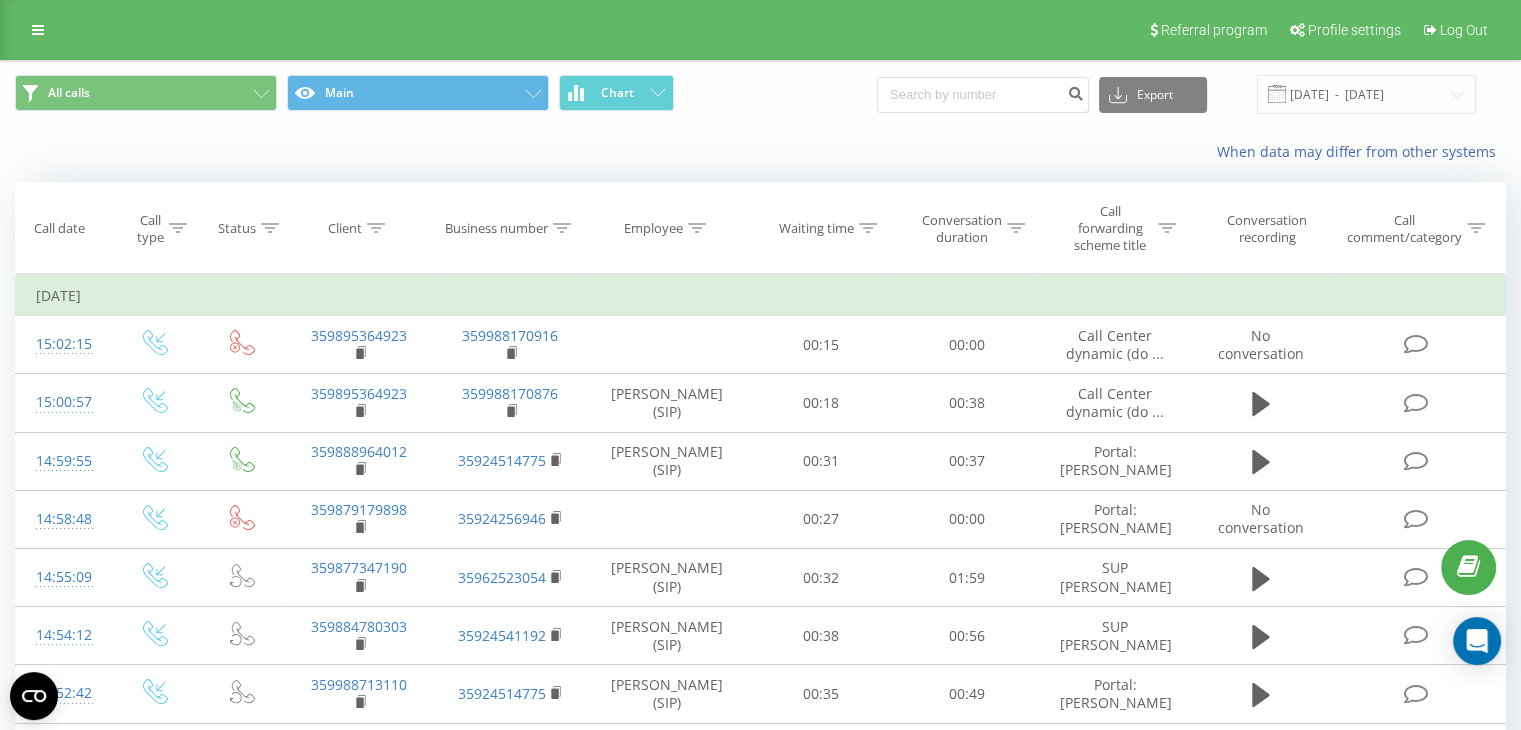 click 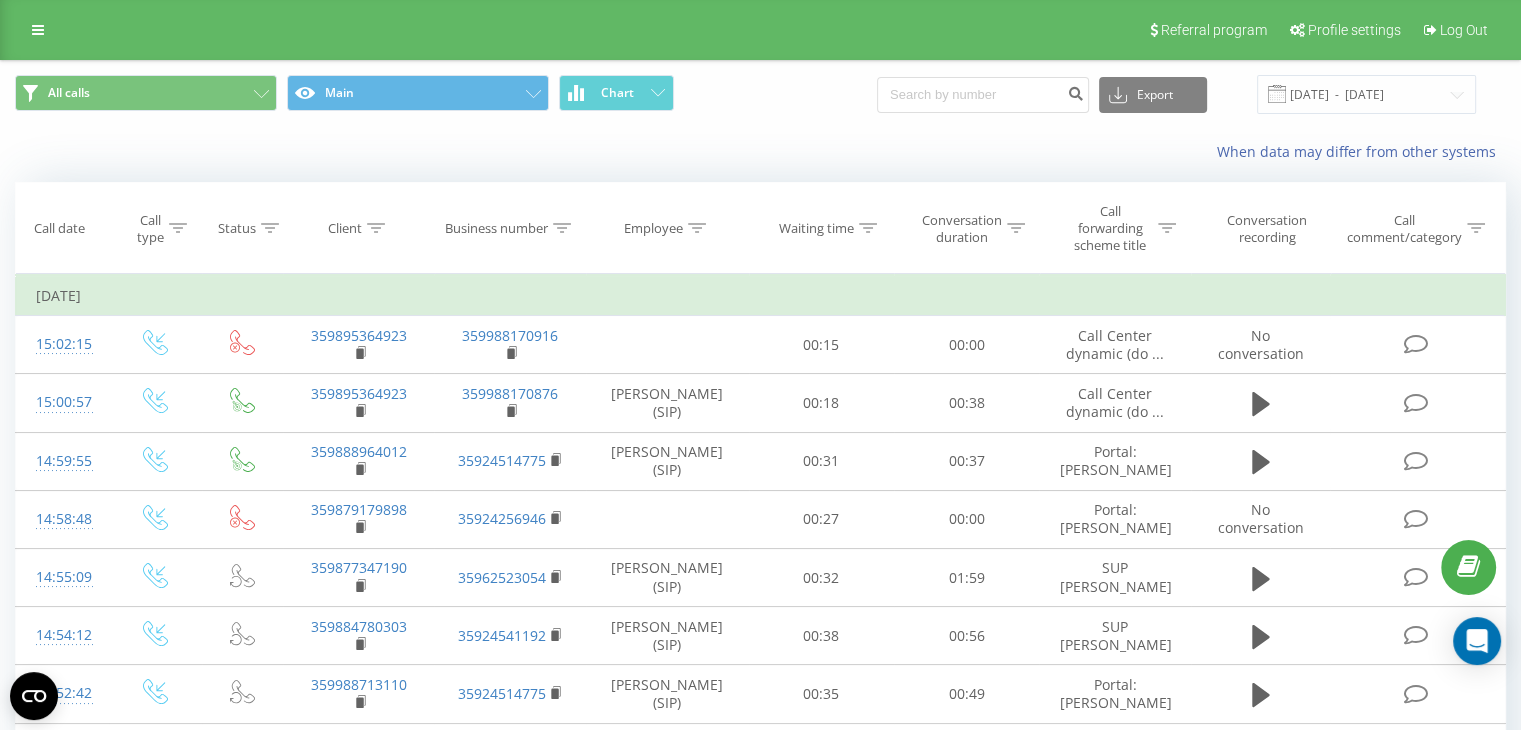 click on "Ringostat" at bounding box center [0, 0] 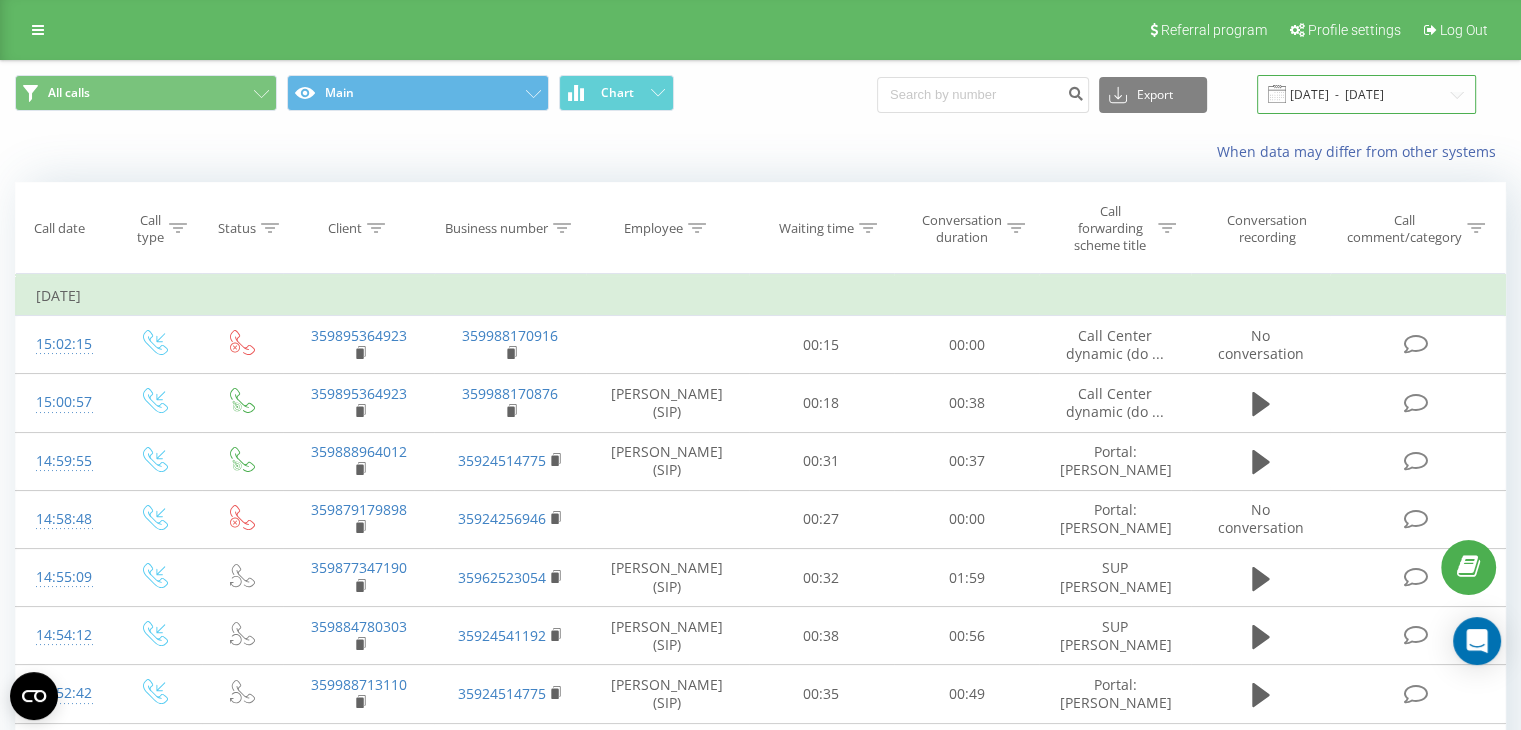 click on "[DATE]  -  [DATE]" at bounding box center [1366, 94] 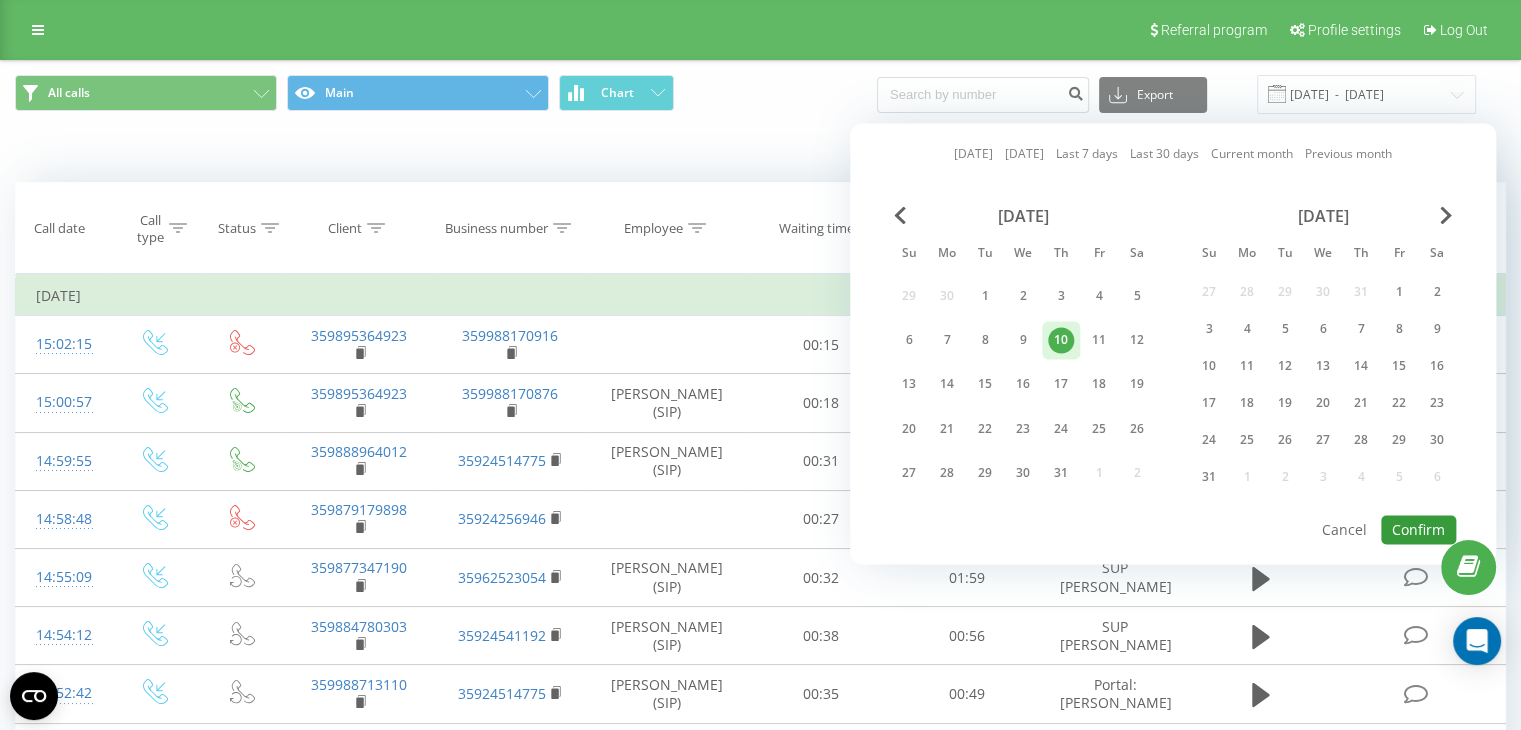 click on "Confirm" at bounding box center (1418, 529) 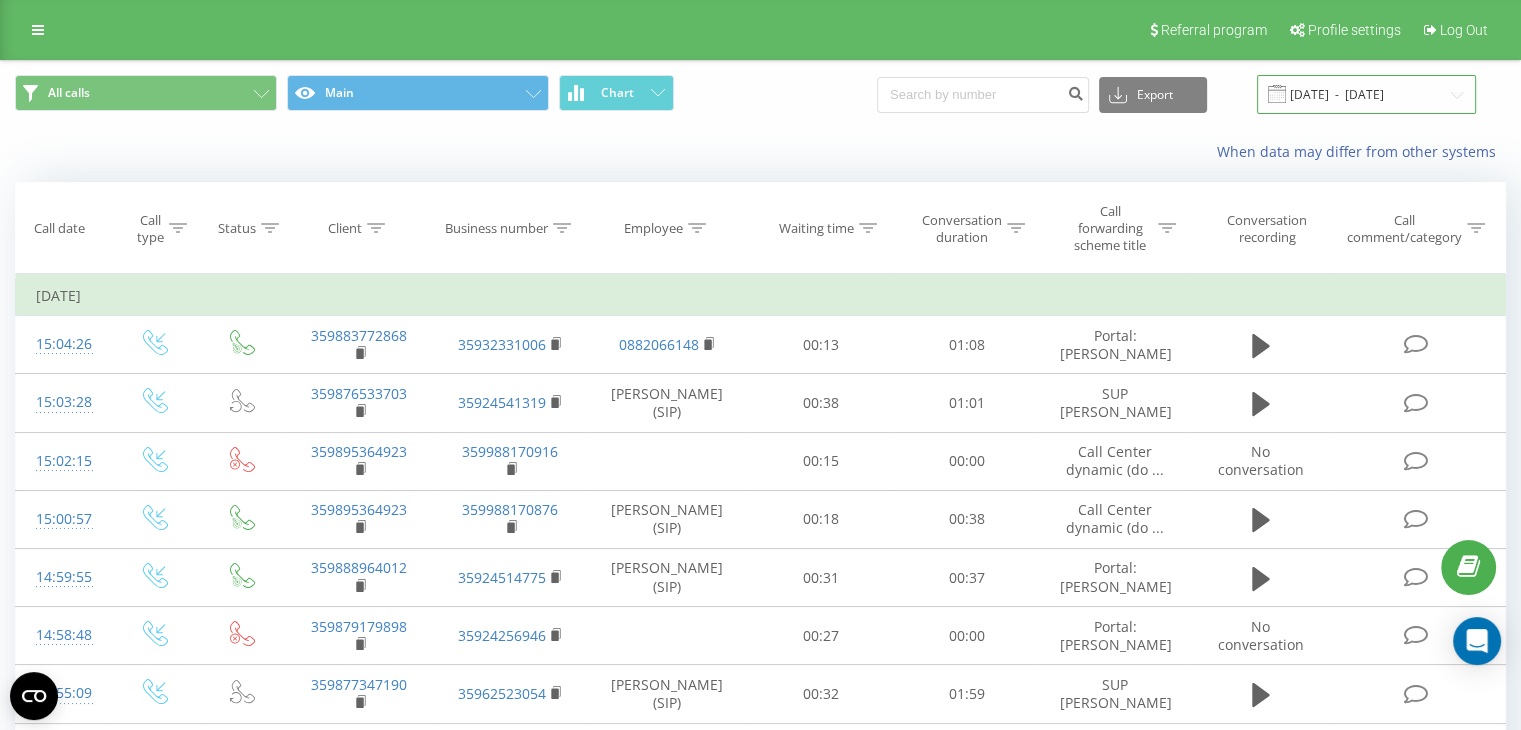 click on "[DATE]  -  [DATE]" at bounding box center (1366, 94) 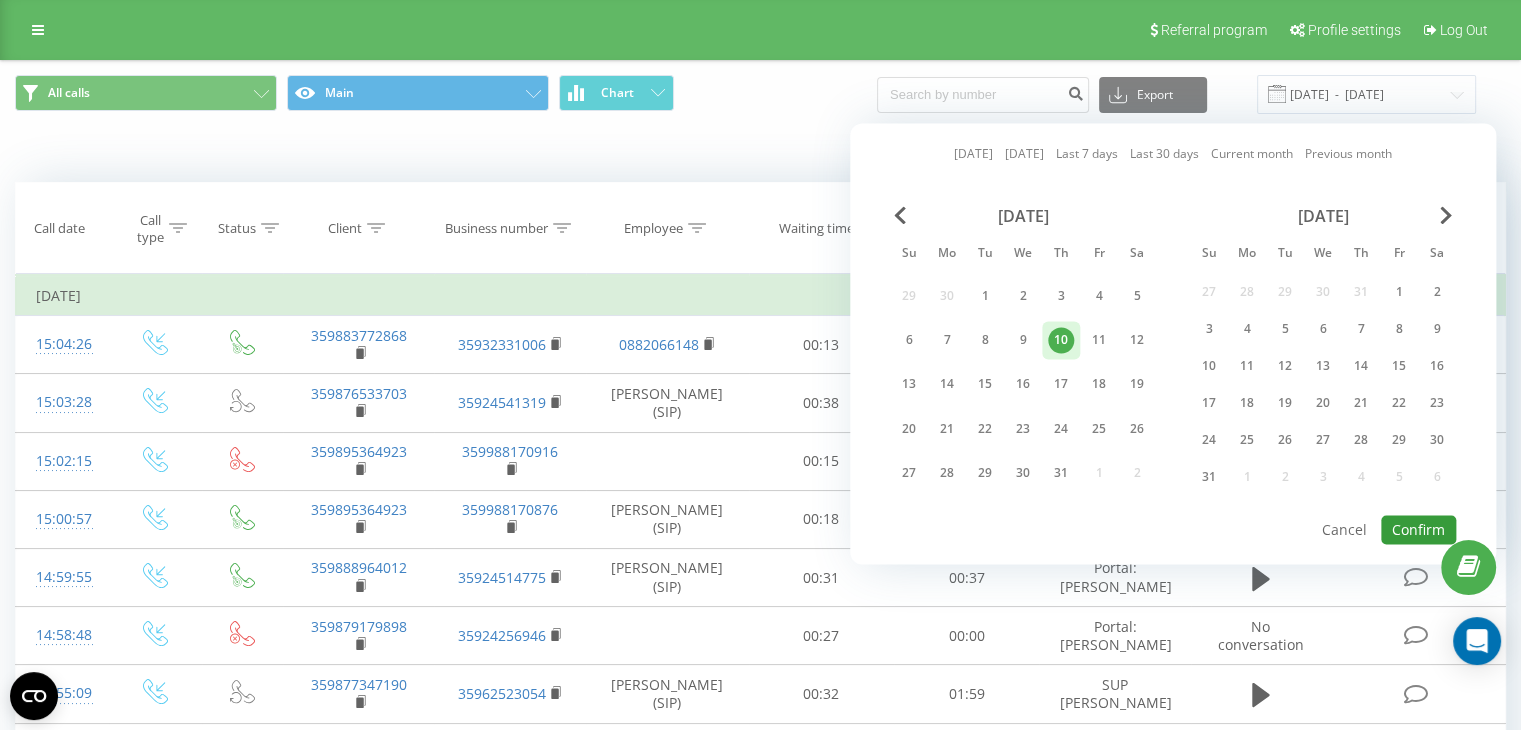 click on "Confirm" at bounding box center [1418, 529] 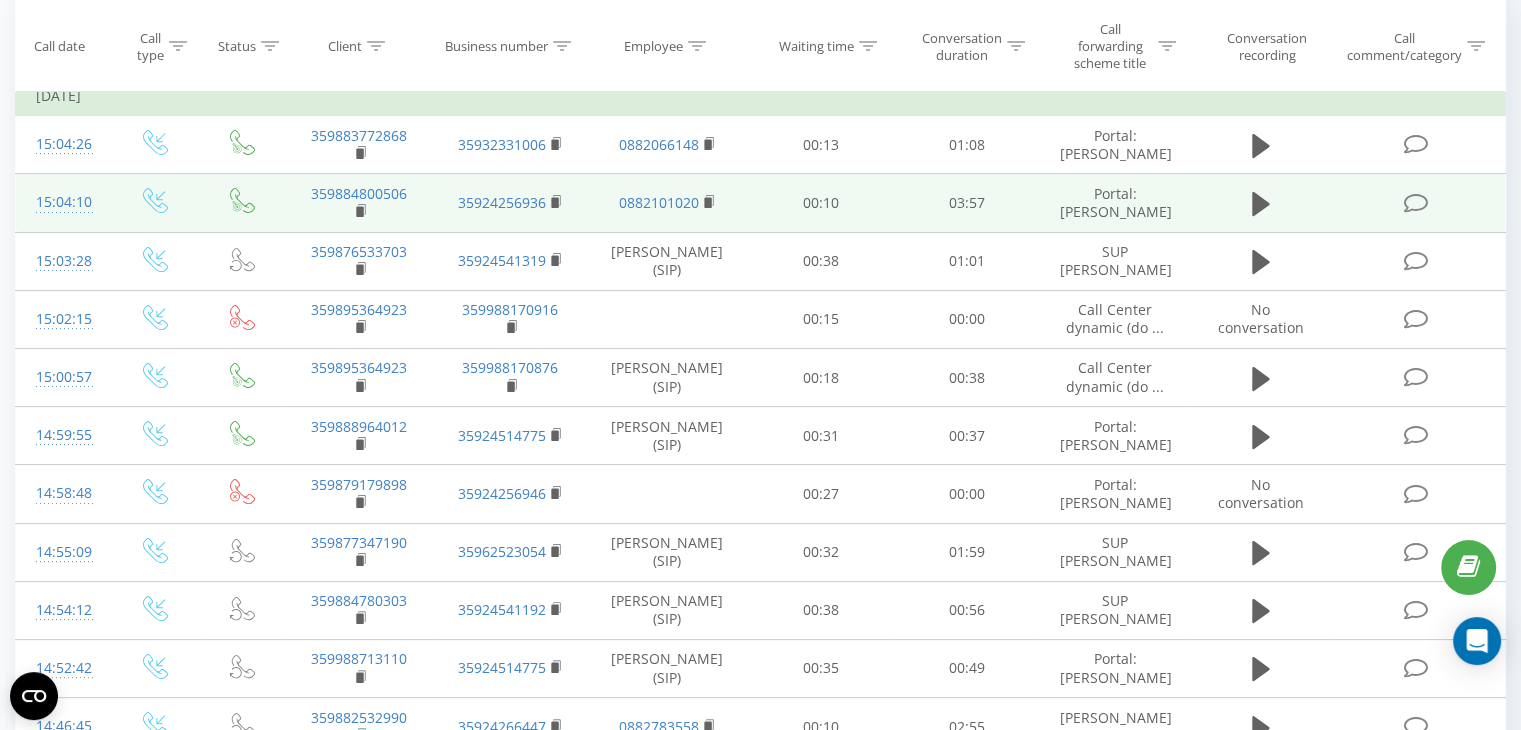 scroll, scrollTop: 0, scrollLeft: 0, axis: both 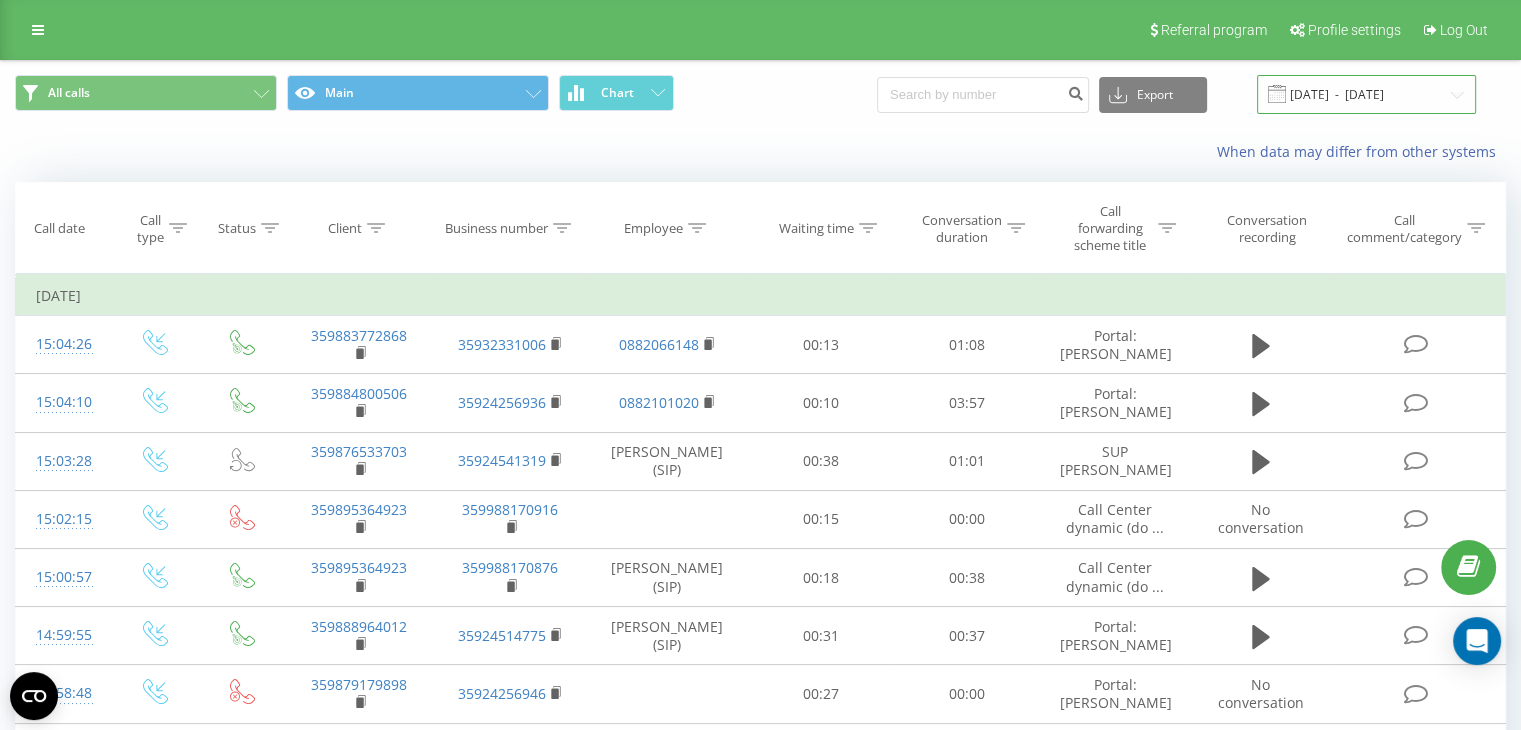 click on "[DATE]  -  [DATE]" at bounding box center [1366, 94] 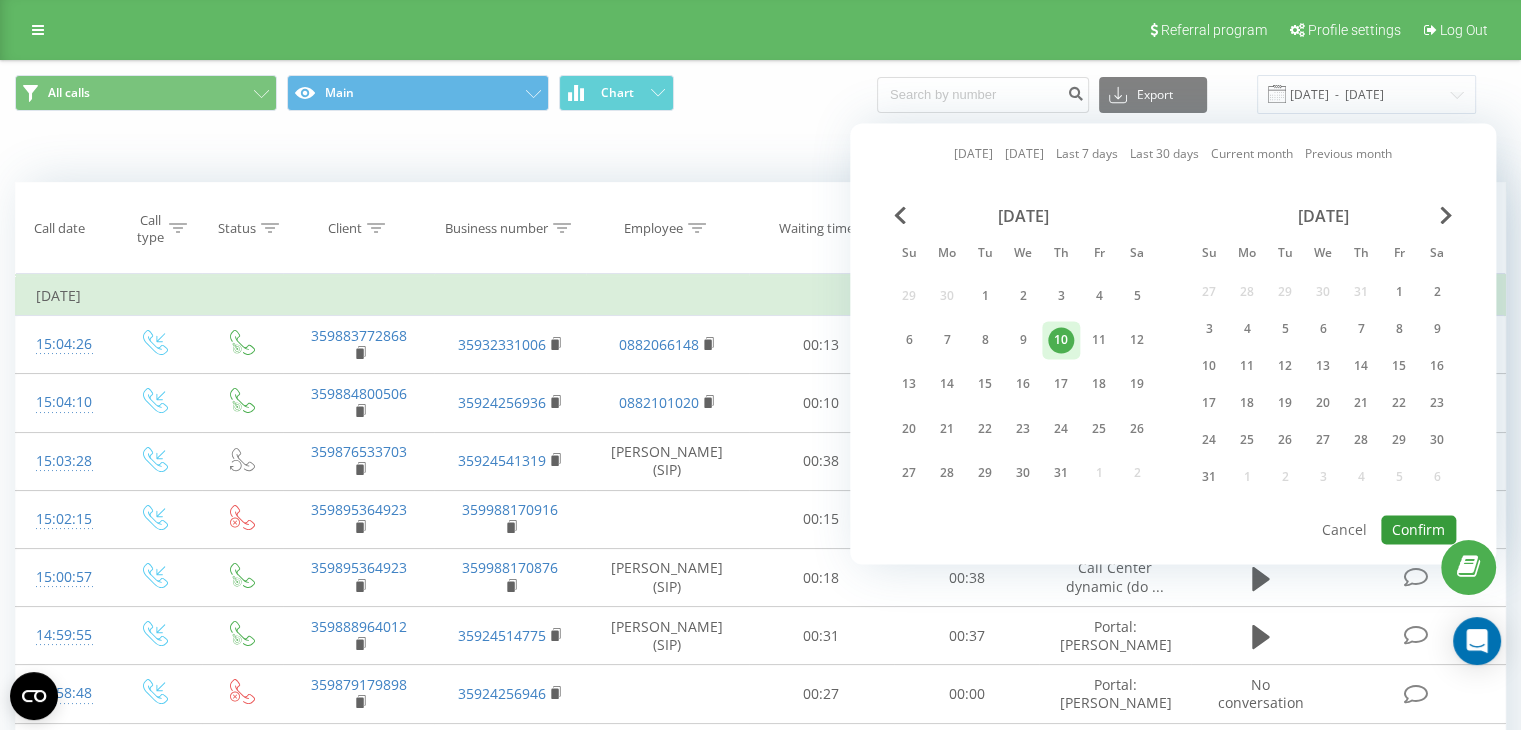 click on "Confirm" at bounding box center [1418, 529] 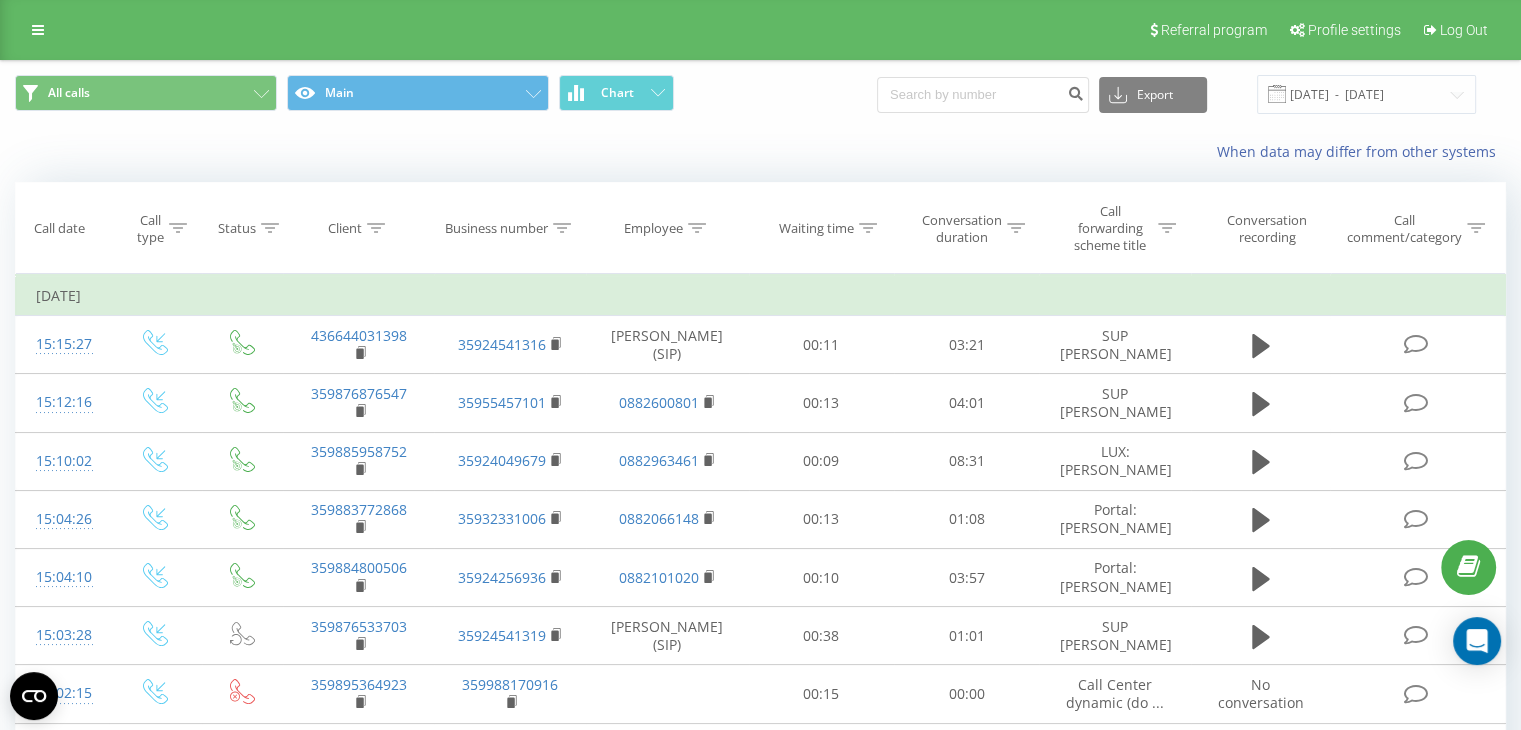 click at bounding box center (0, 0) 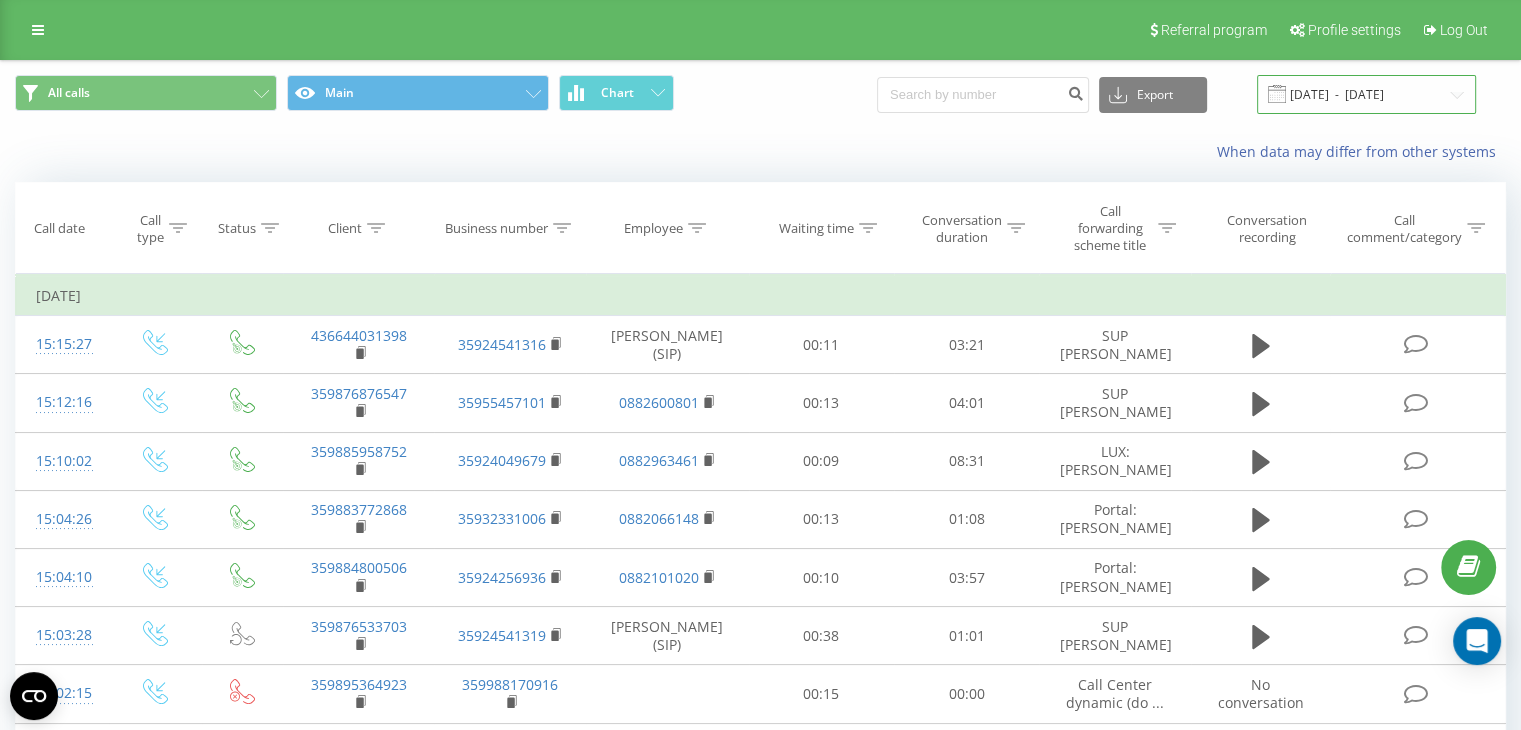 click on "[DATE]  -  [DATE]" at bounding box center [1366, 94] 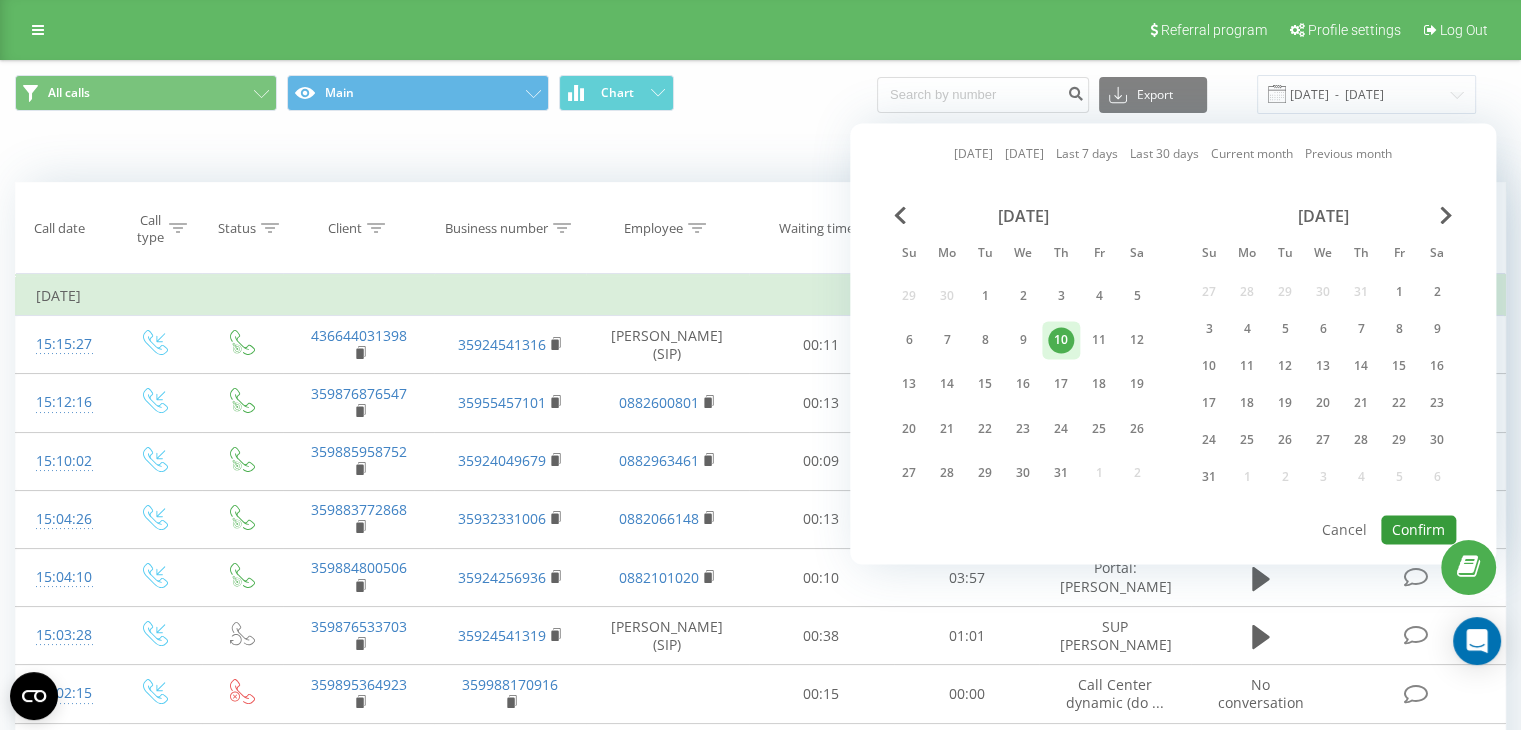 click on "Confirm" at bounding box center (1418, 529) 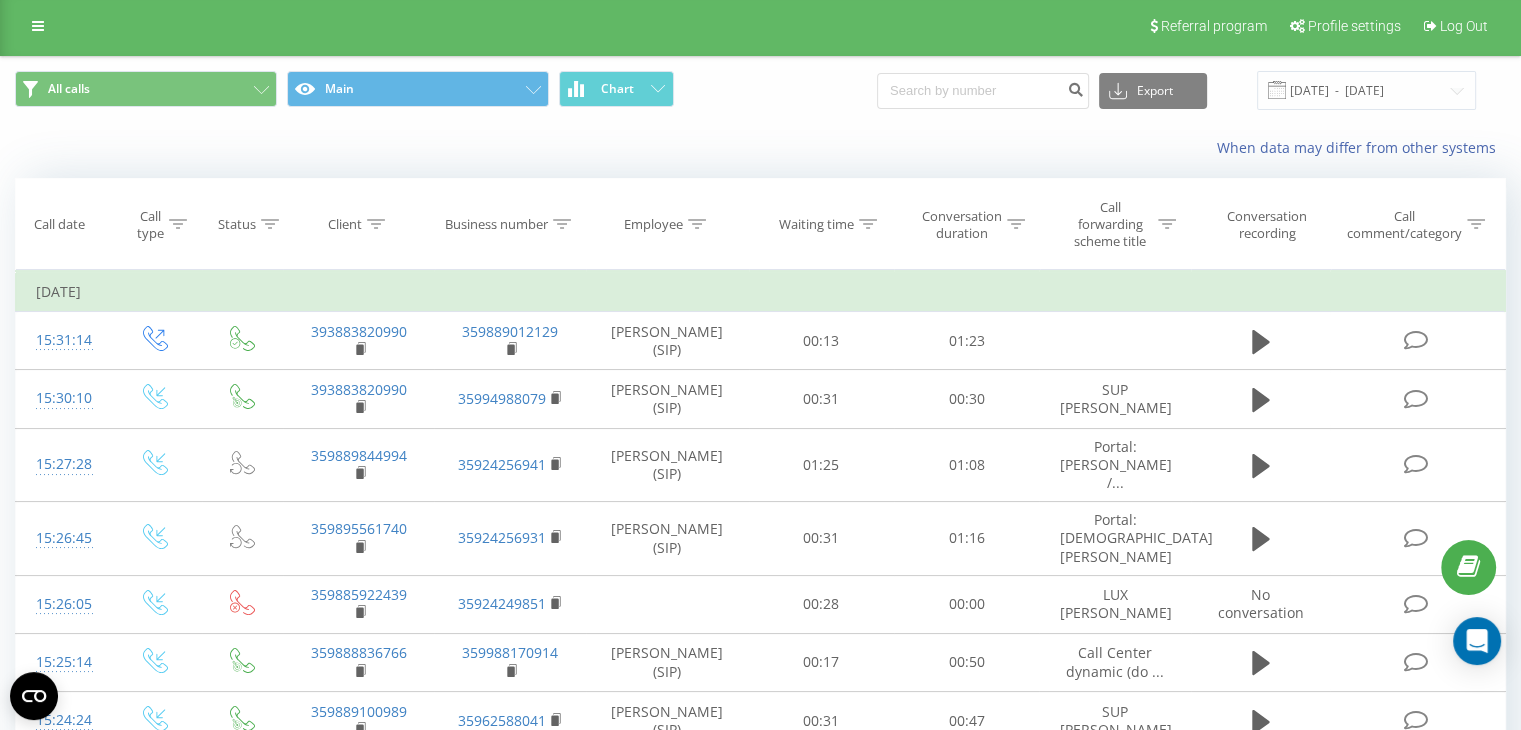 scroll, scrollTop: 0, scrollLeft: 0, axis: both 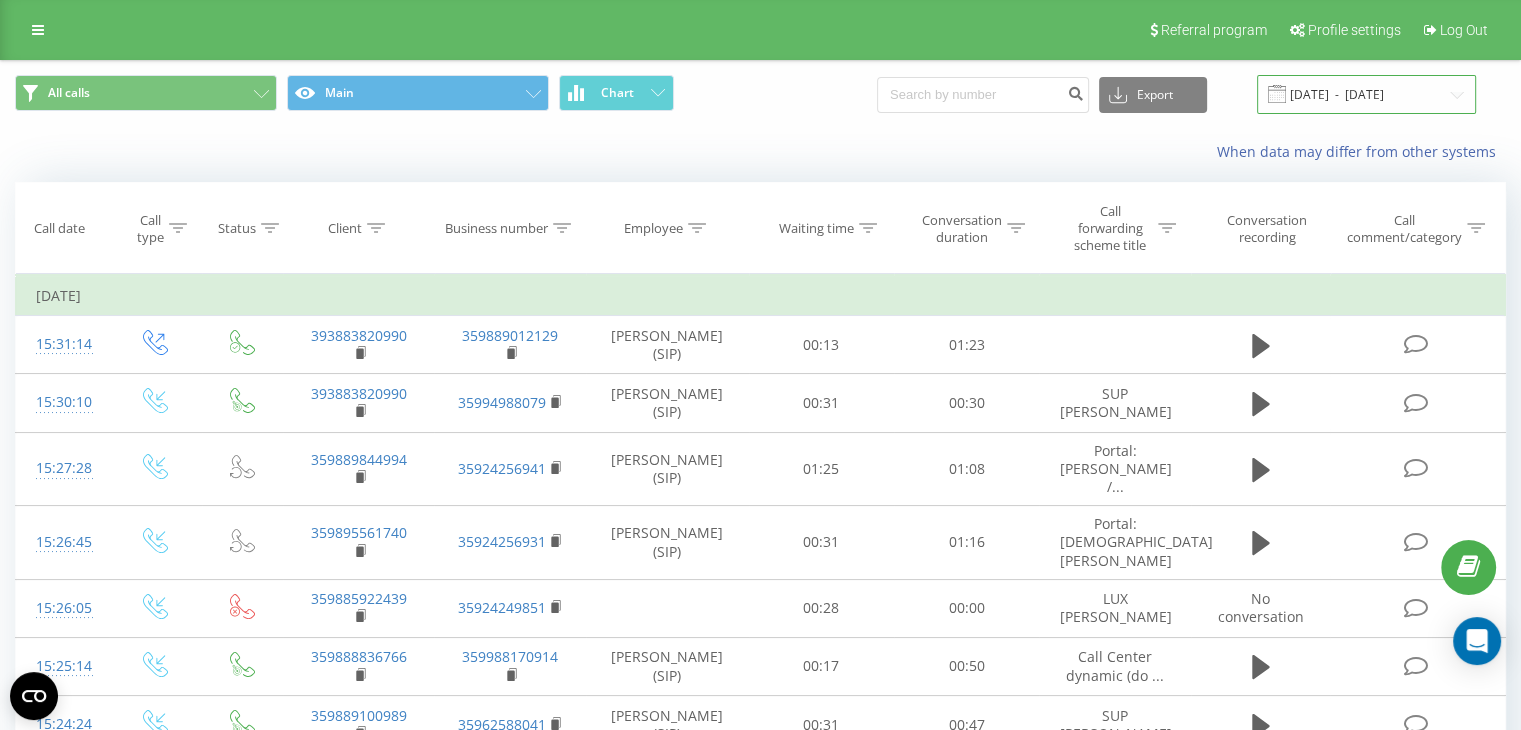 click on "[DATE]  -  [DATE]" at bounding box center [1366, 94] 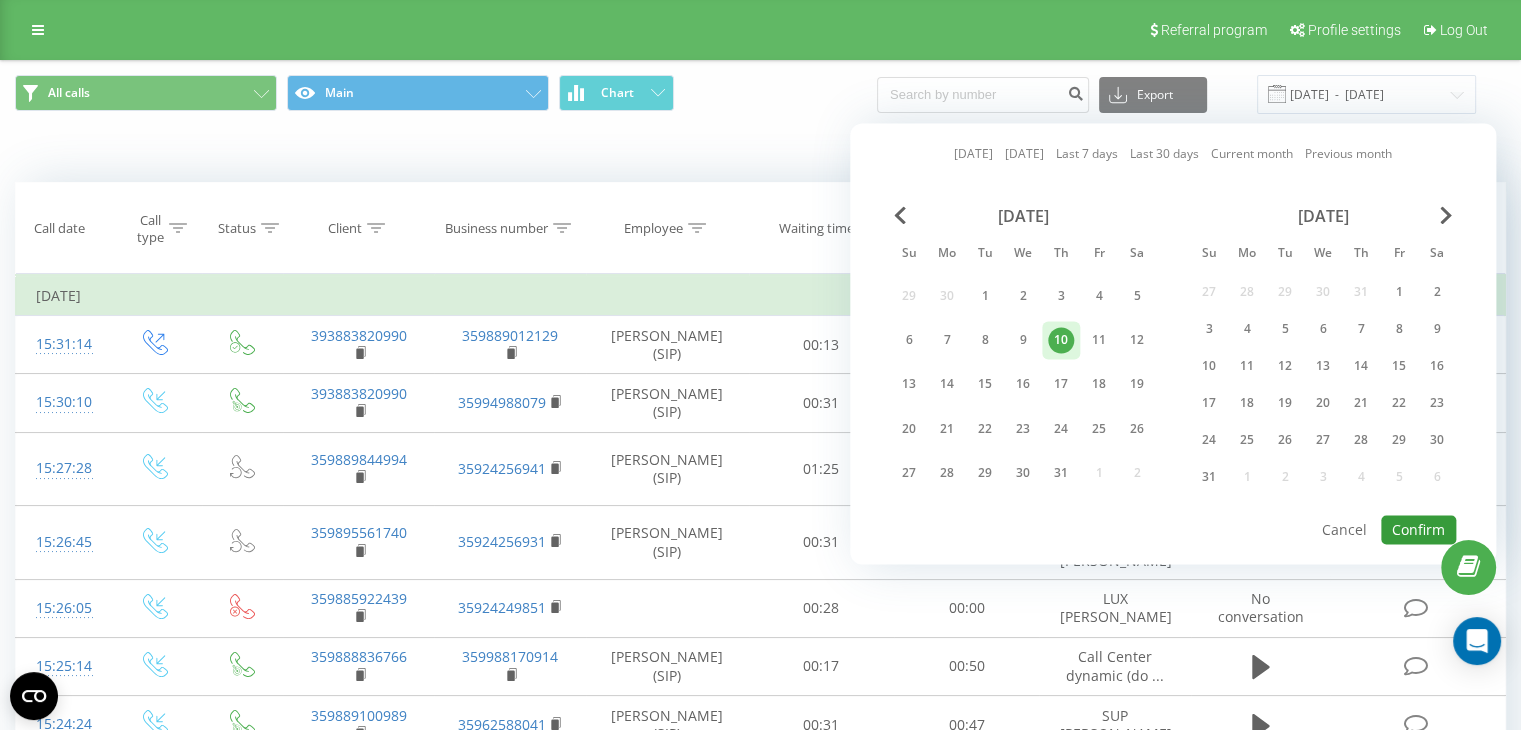 click on "Confirm" at bounding box center [1418, 529] 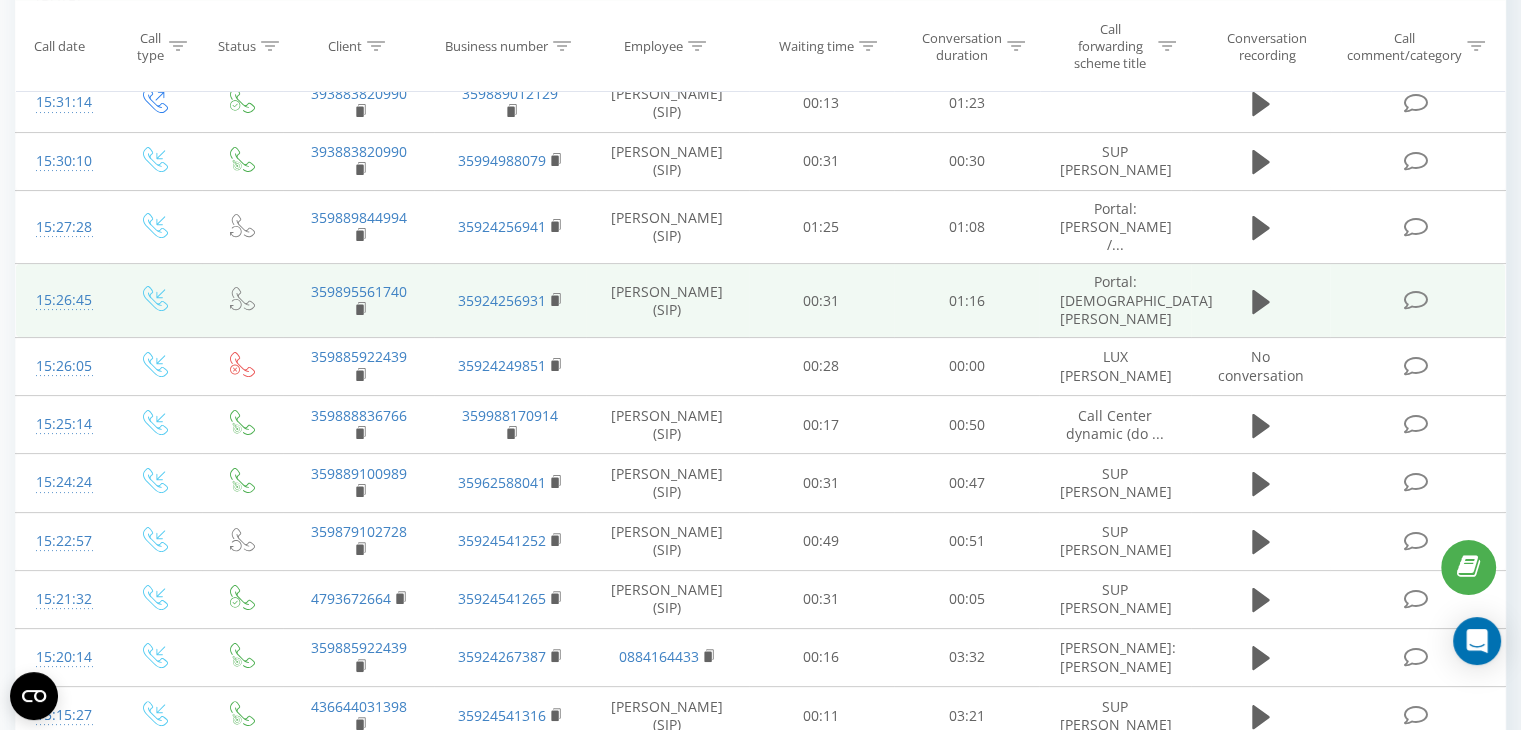 scroll, scrollTop: 0, scrollLeft: 0, axis: both 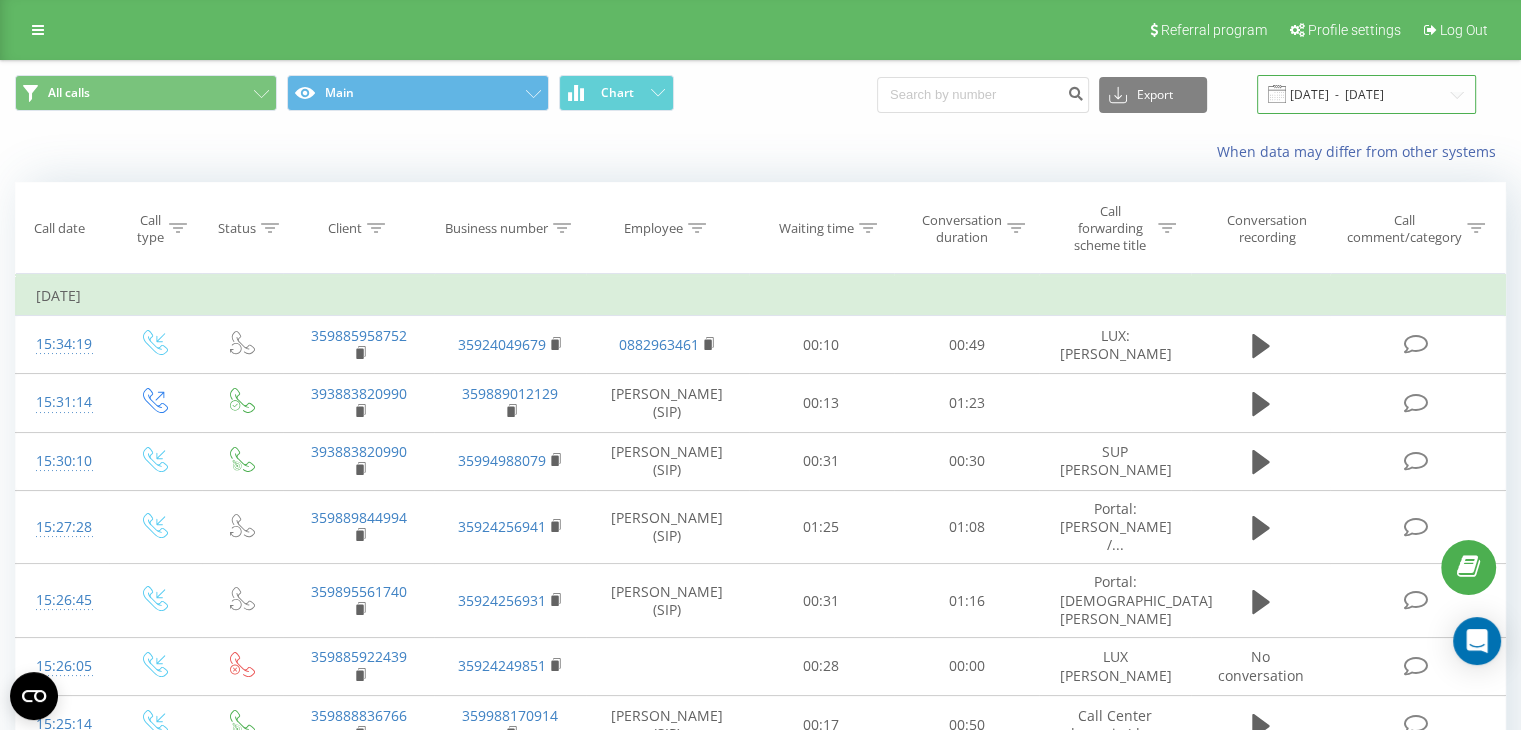 click on "[DATE]  -  [DATE]" at bounding box center [1366, 94] 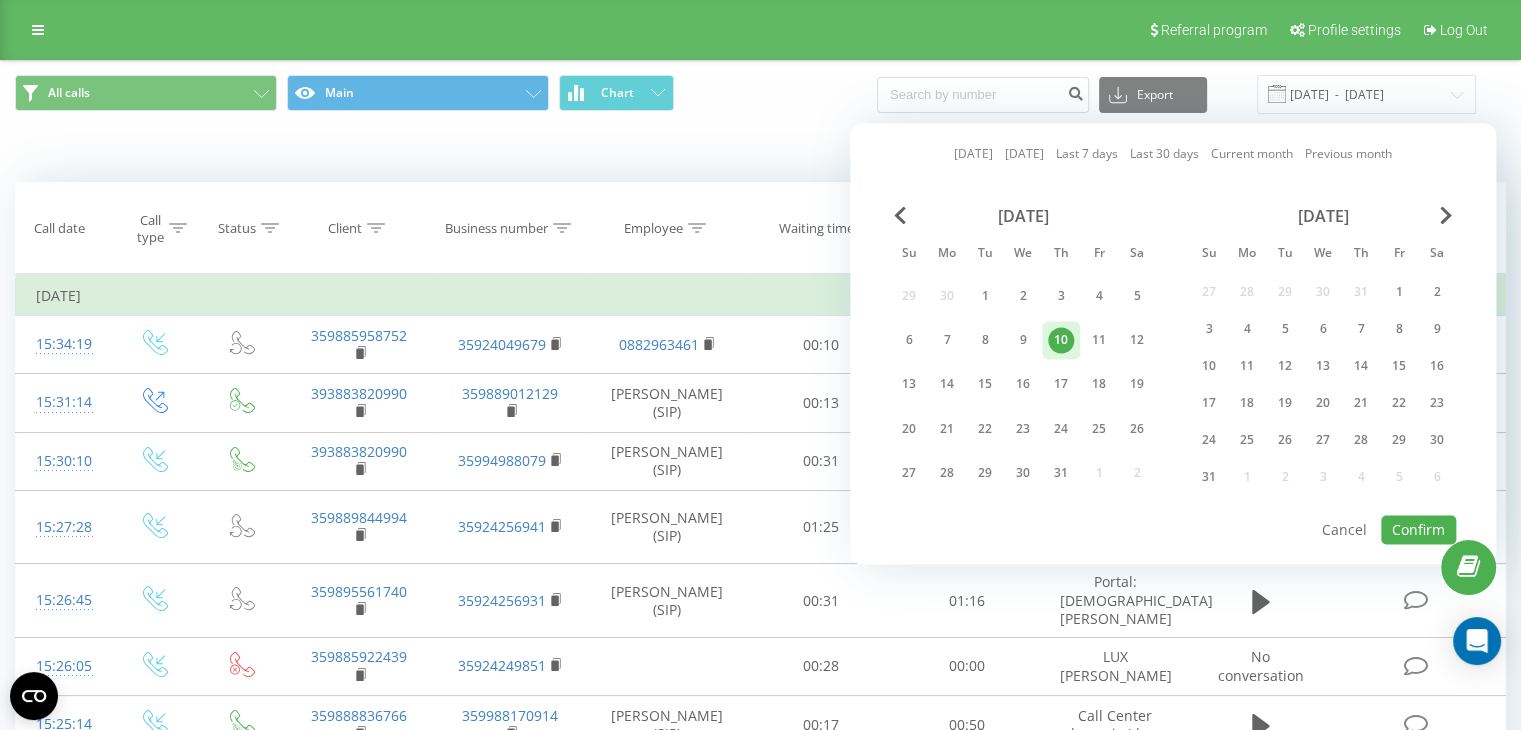 click on "[DATE] [DATE] Last 7 days Last 30 days Current month Previous month [DATE] Su Mo Tu We Th Fr Sa 29 30 1 2 3 4 5 6 7 8 9 10 11 12 13 14 15 16 17 18 19 20 21 22 23 24 25 26 27 28 29 30 31 1 [DATE] Mo Tu We Th Fr Sa 27 28 29 30 31 1 2 3 4 5 6 7 8 9 10 11 12 13 14 15 16 17 18 19 20 21 22 23 24 25 26 27 28 29 30 31 1 2 3 4 5 6 Confirm Cancel" at bounding box center [1173, 343] 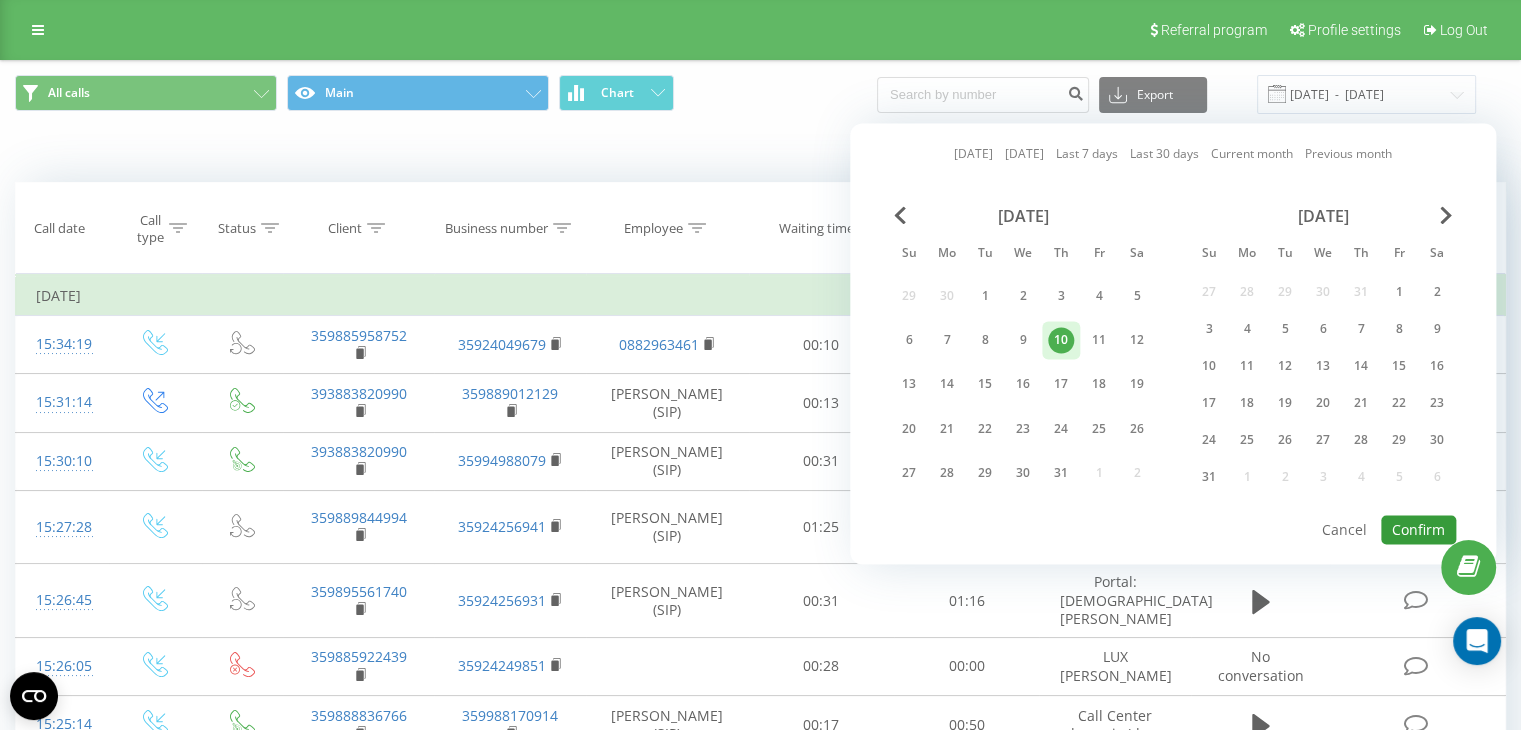click on "Confirm" at bounding box center (1418, 529) 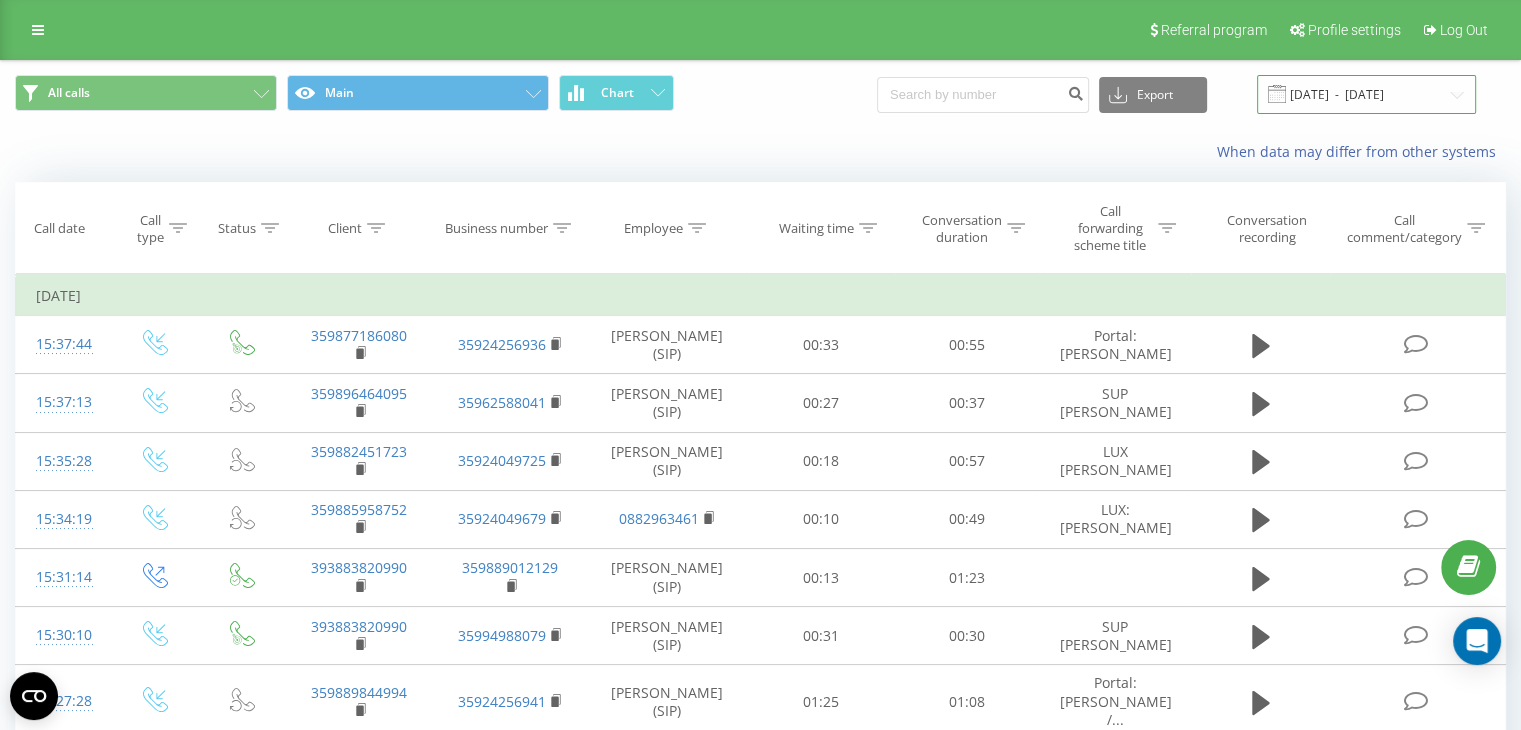 click on "[DATE]  -  [DATE]" at bounding box center [1366, 94] 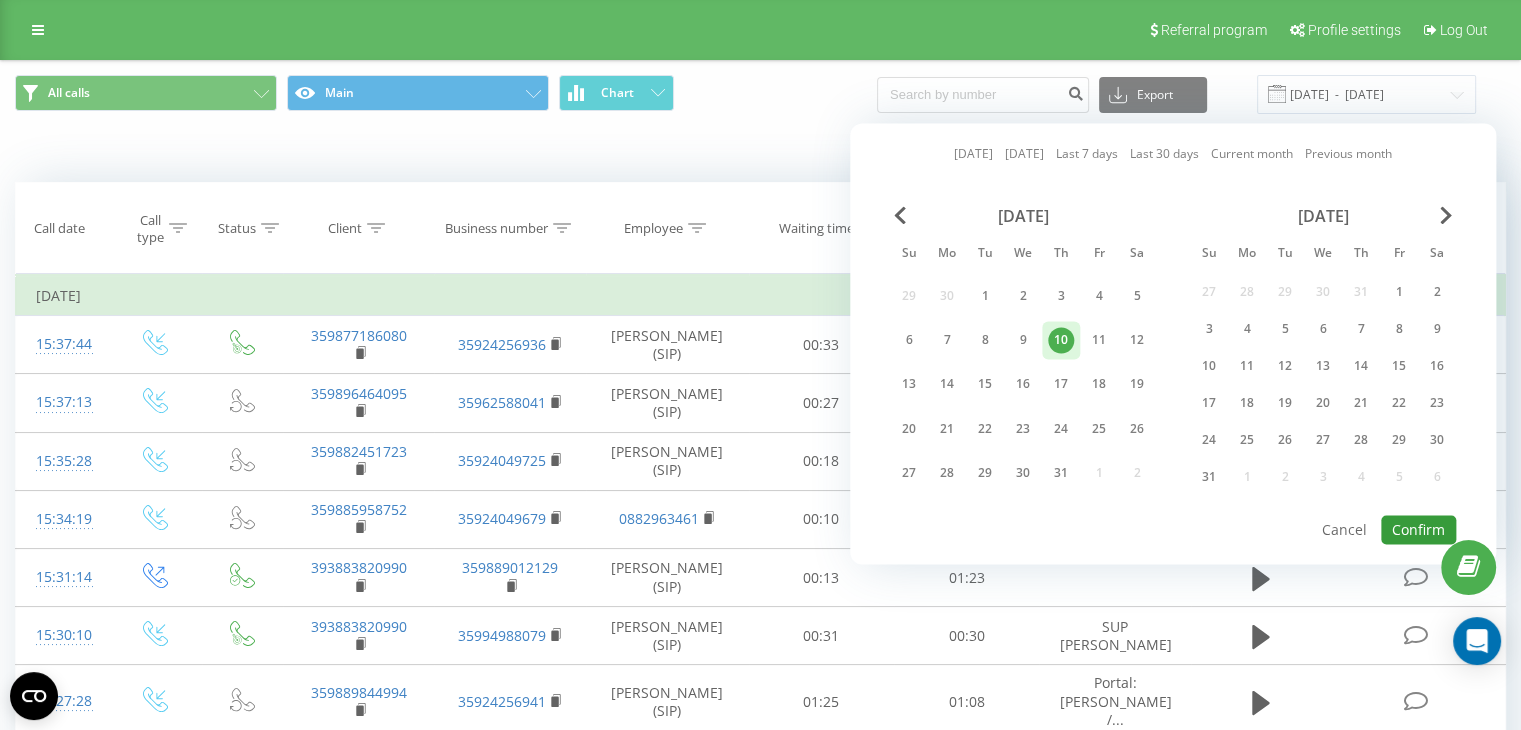 click on "Confirm" at bounding box center [1418, 529] 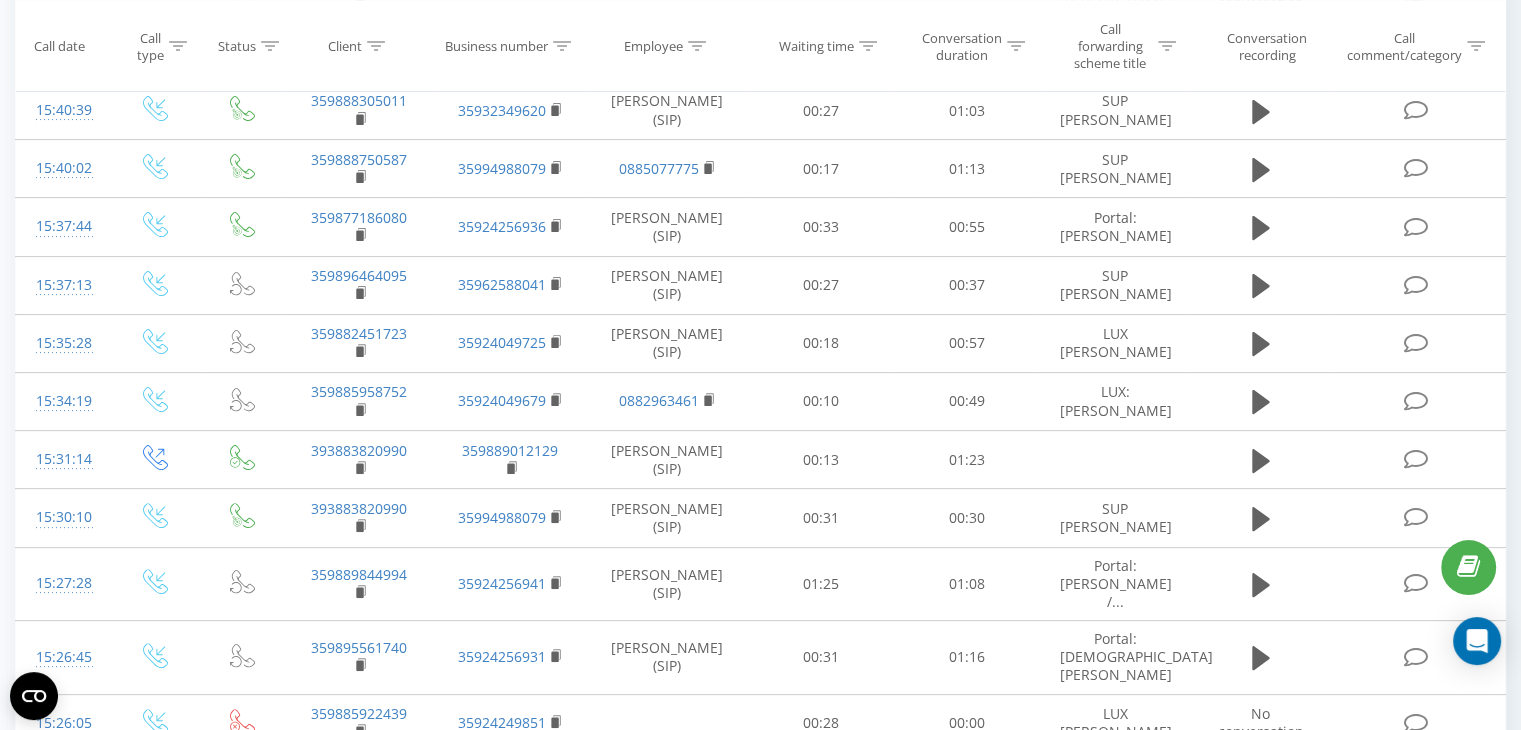 scroll, scrollTop: 500, scrollLeft: 0, axis: vertical 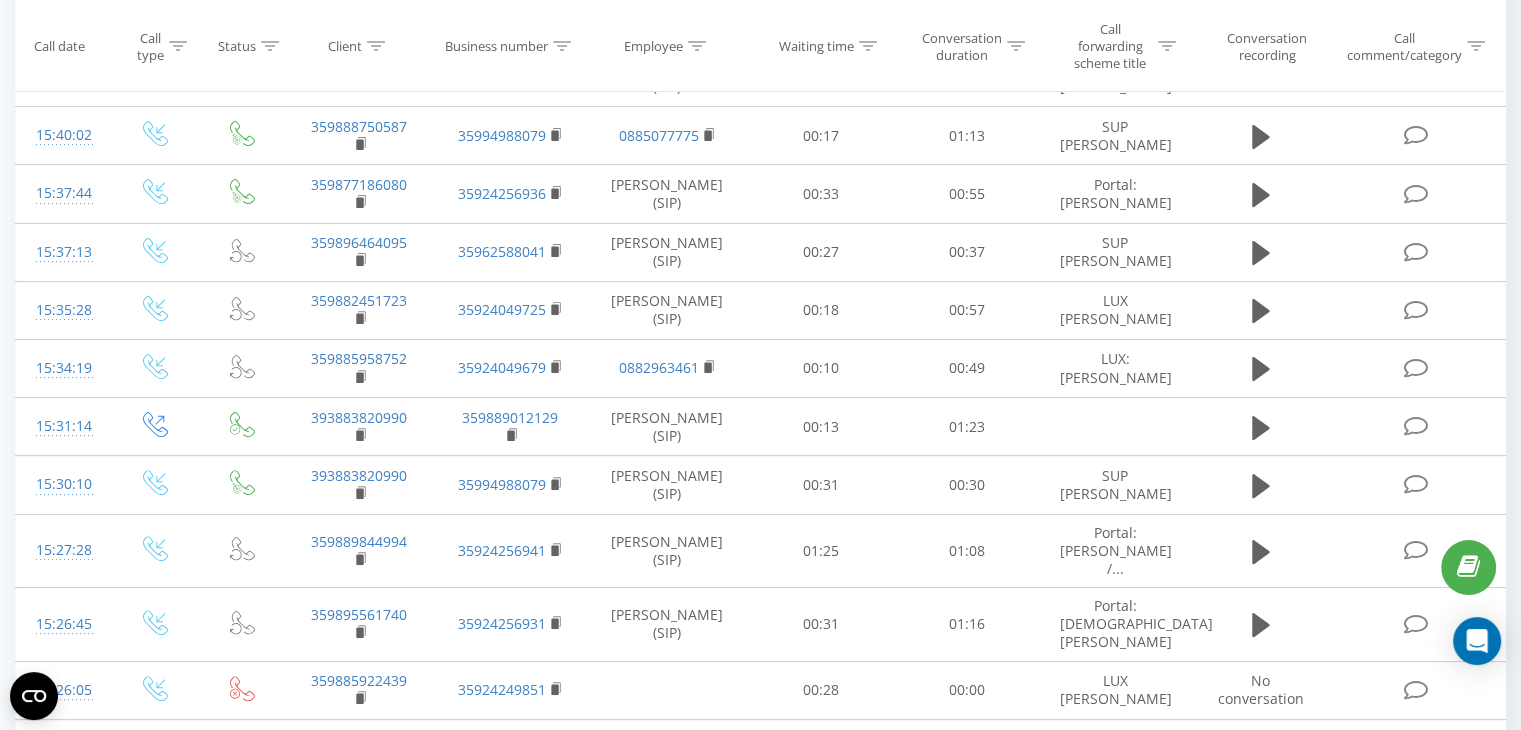 click at bounding box center (0, 0) 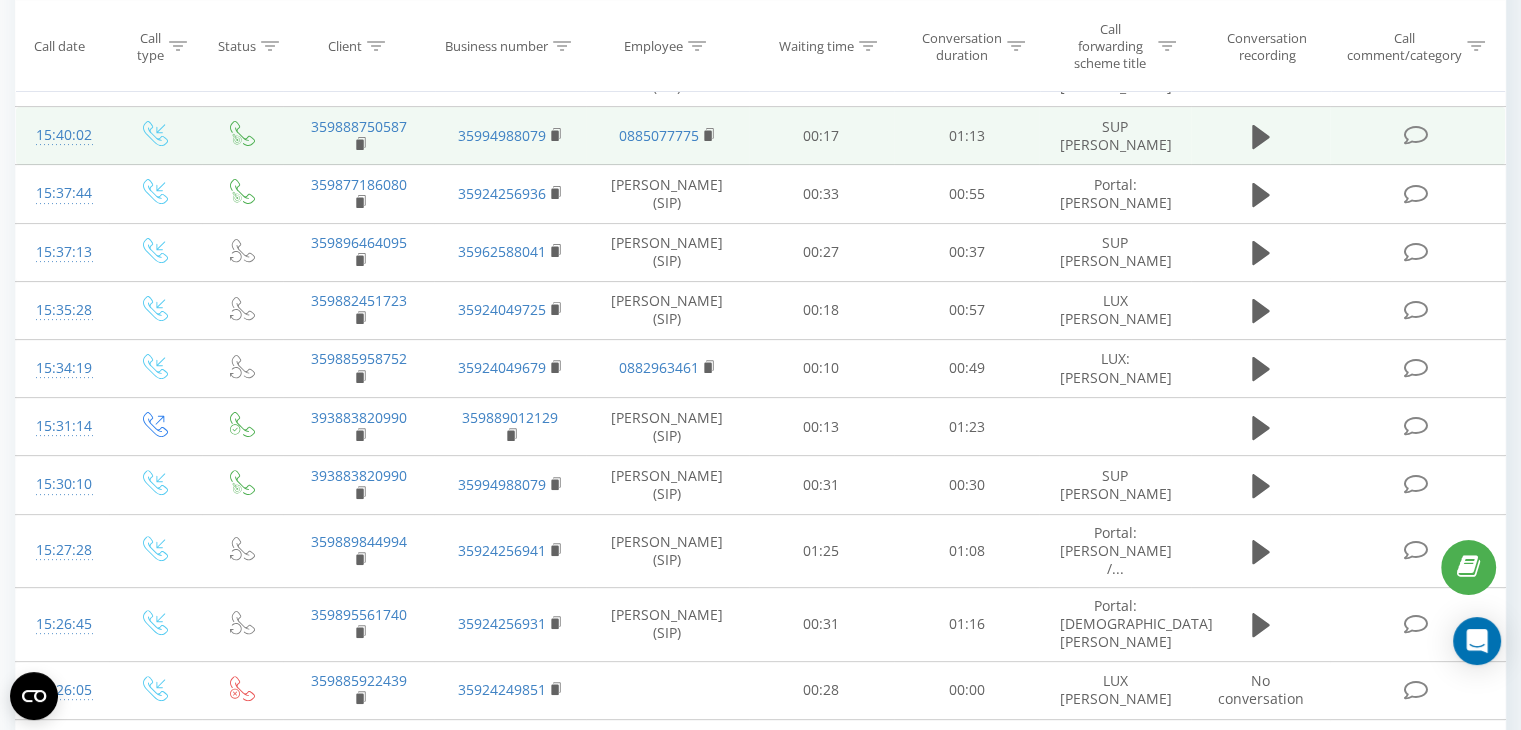 scroll, scrollTop: 0, scrollLeft: 0, axis: both 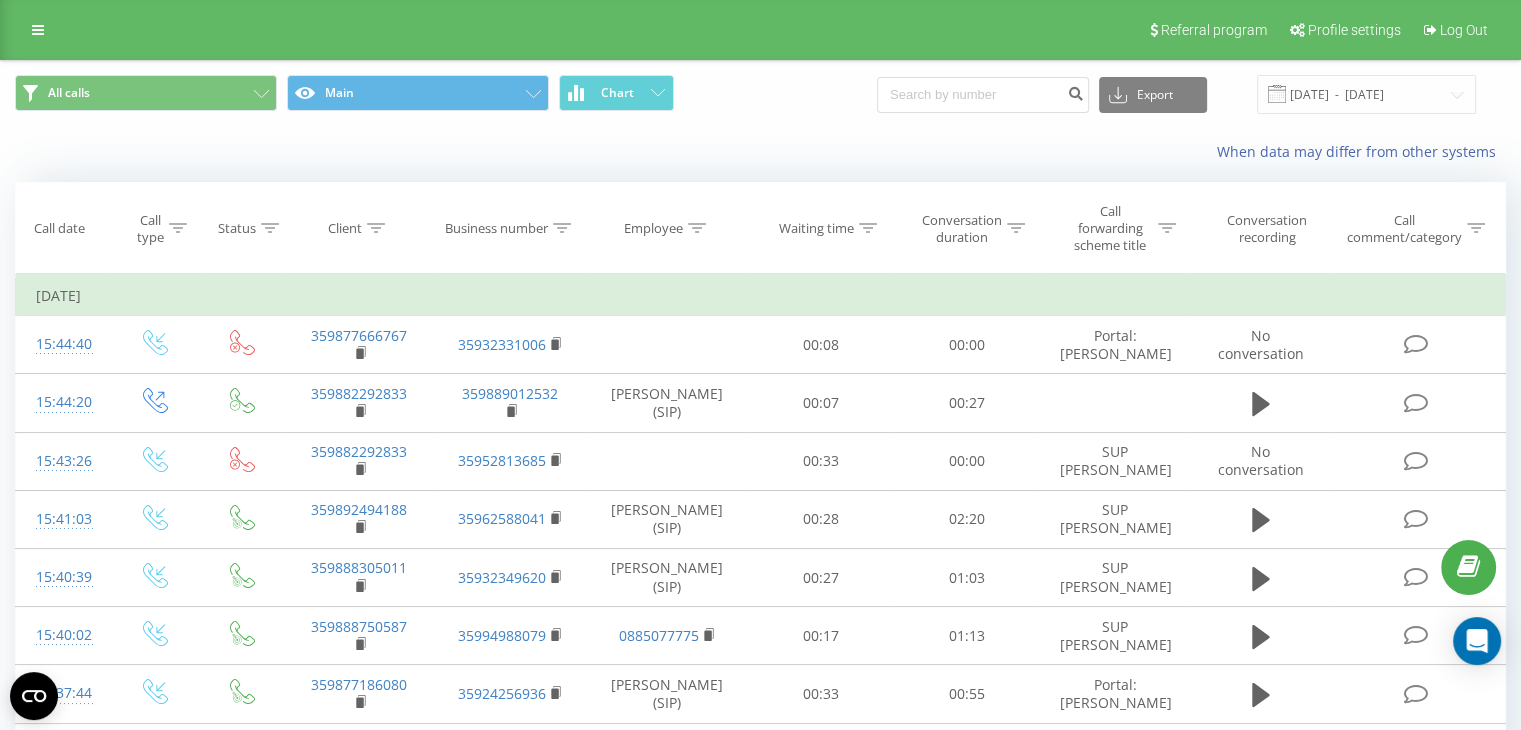 click on "Employee" at bounding box center (653, 228) 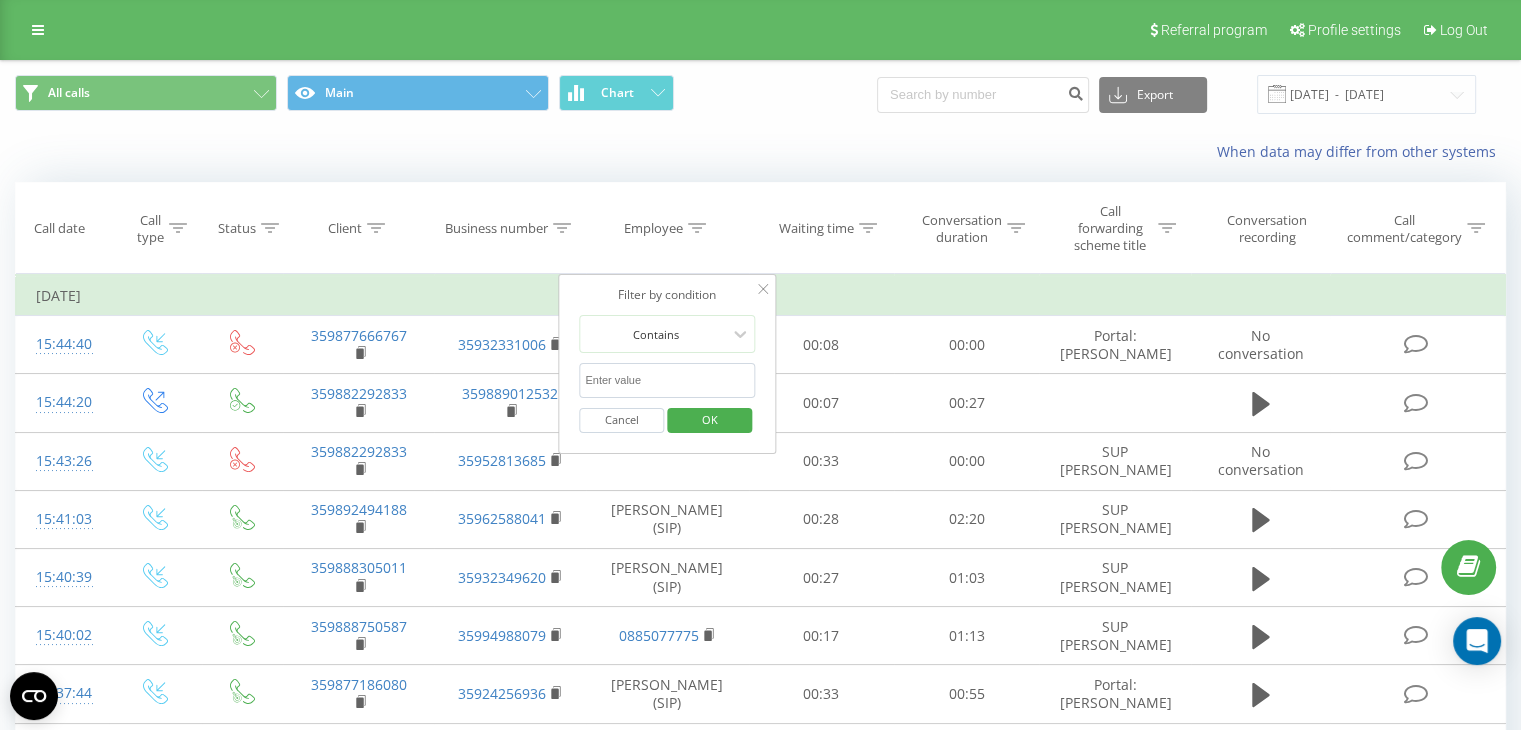 click at bounding box center (667, 380) 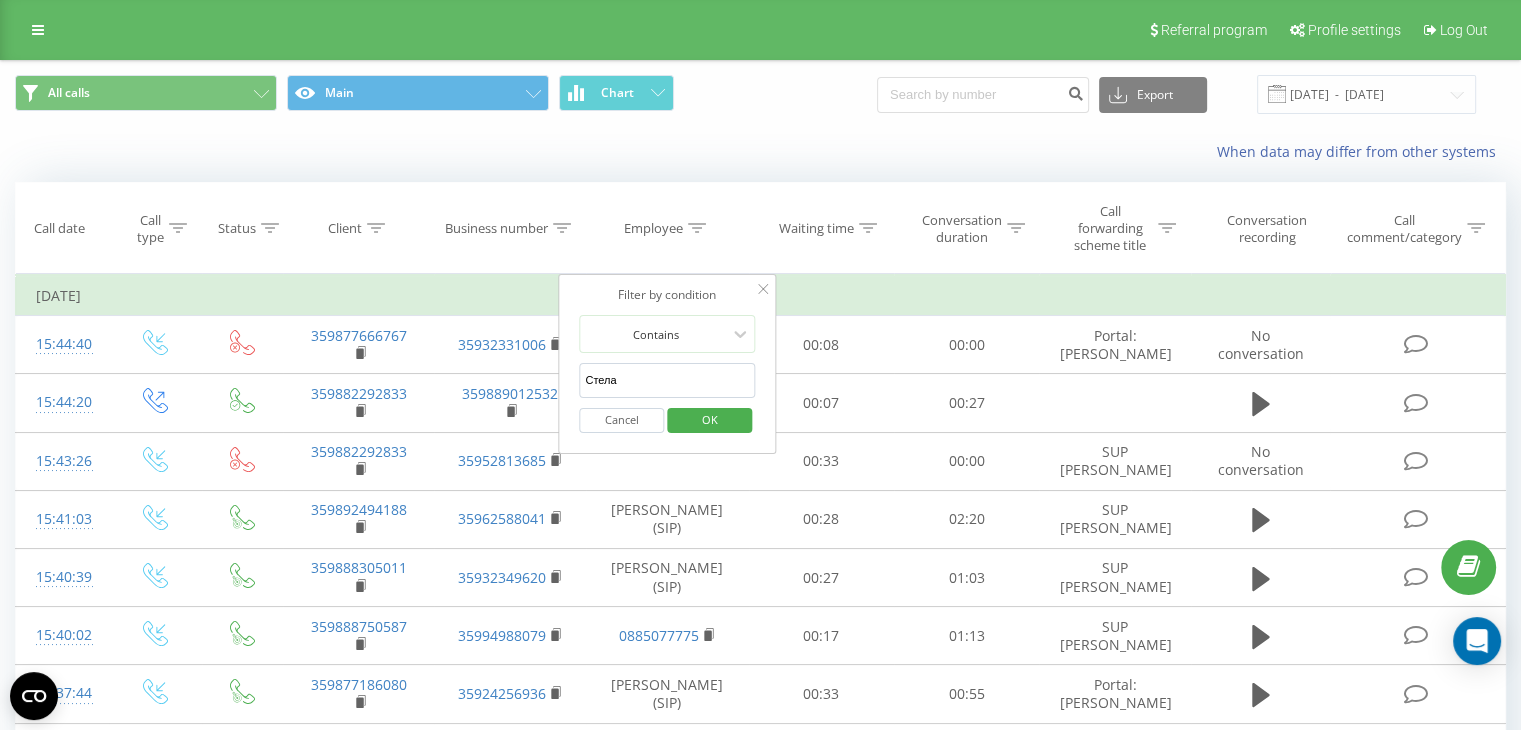 click on "OK" at bounding box center (710, 419) 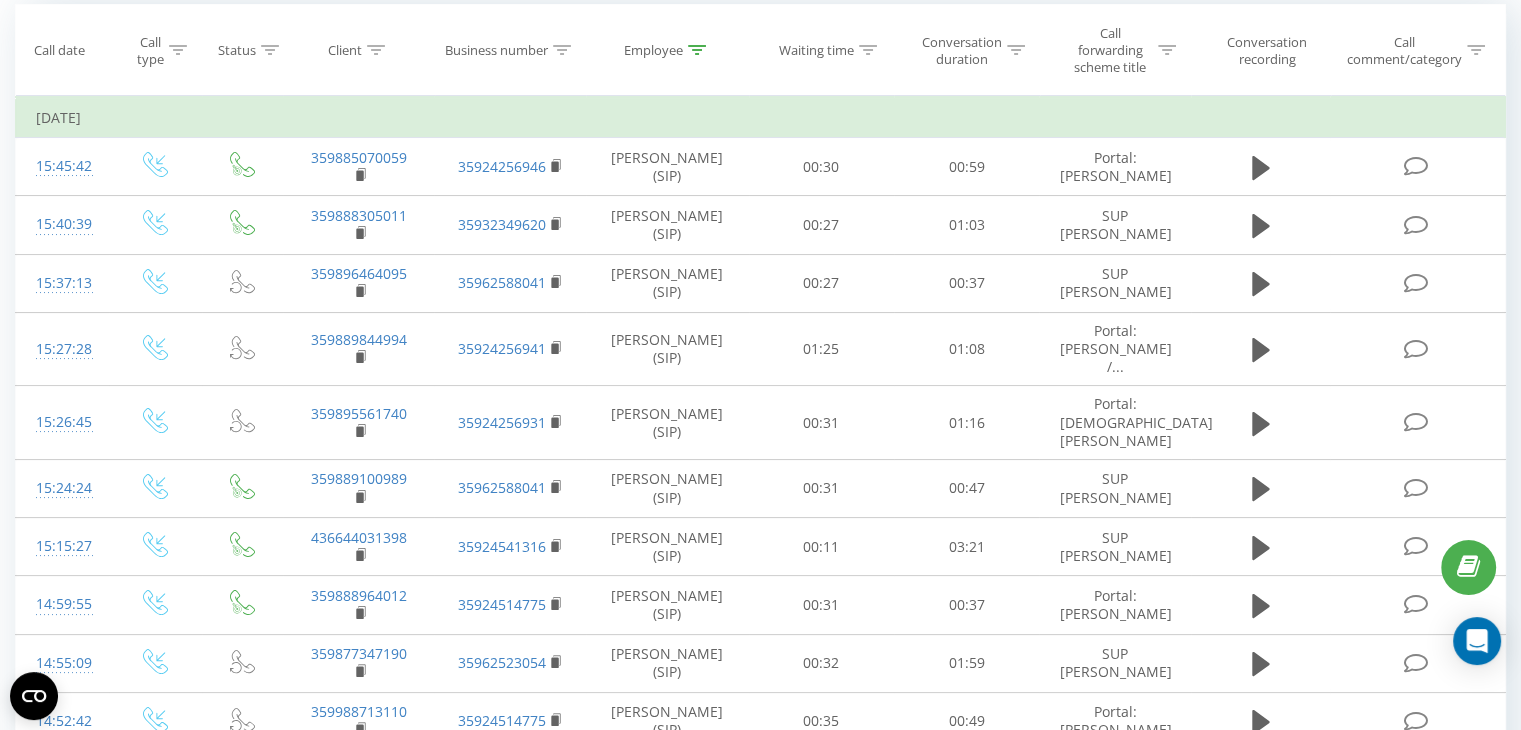 scroll, scrollTop: 0, scrollLeft: 0, axis: both 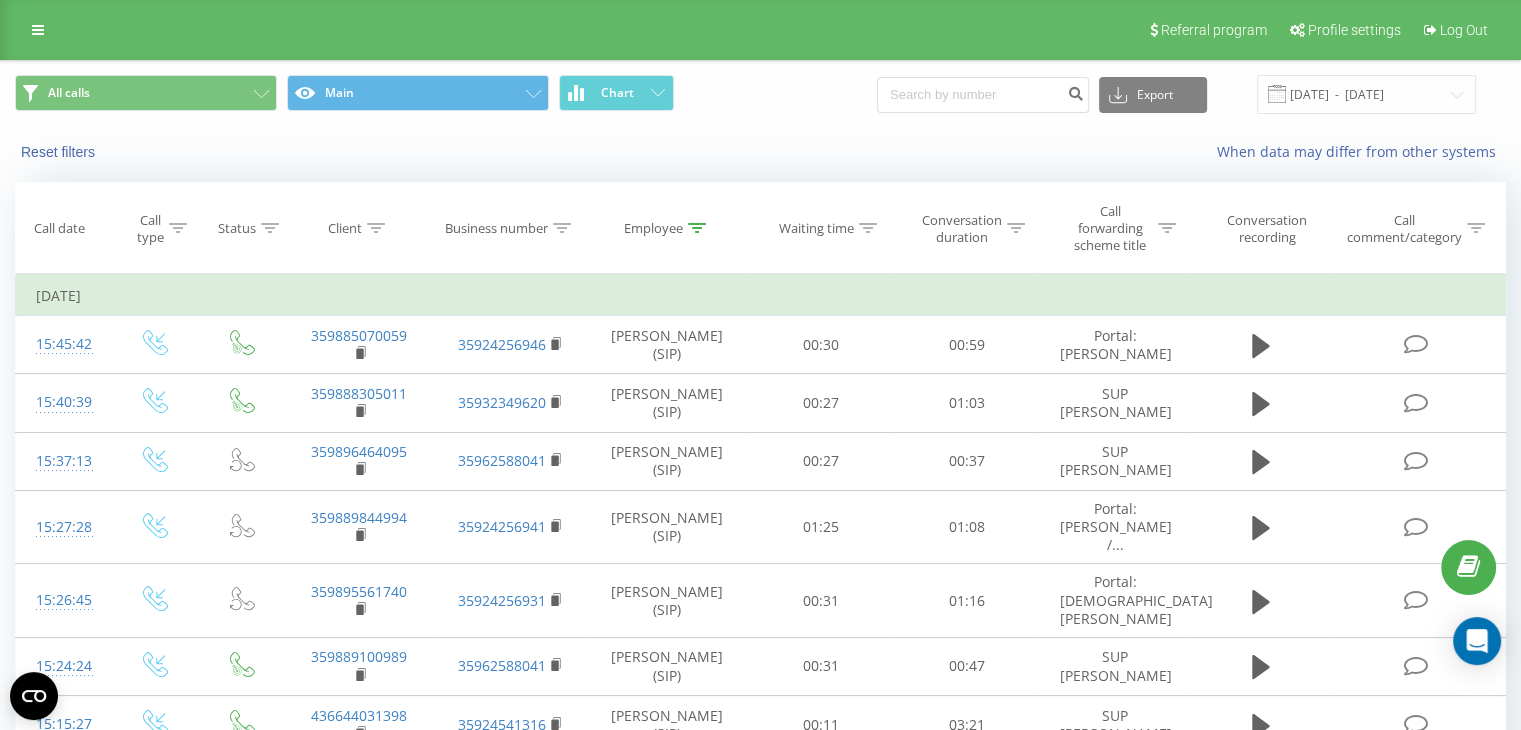 click on "Employee" at bounding box center (653, 228) 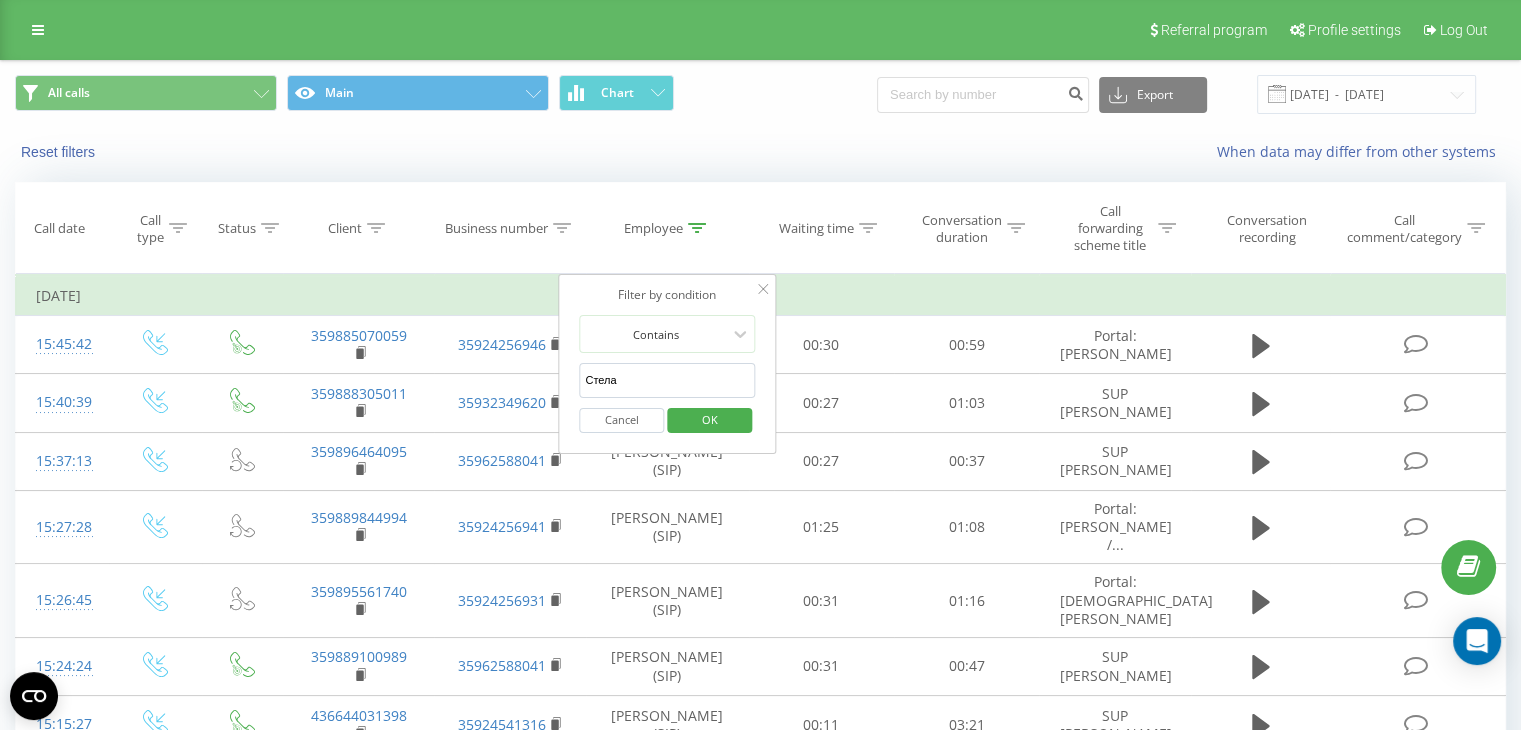 drag, startPoint x: 628, startPoint y: 365, endPoint x: 562, endPoint y: 370, distance: 66.189125 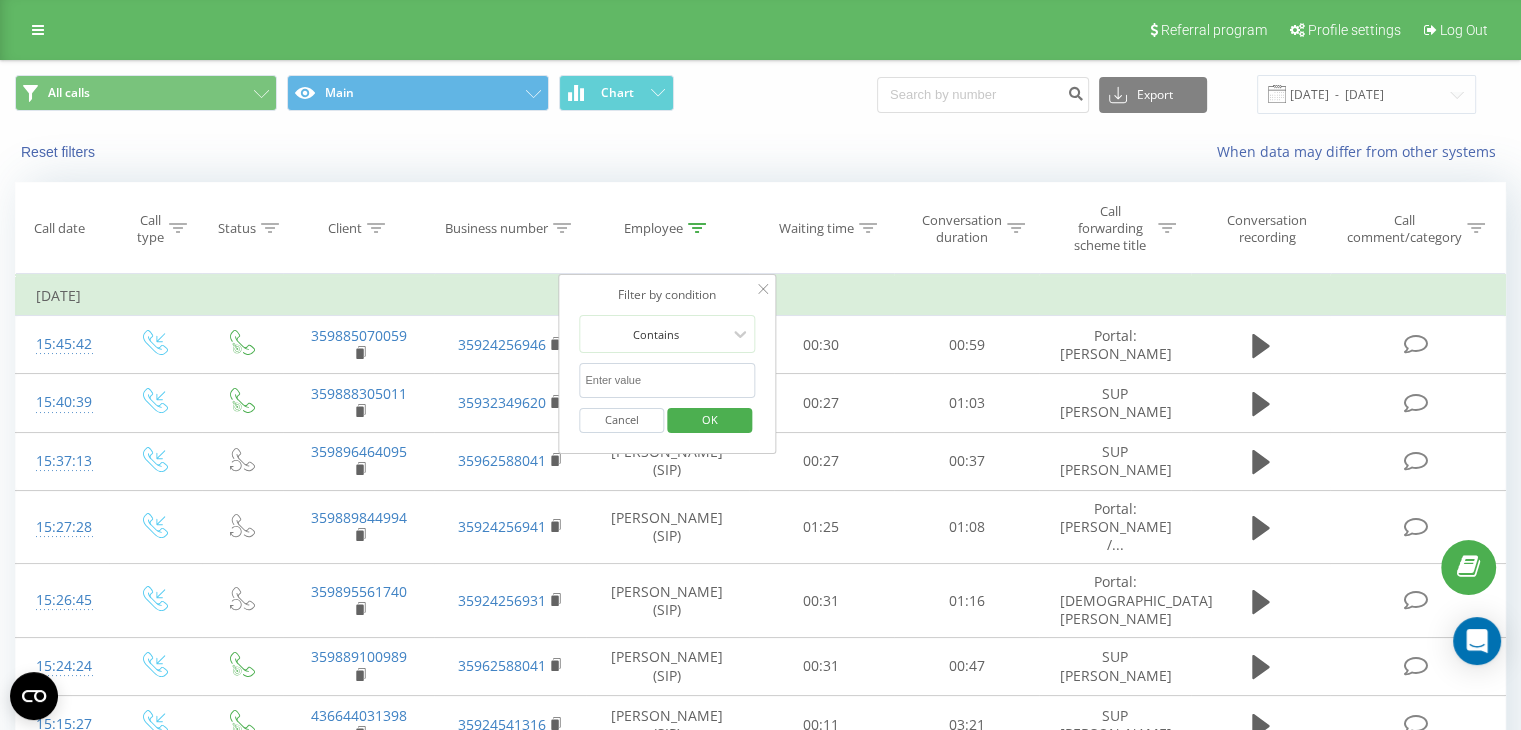 drag, startPoint x: 600, startPoint y: 373, endPoint x: 610, endPoint y: 386, distance: 16.40122 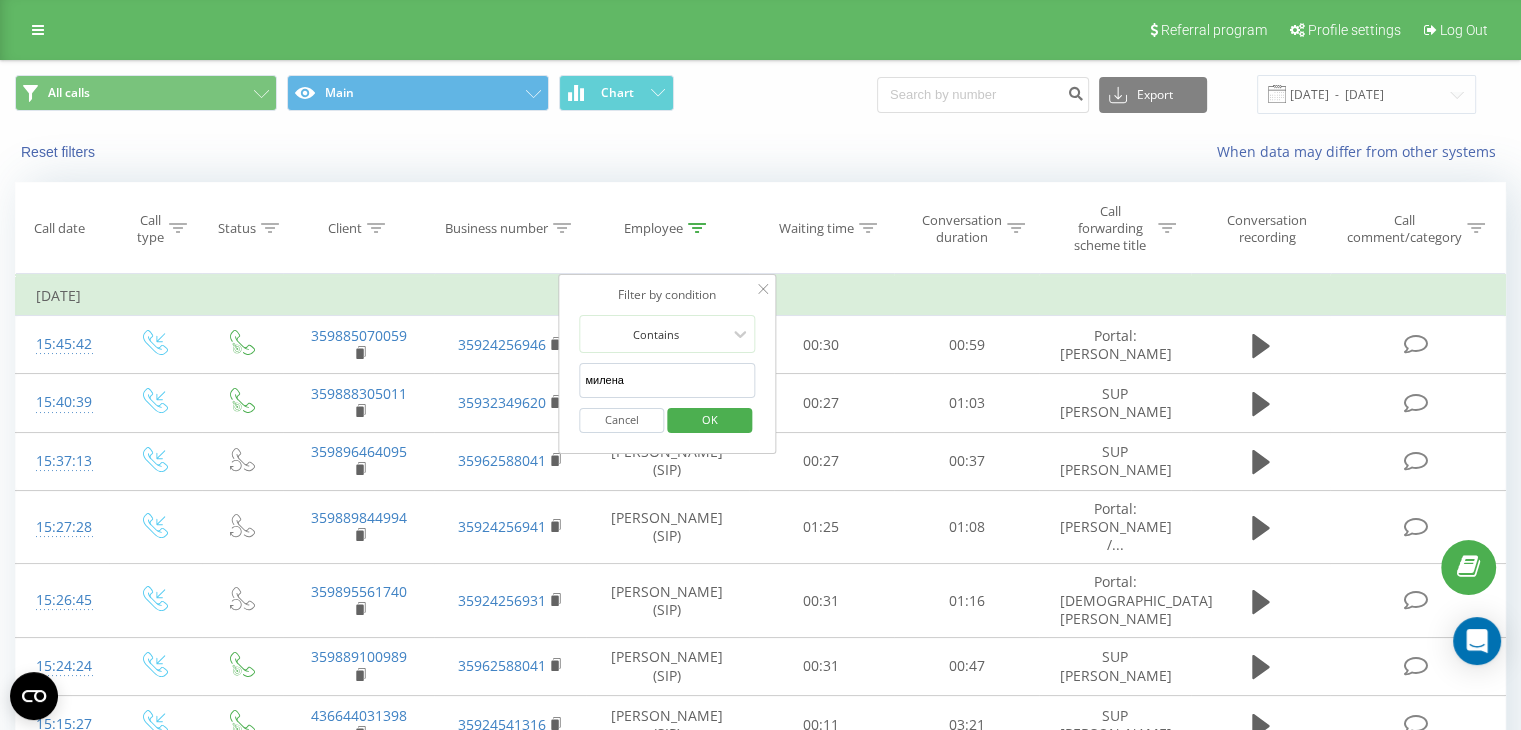 click on "OK" at bounding box center [710, 419] 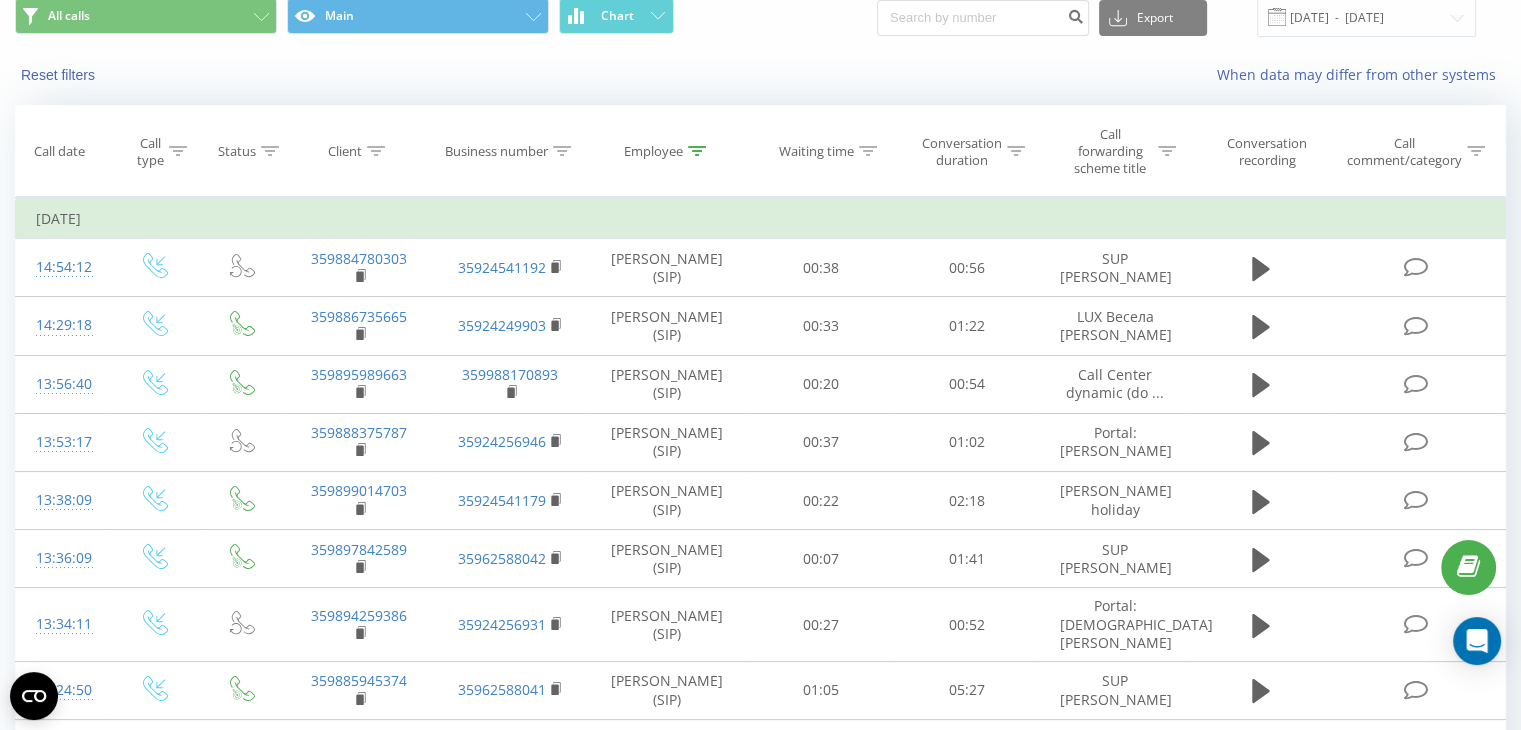scroll, scrollTop: 0, scrollLeft: 0, axis: both 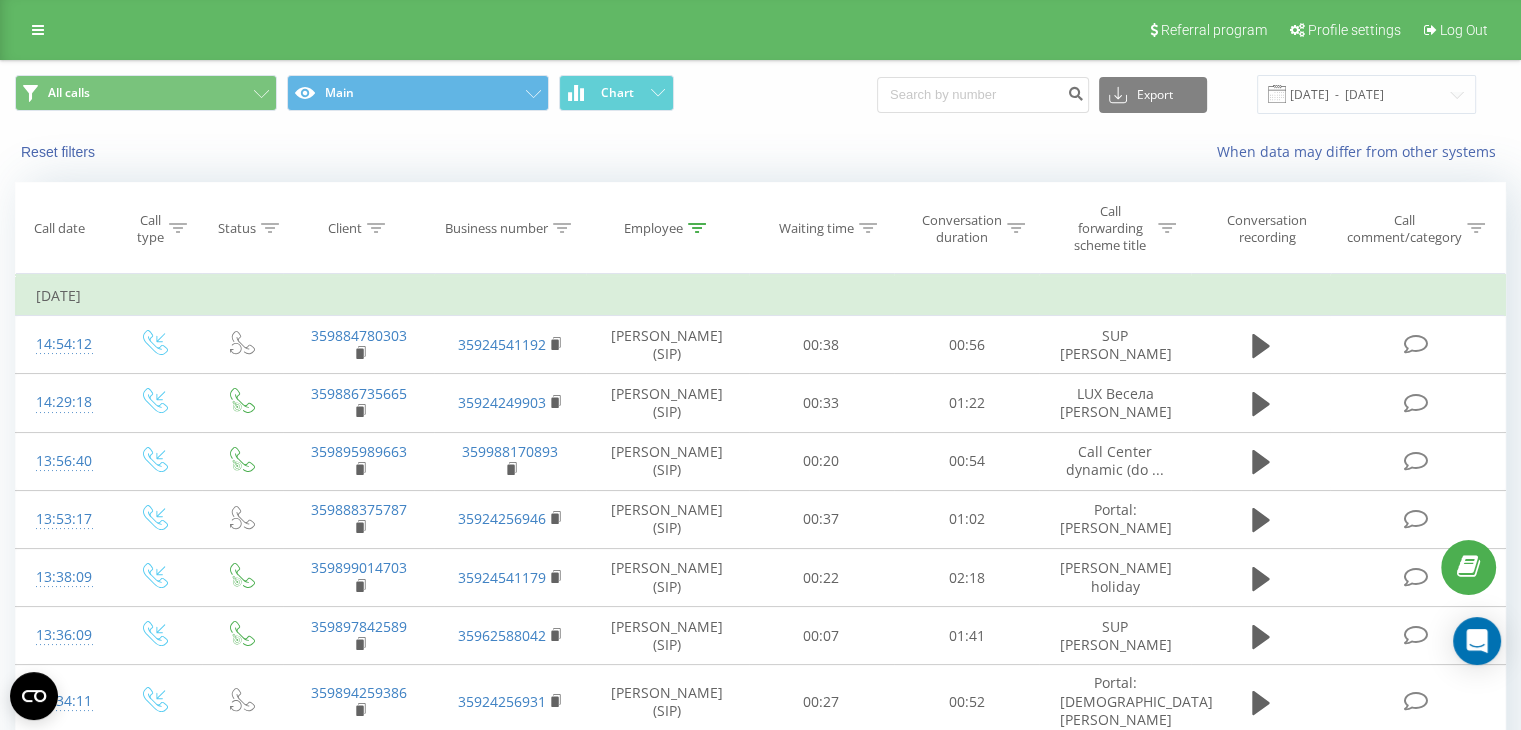 click on "Employee" at bounding box center [653, 228] 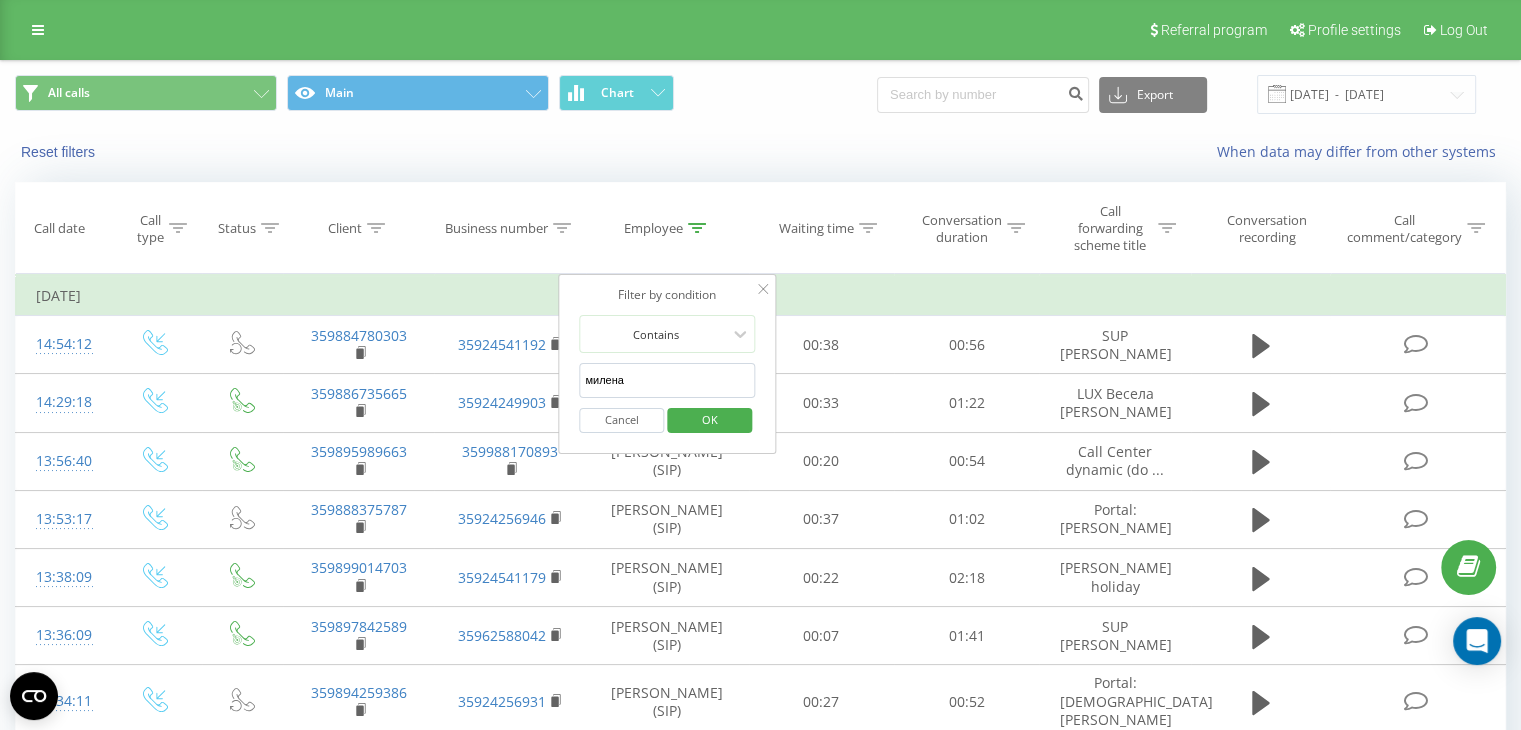 drag, startPoint x: 548, startPoint y: 378, endPoint x: 559, endPoint y: 381, distance: 11.401754 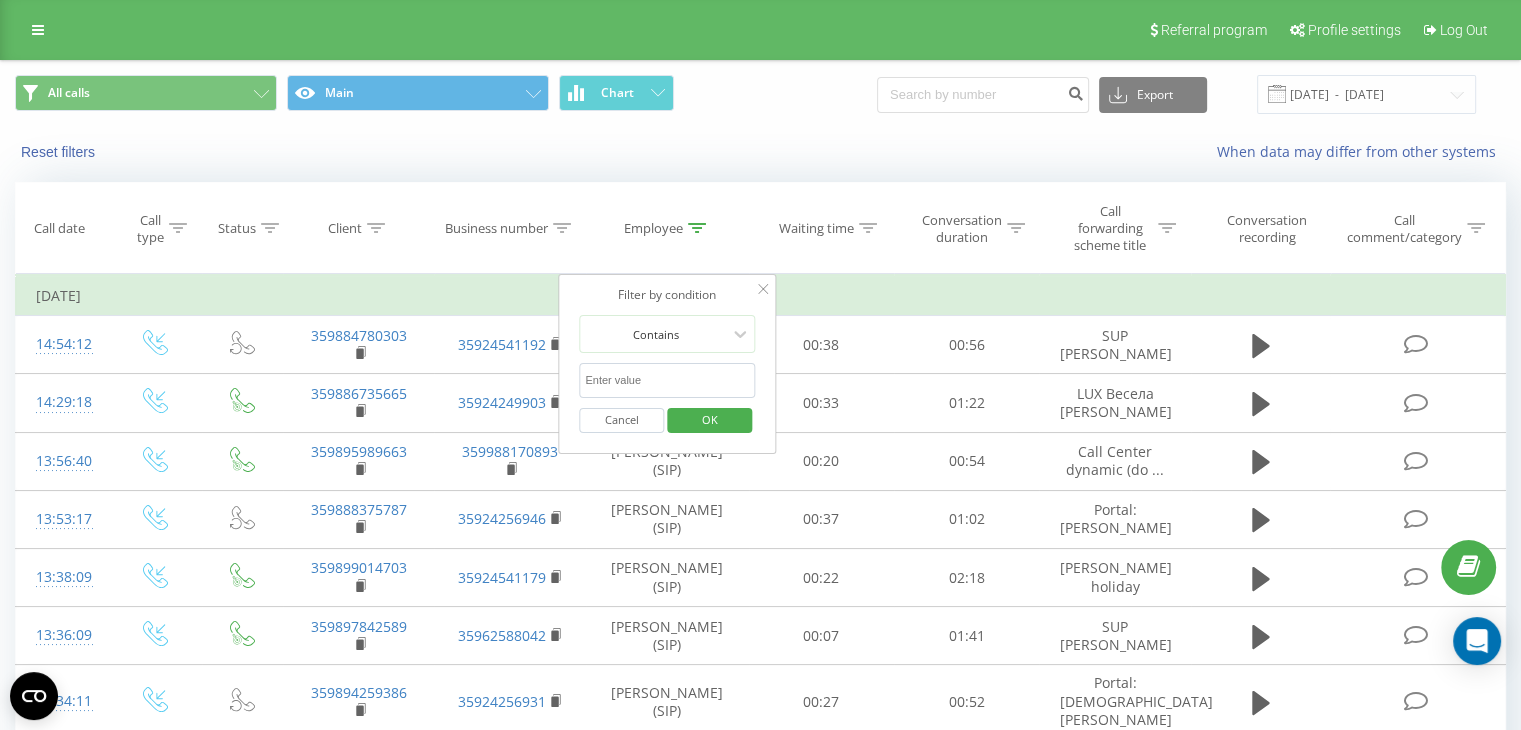 click at bounding box center (667, 380) 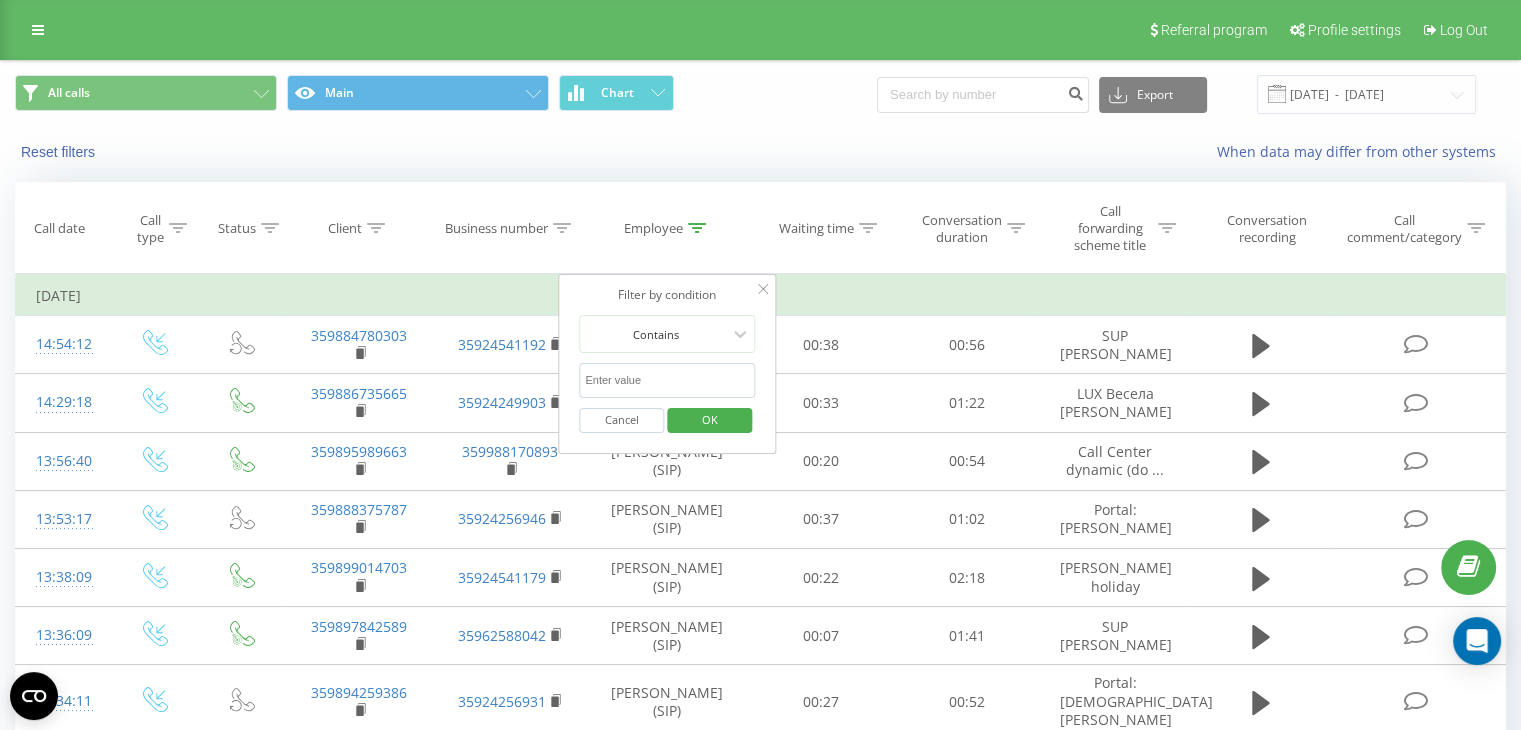 type on "ива" 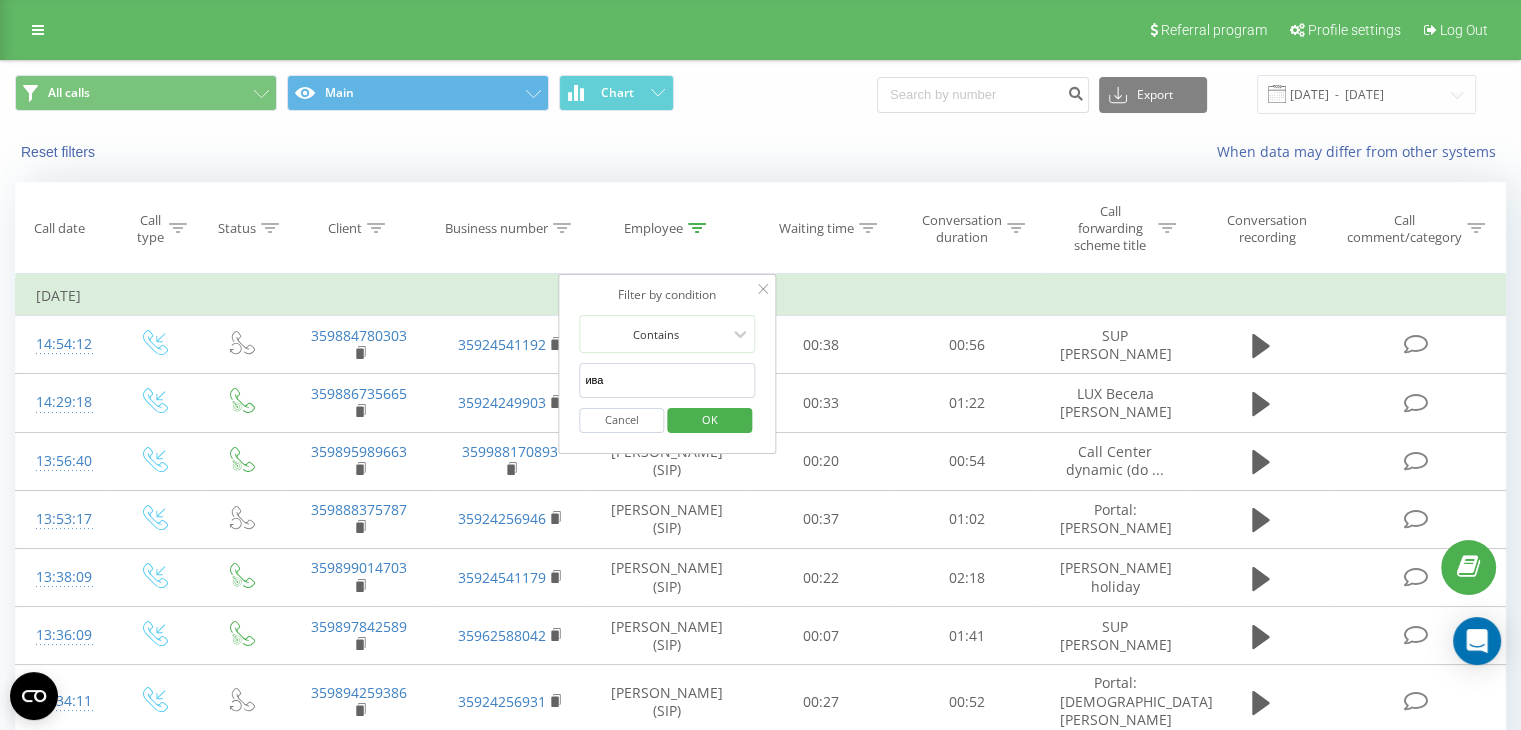 click on "OK" at bounding box center (710, 419) 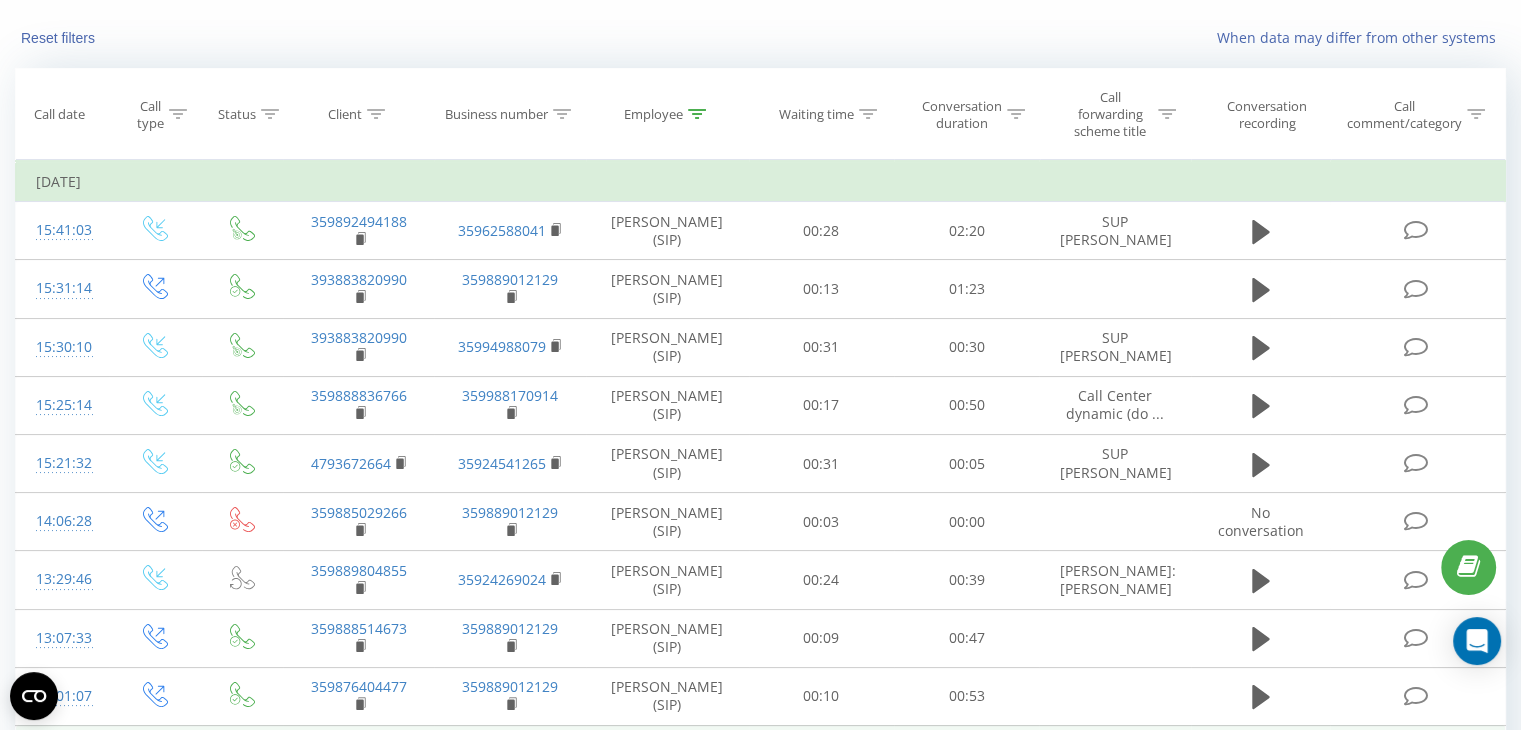 scroll, scrollTop: 88, scrollLeft: 0, axis: vertical 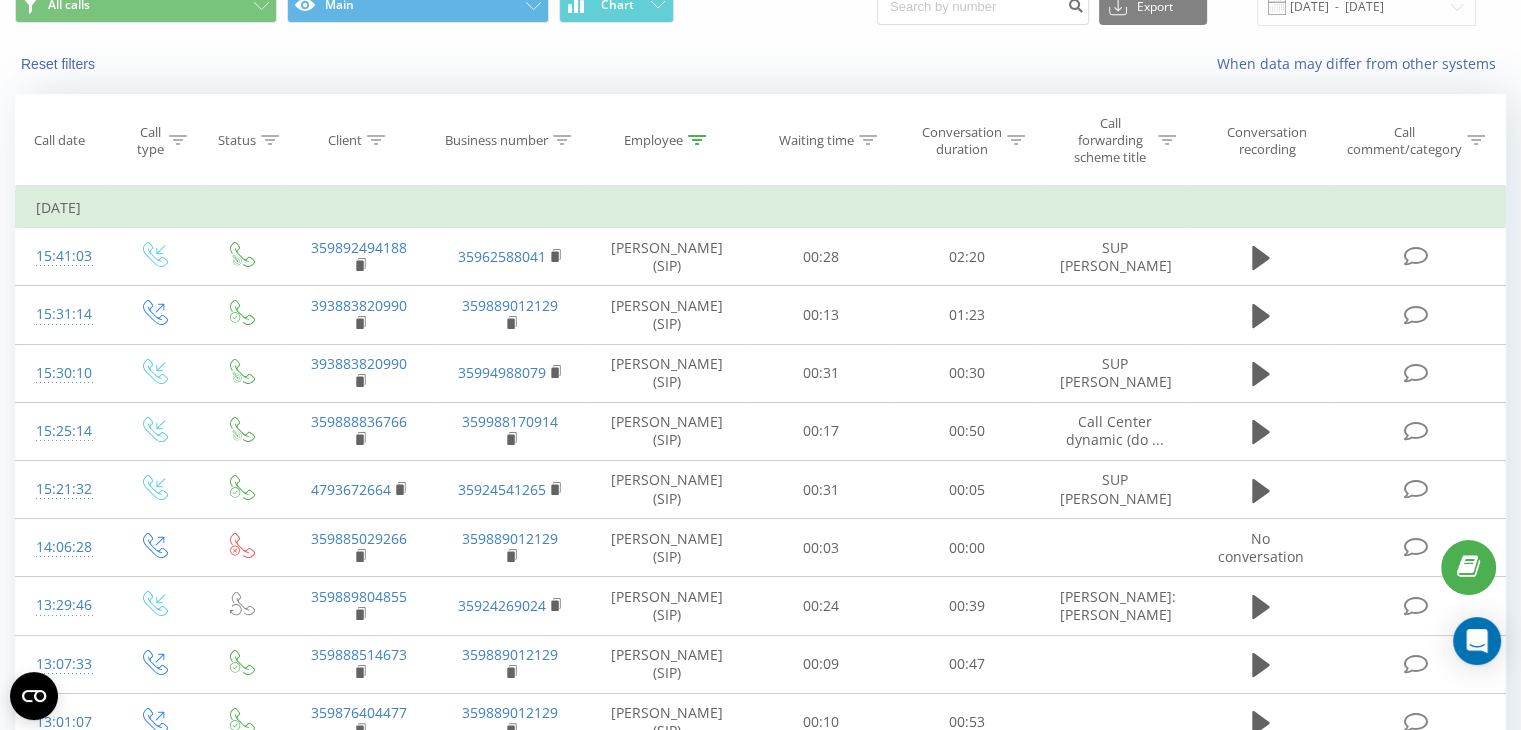 click on "Employee" at bounding box center [653, 140] 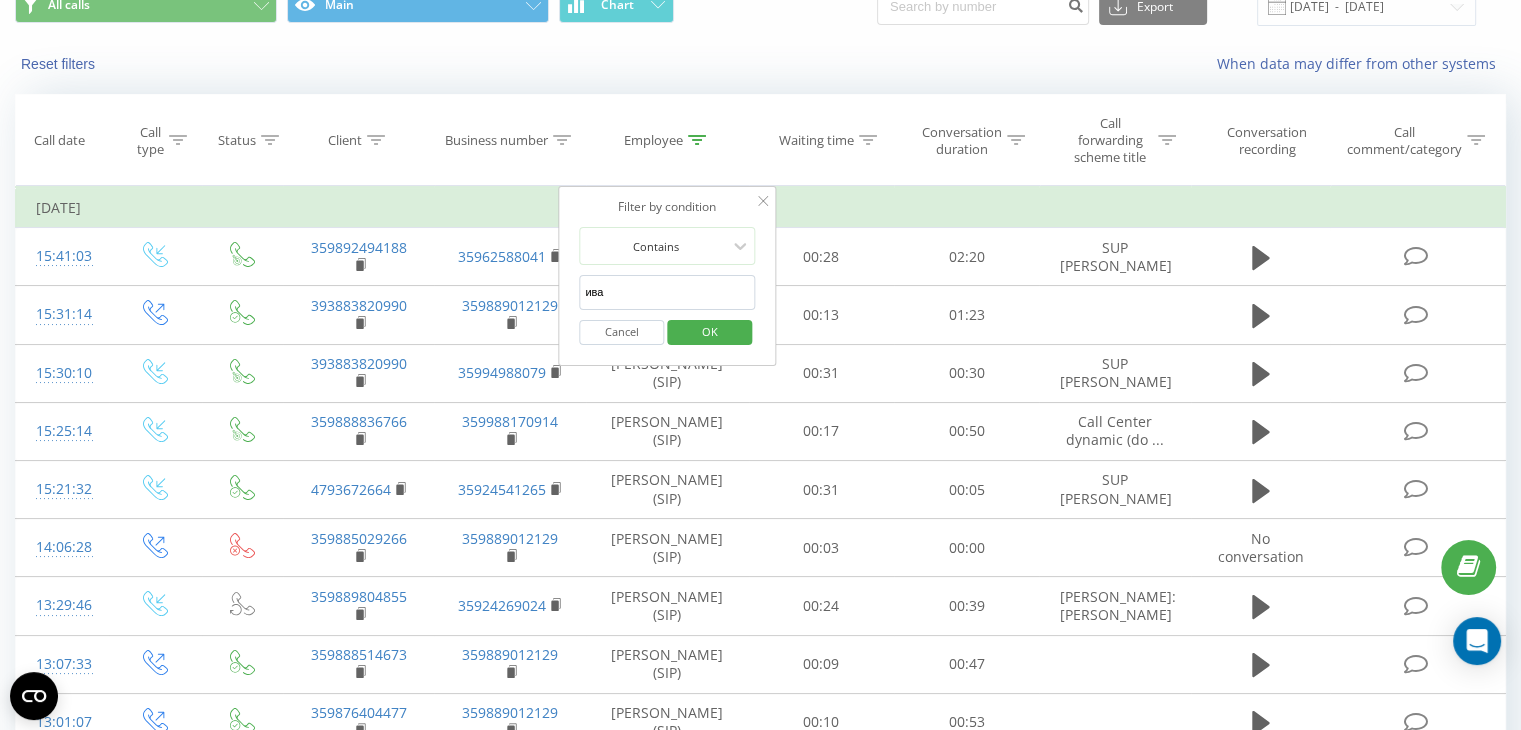 drag, startPoint x: 611, startPoint y: 290, endPoint x: 570, endPoint y: 300, distance: 42.201897 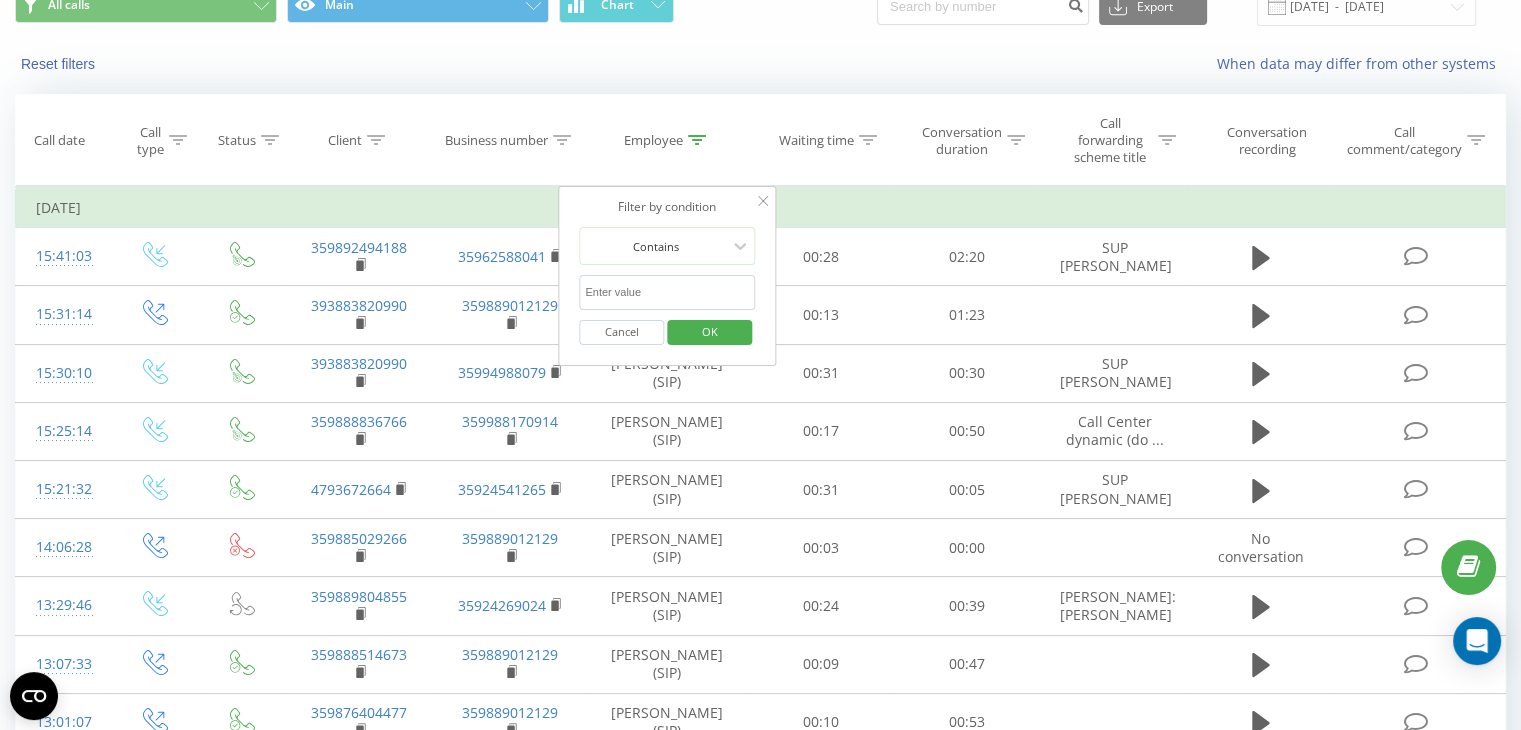click at bounding box center (667, 292) 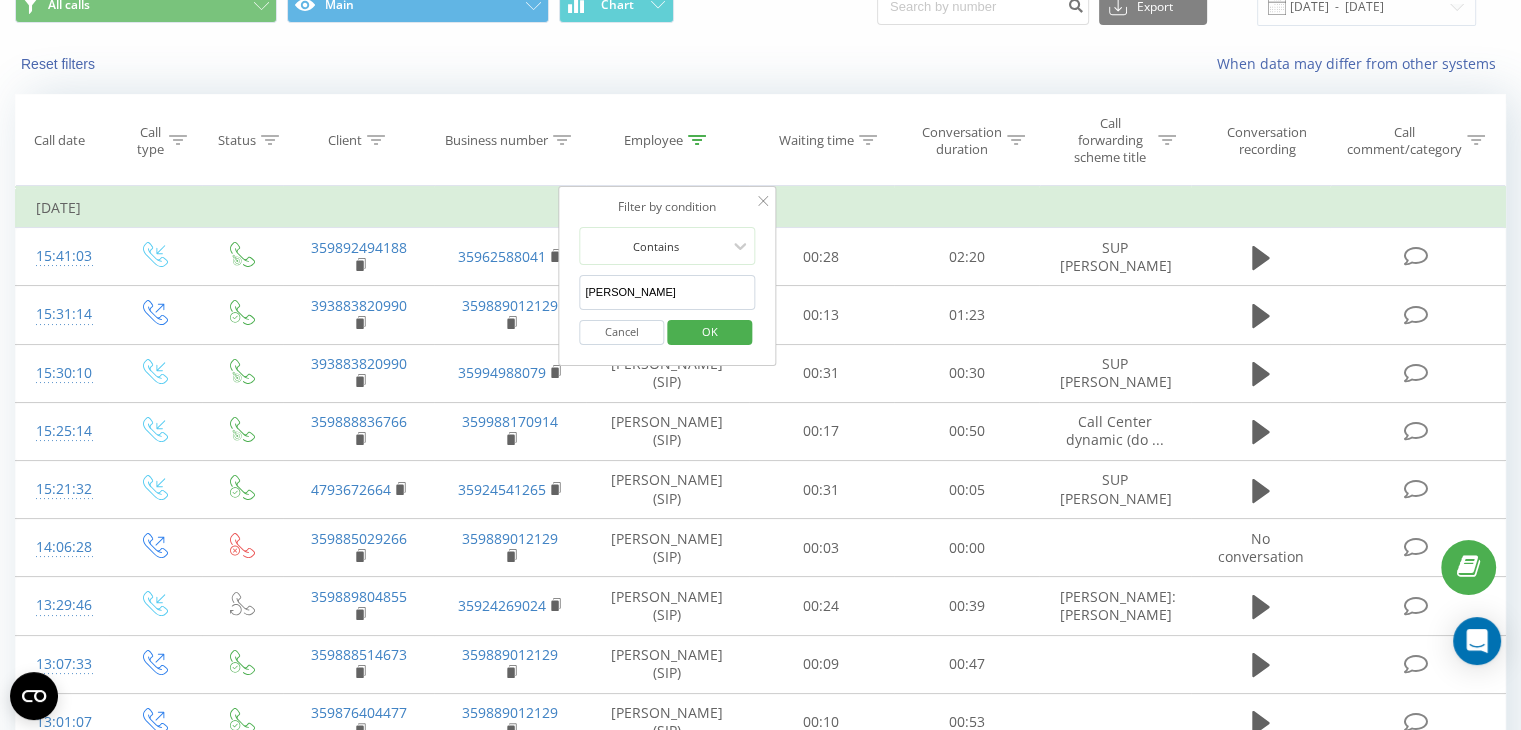 click on "OK" at bounding box center (710, 331) 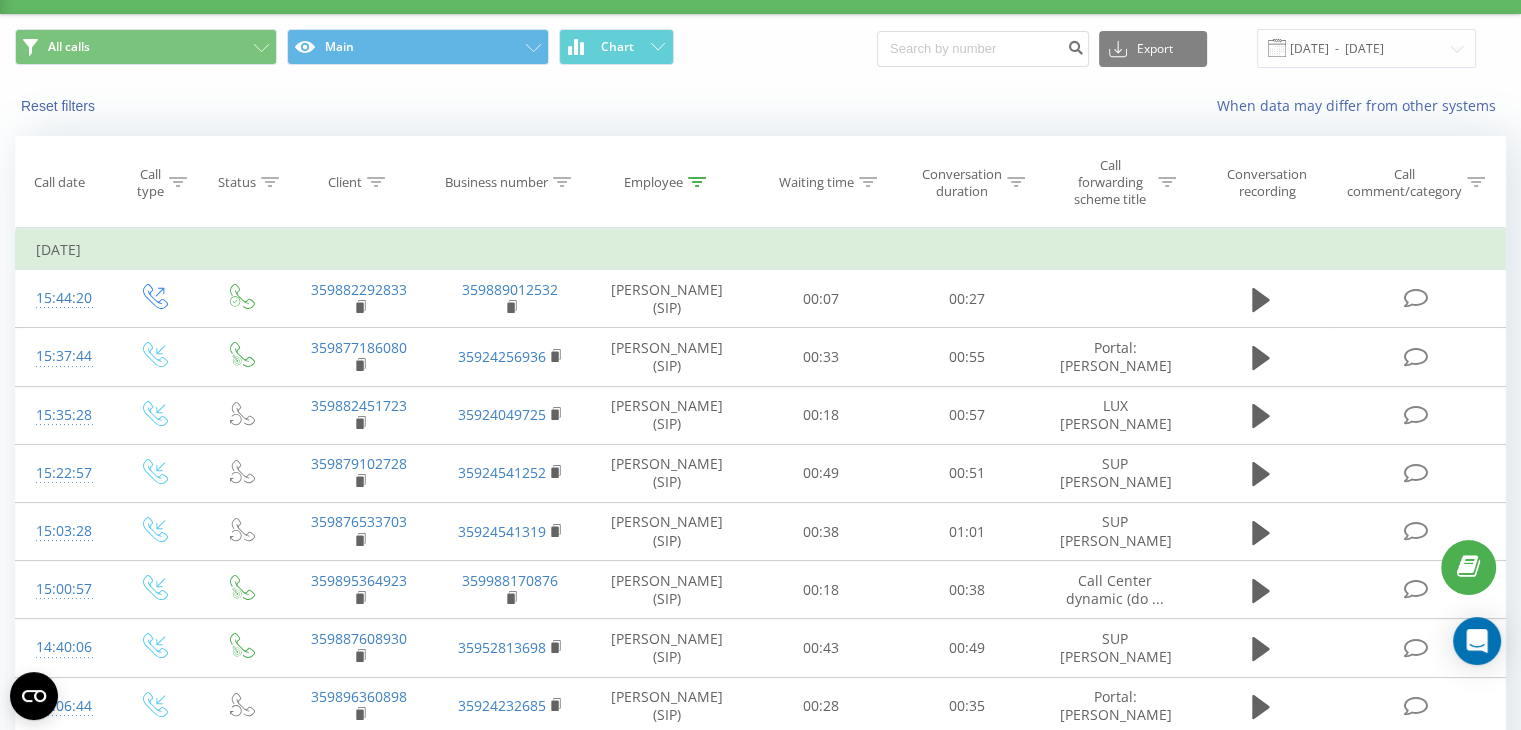 scroll, scrollTop: 0, scrollLeft: 0, axis: both 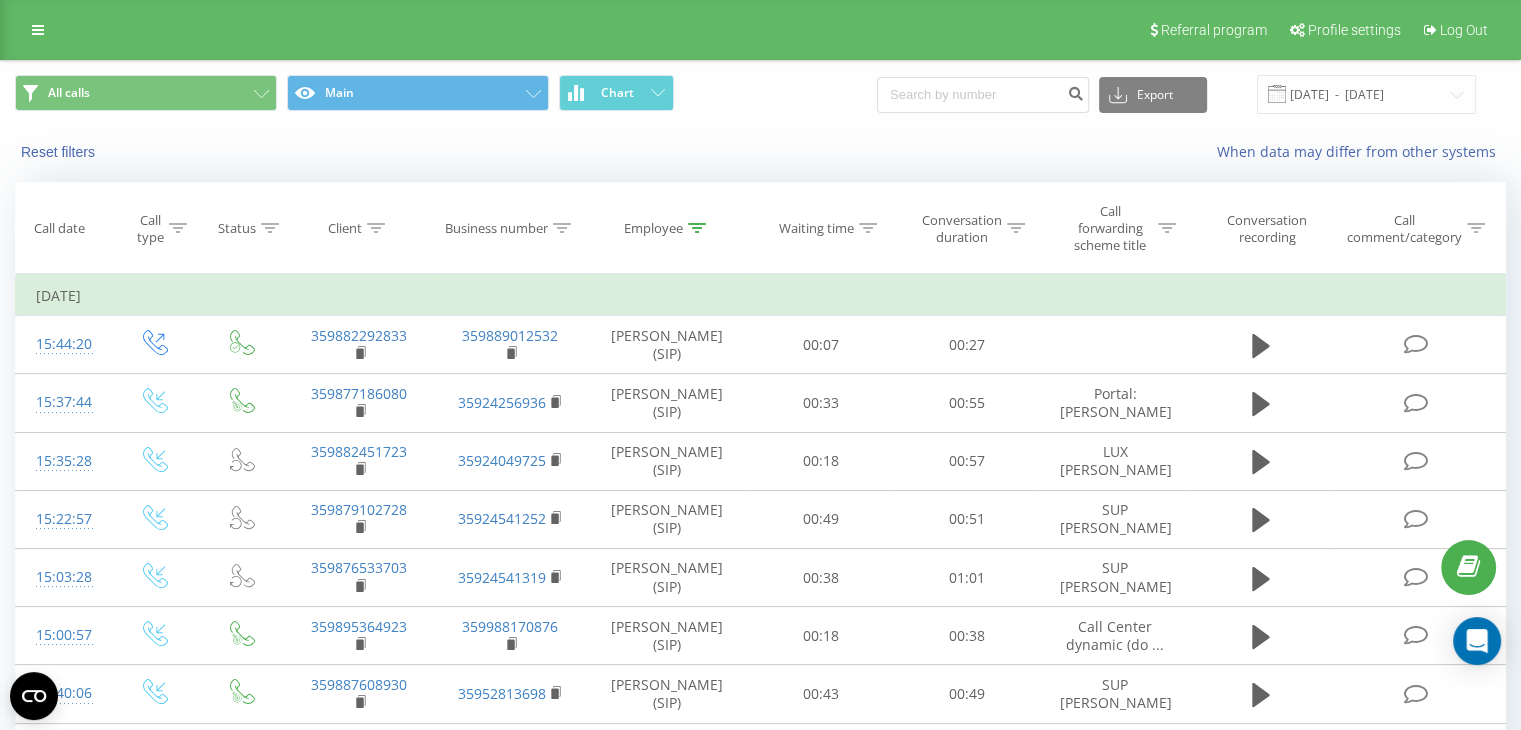click on "Employee" at bounding box center (653, 228) 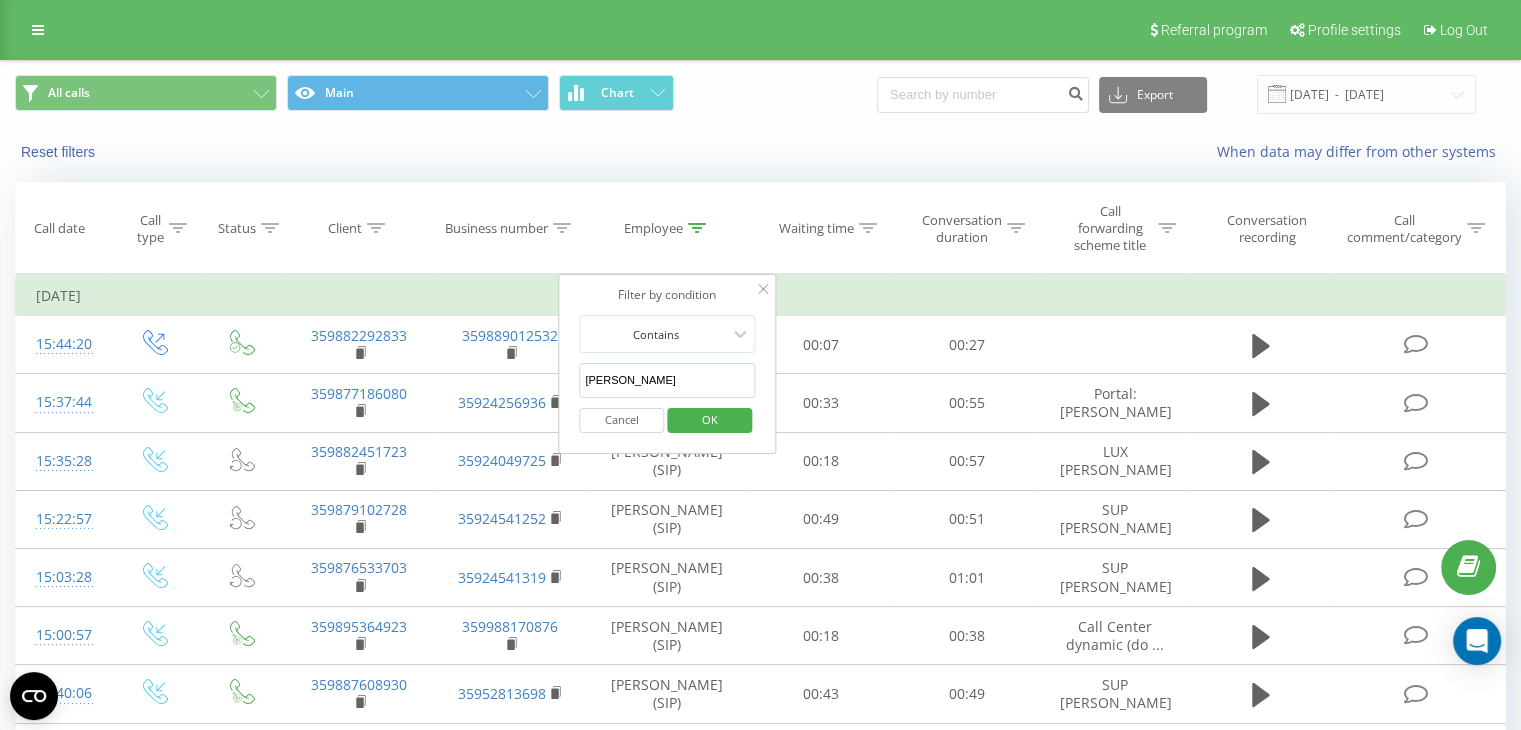 drag, startPoint x: 578, startPoint y: 373, endPoint x: 568, endPoint y: 376, distance: 10.440307 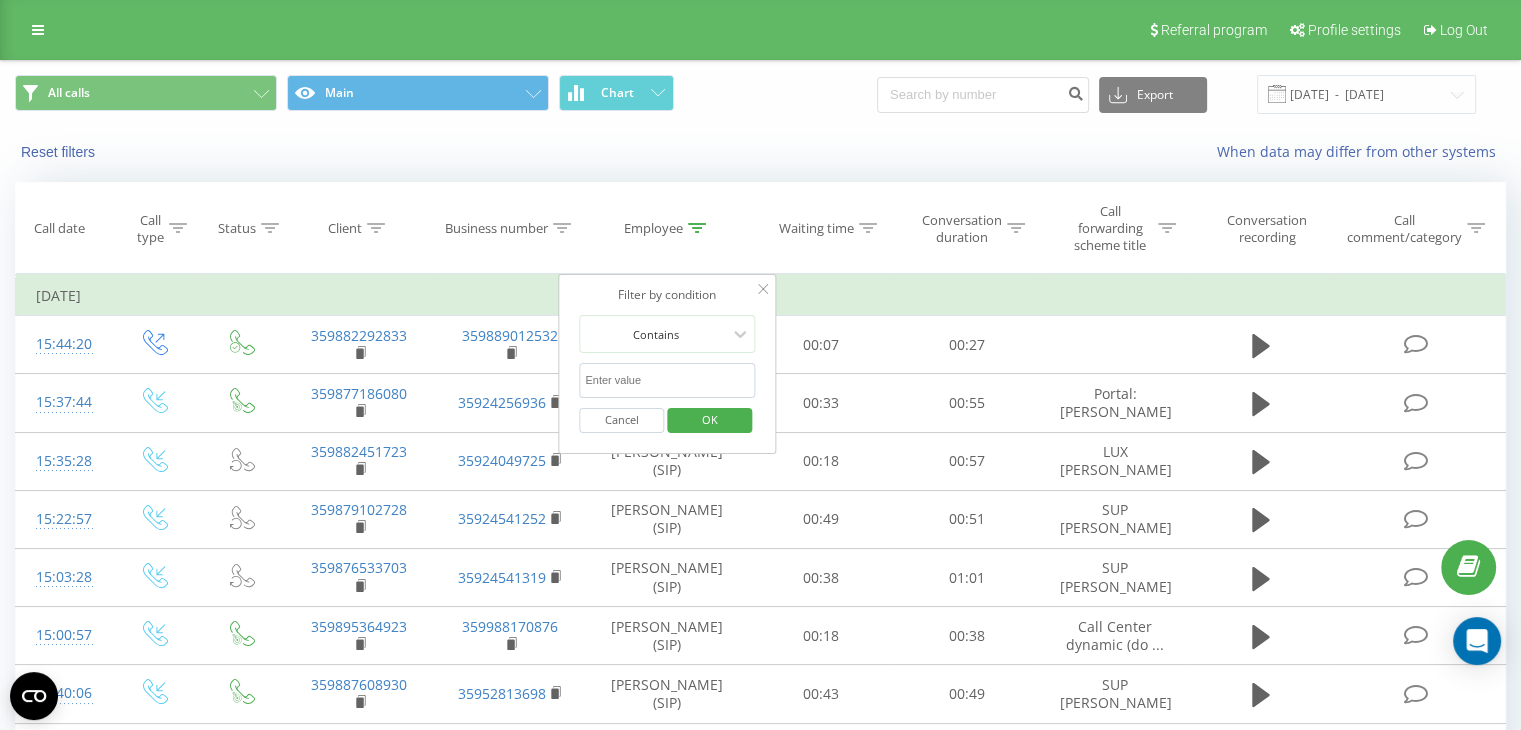 type 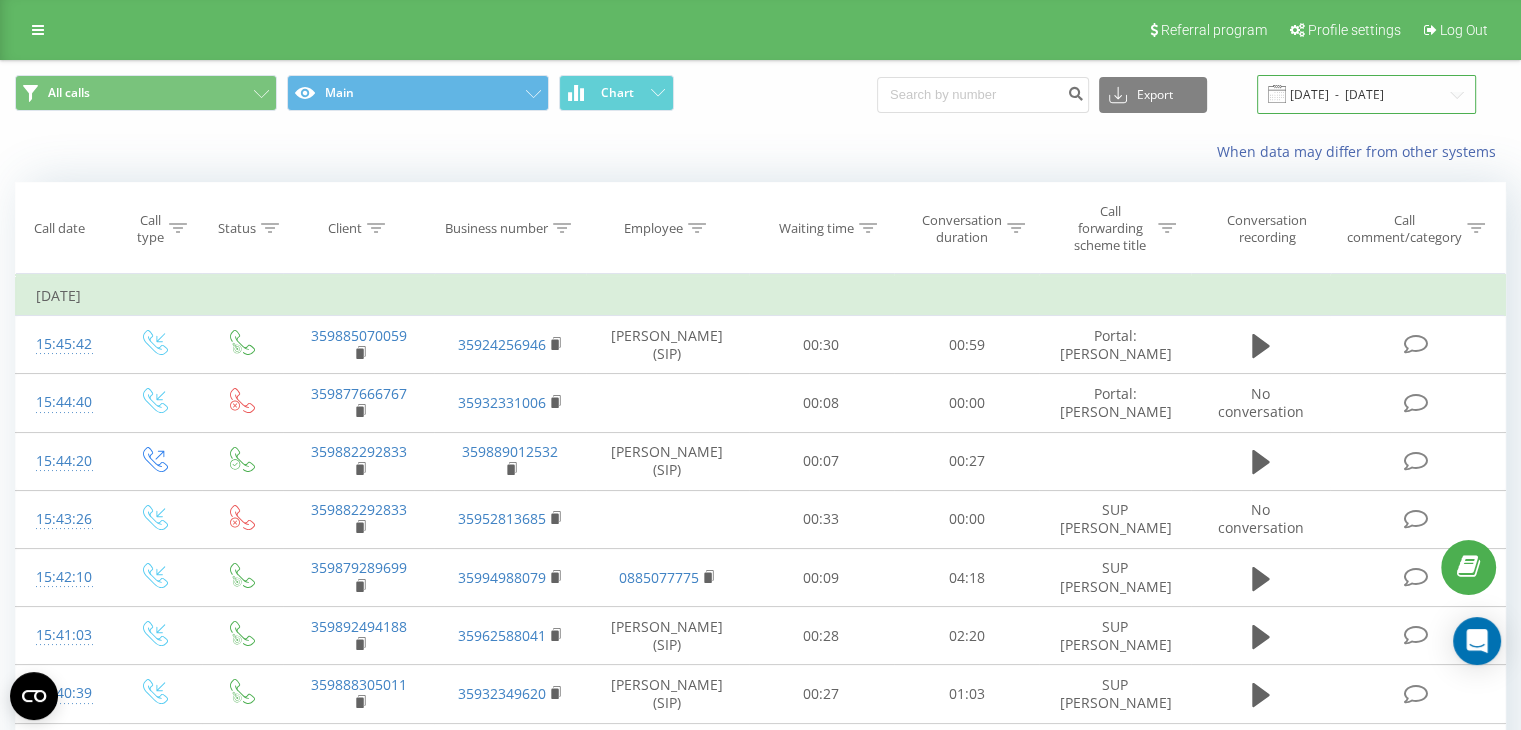 click on "[DATE]  -  [DATE]" at bounding box center [1366, 94] 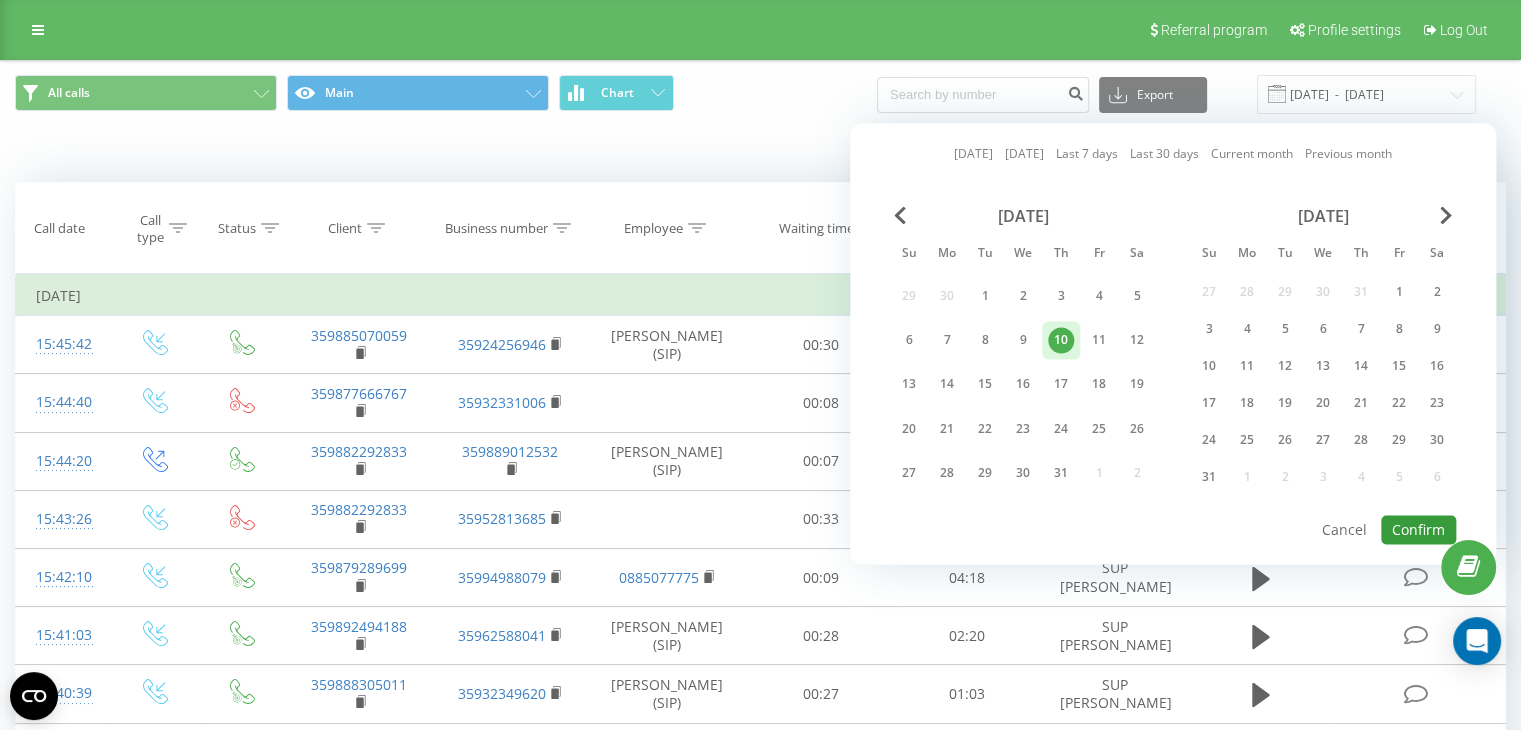 click on "Confirm" at bounding box center [1418, 529] 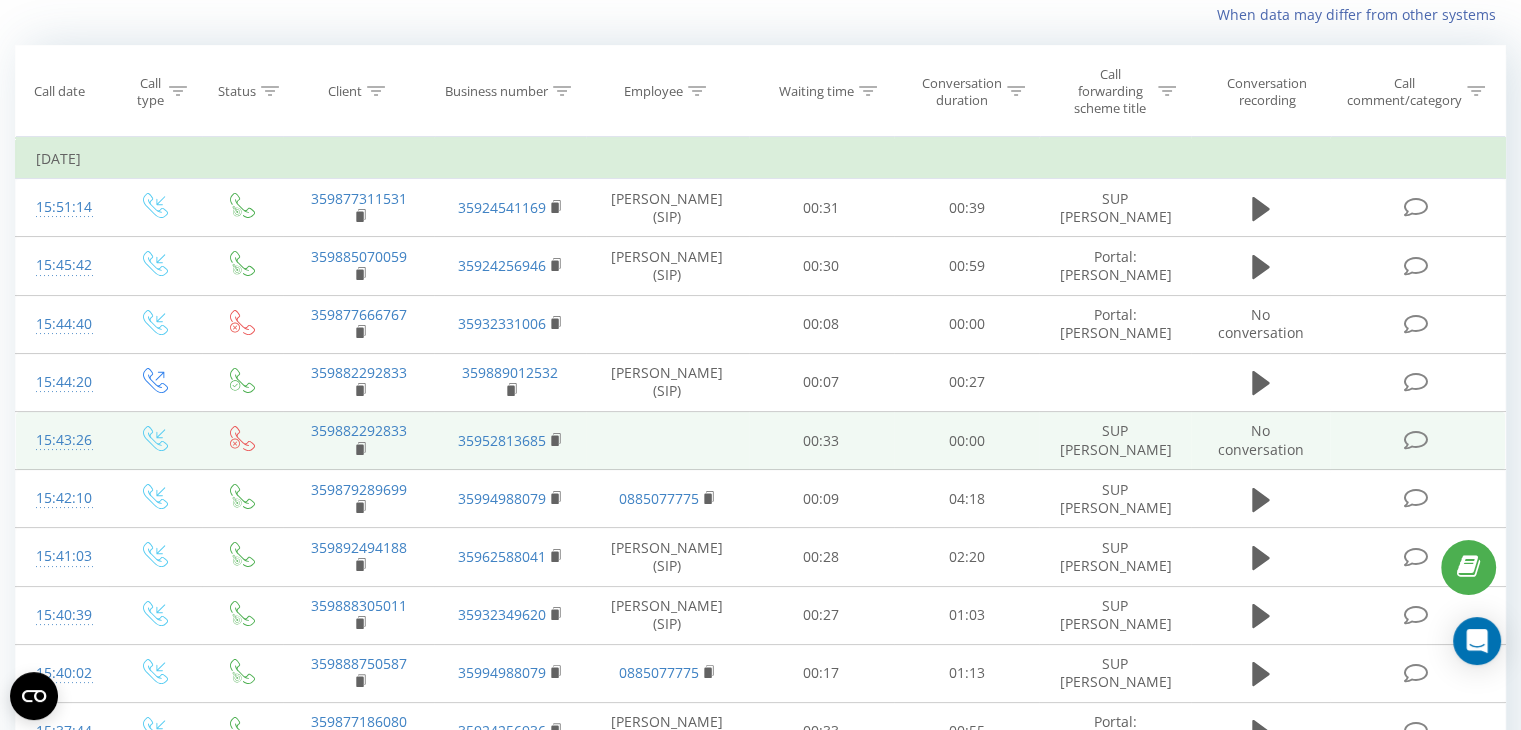 scroll, scrollTop: 100, scrollLeft: 0, axis: vertical 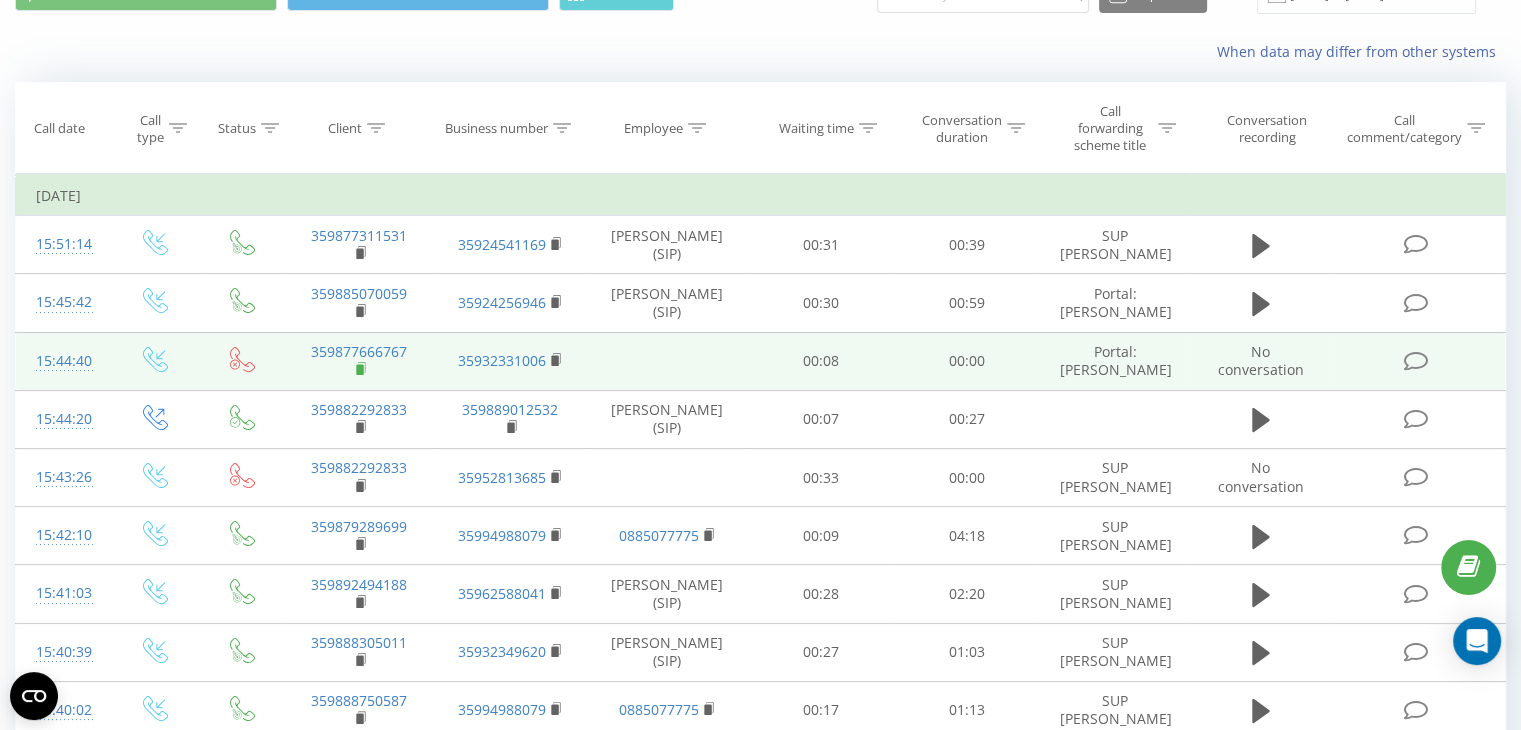 click 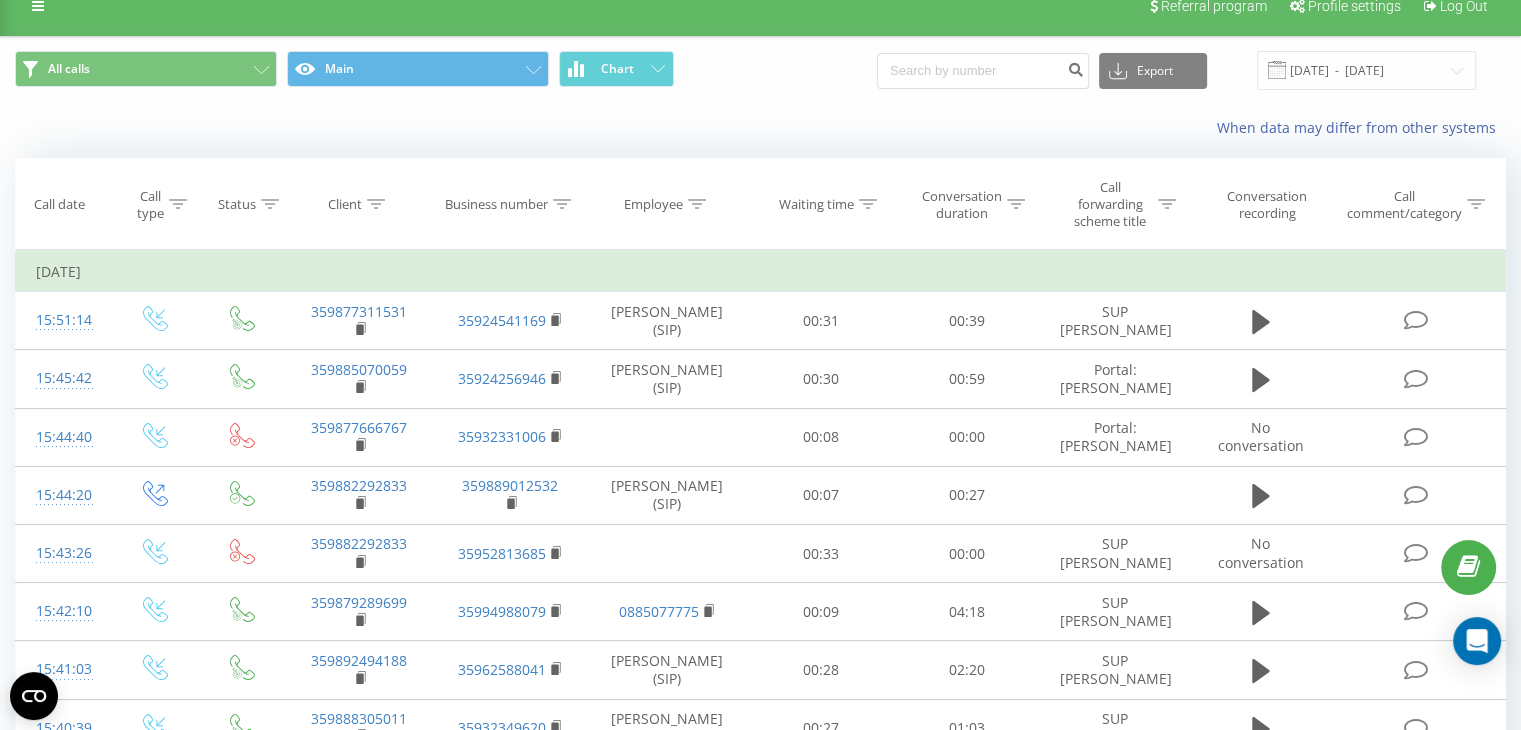 scroll, scrollTop: 0, scrollLeft: 0, axis: both 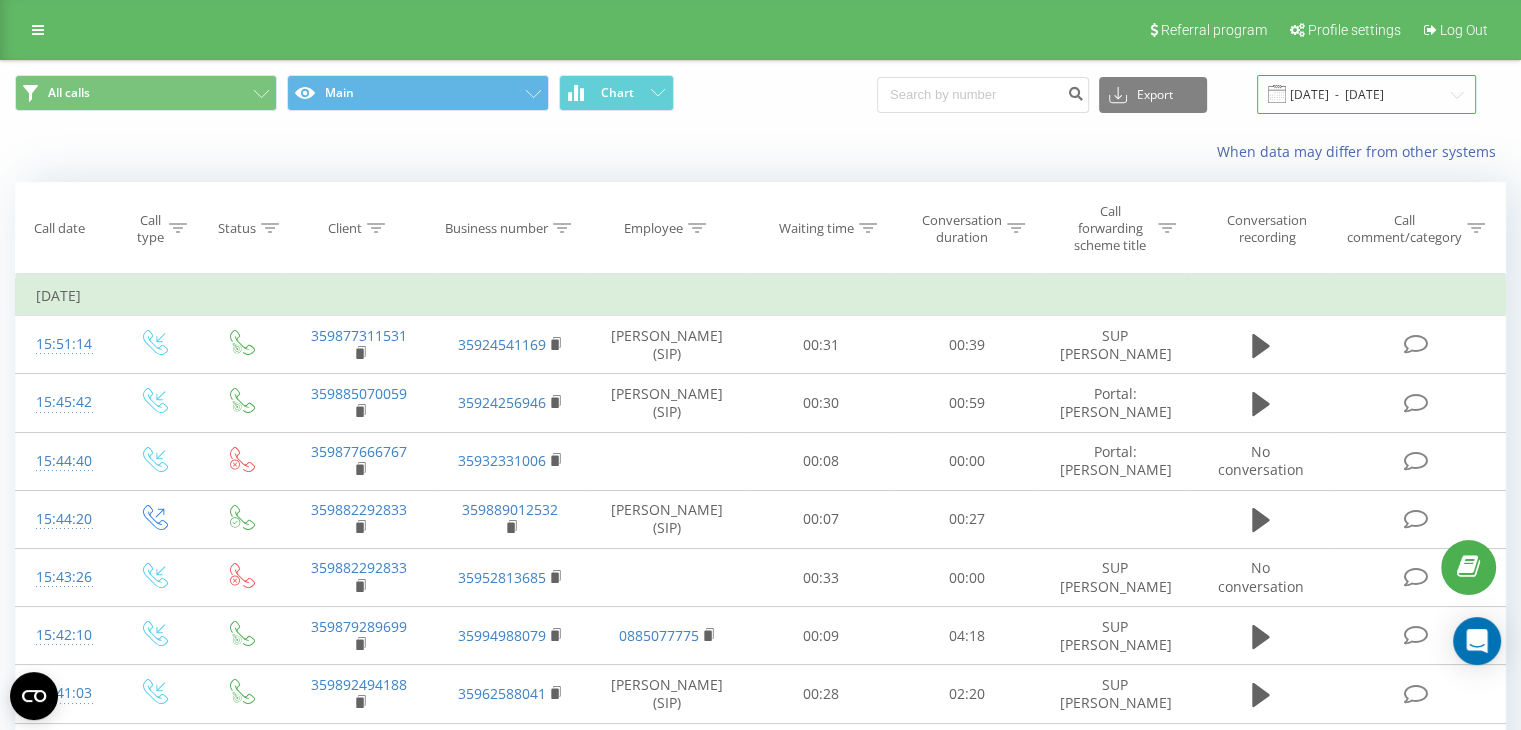 click on "[DATE]  -  [DATE]" at bounding box center (1366, 94) 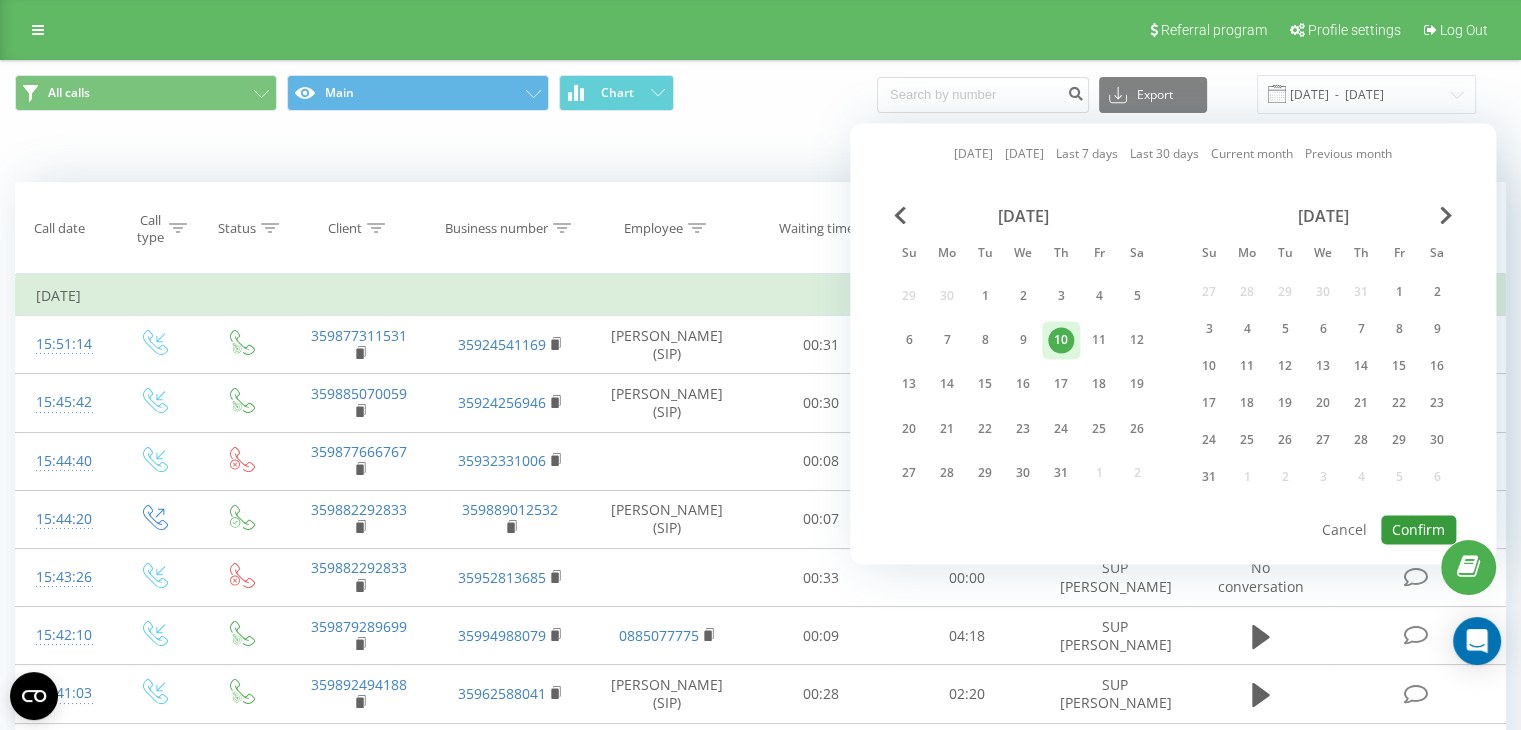 click on "Confirm" at bounding box center [1418, 529] 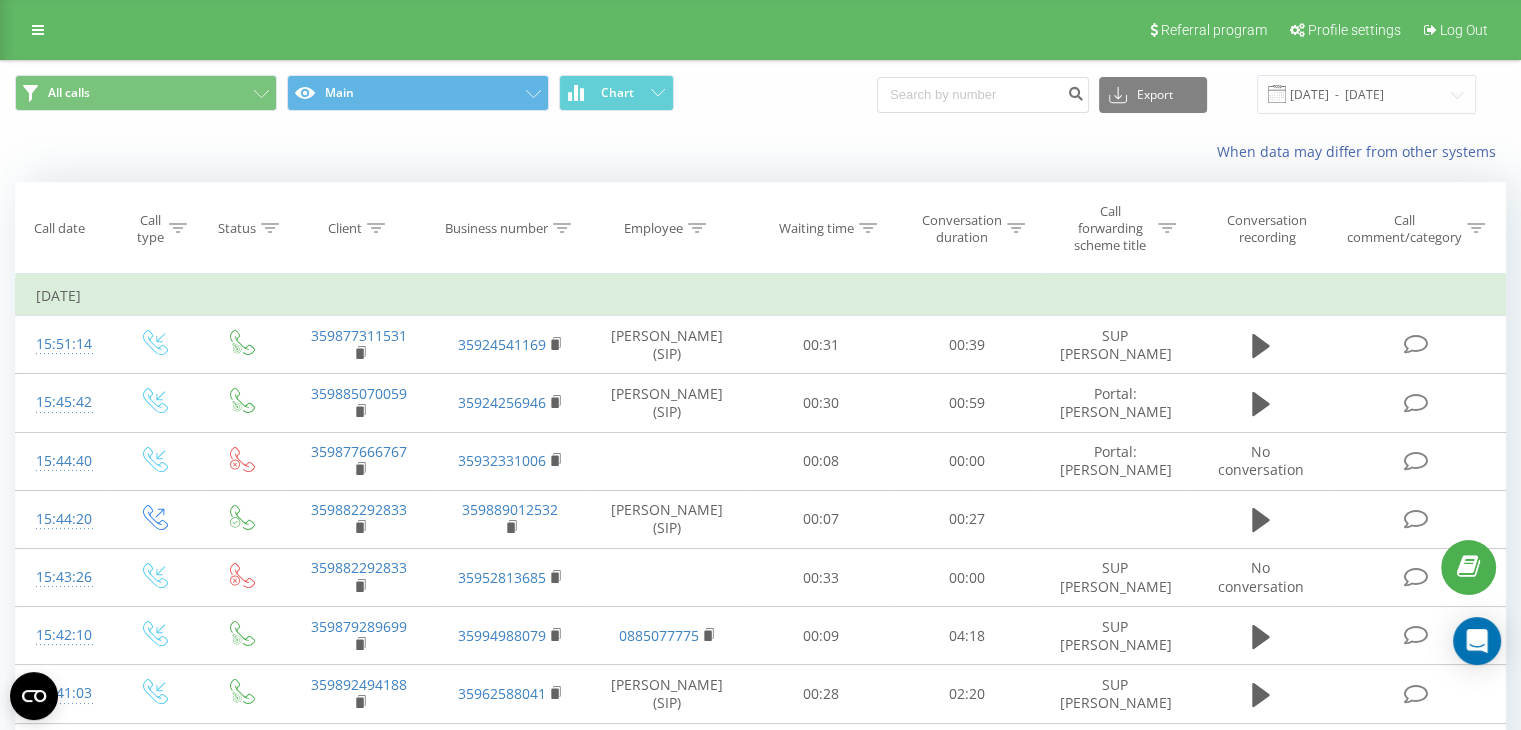 click at bounding box center [0, 0] 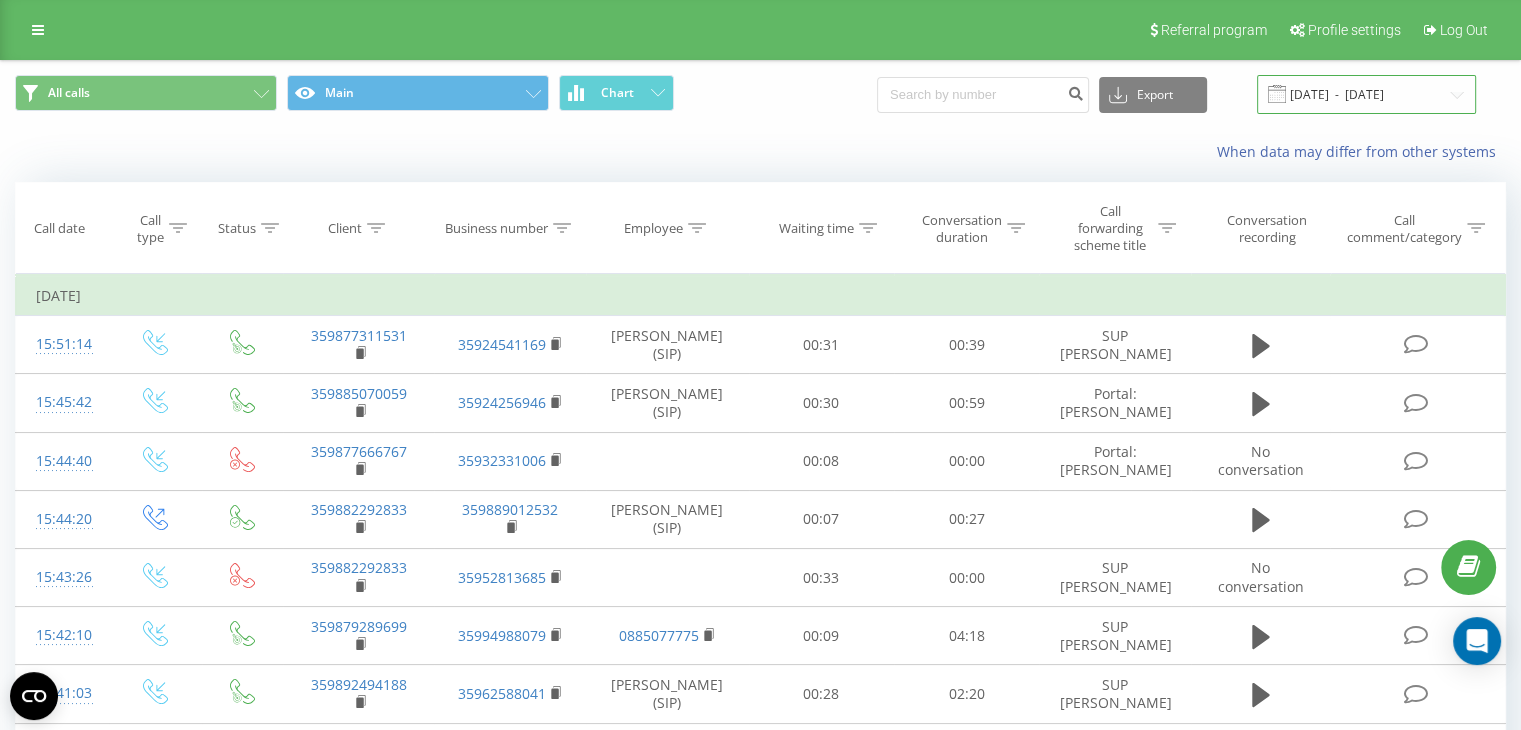 click on "[DATE]  -  [DATE]" at bounding box center [1366, 94] 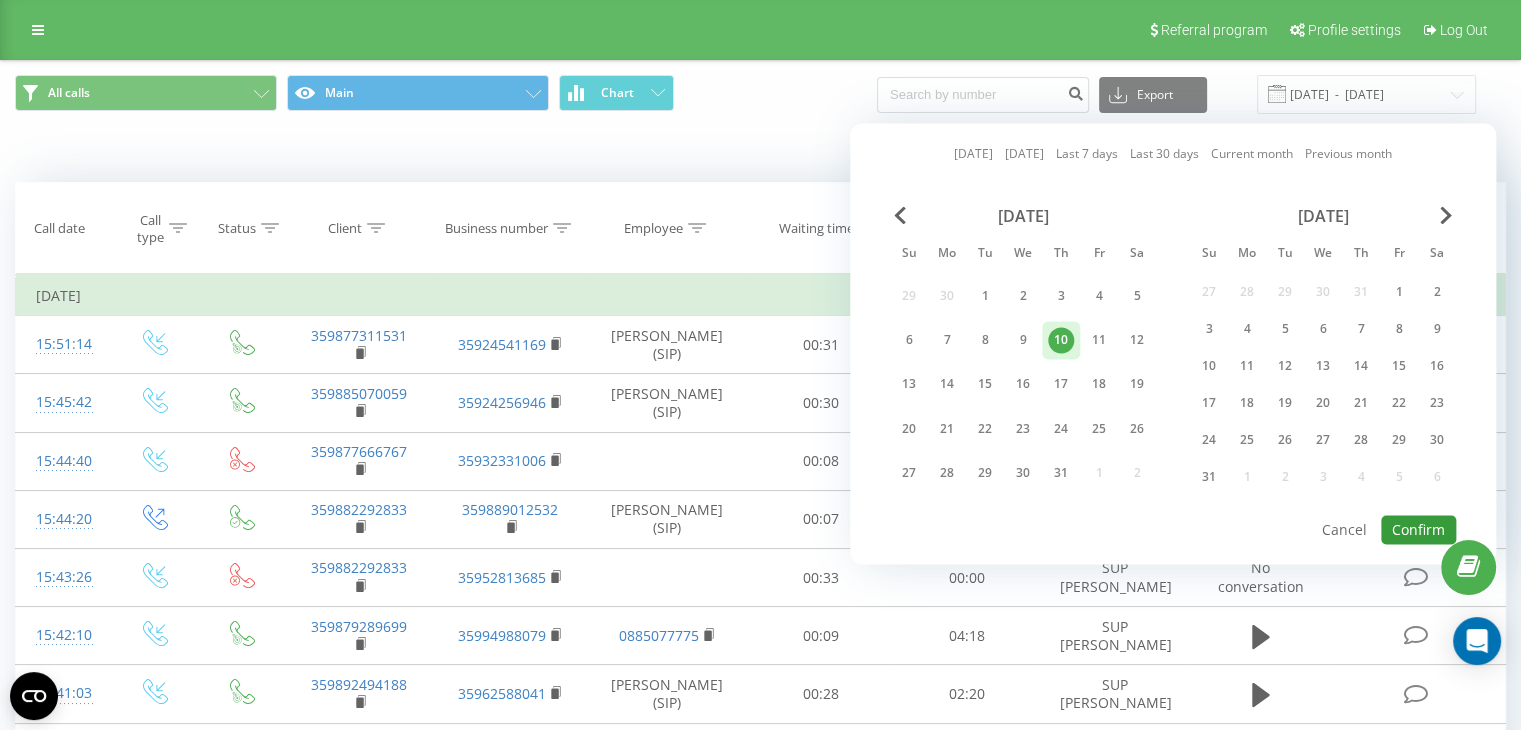 click on "Confirm" at bounding box center (1418, 529) 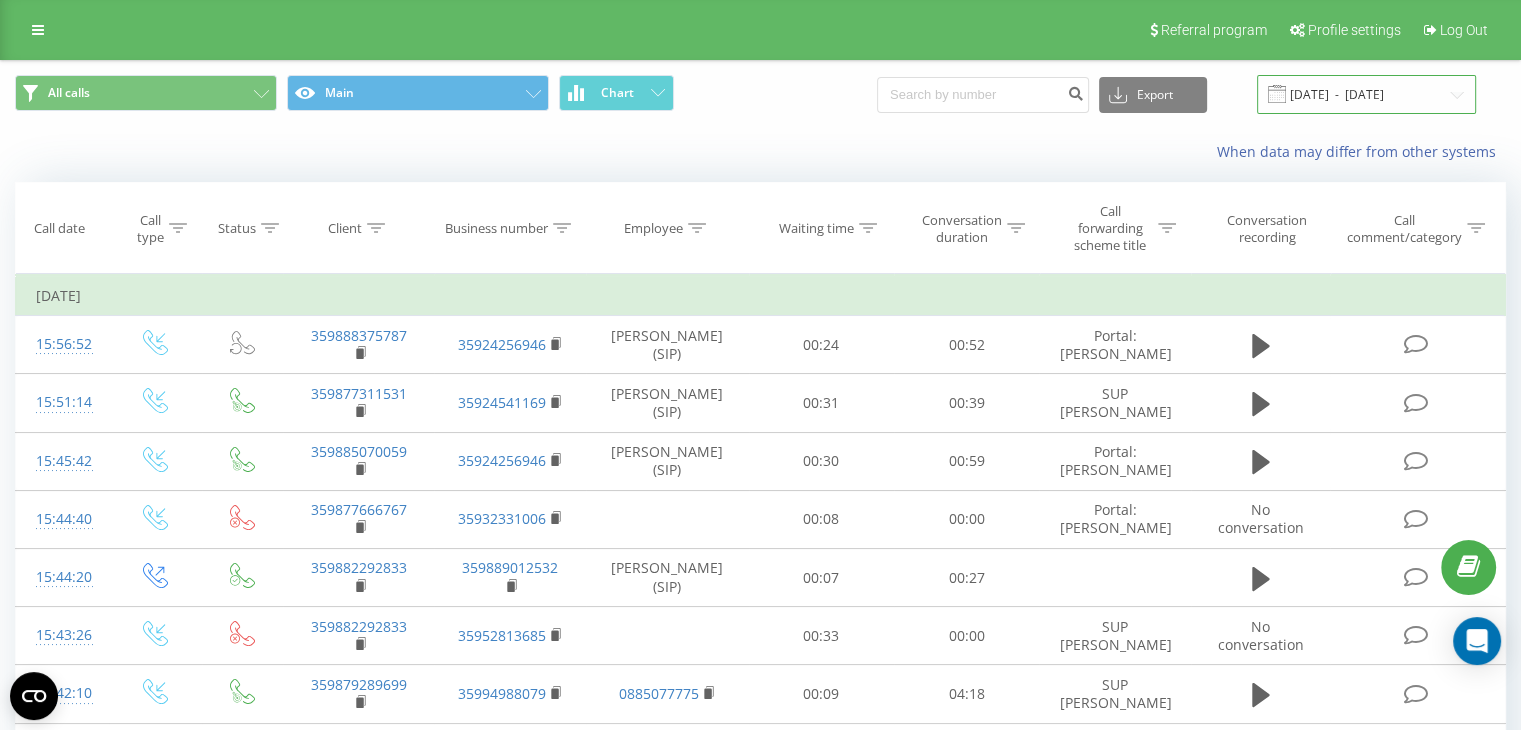 click on "[DATE]  -  [DATE]" at bounding box center [1366, 94] 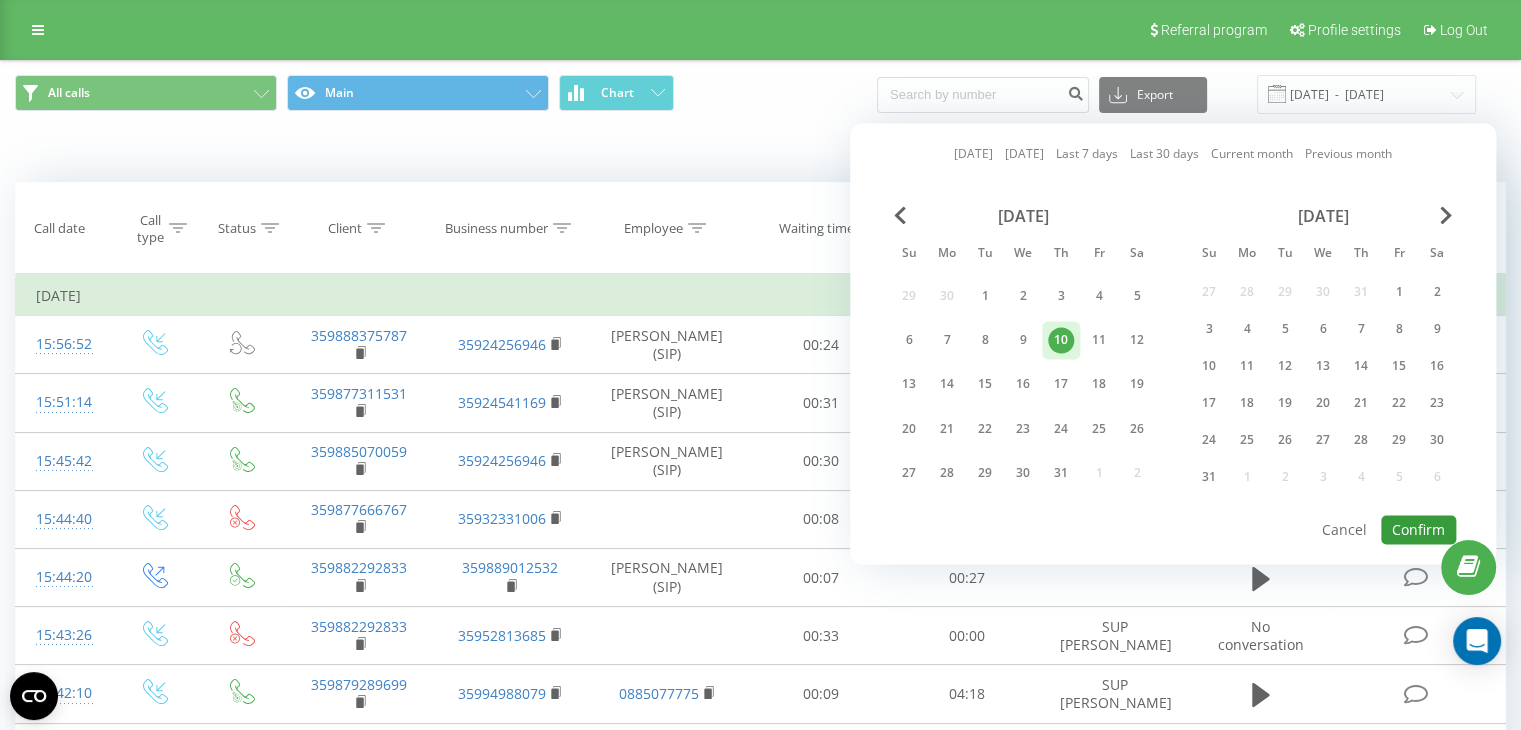 click on "Confirm" at bounding box center (1418, 529) 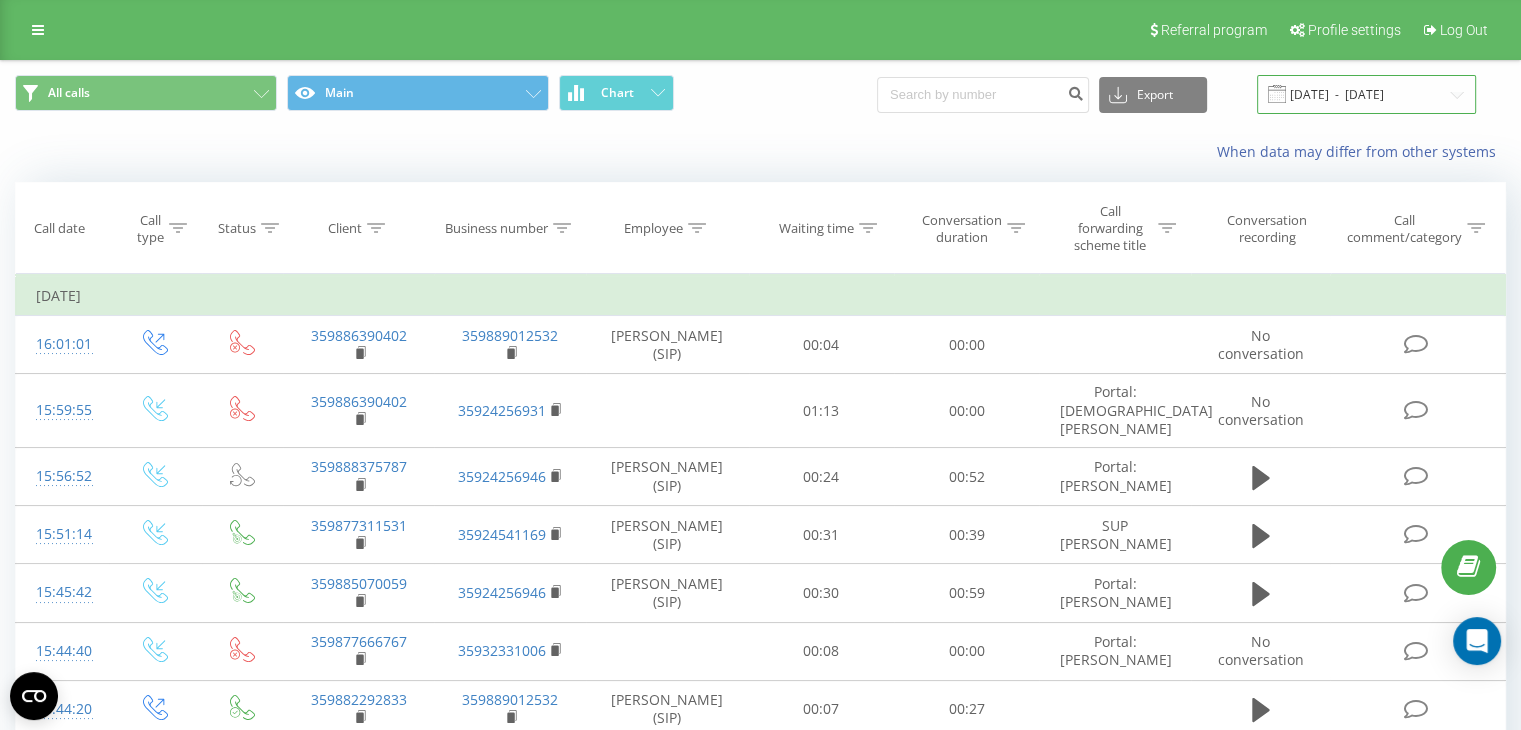 click on "[DATE]  -  [DATE]" at bounding box center (1366, 94) 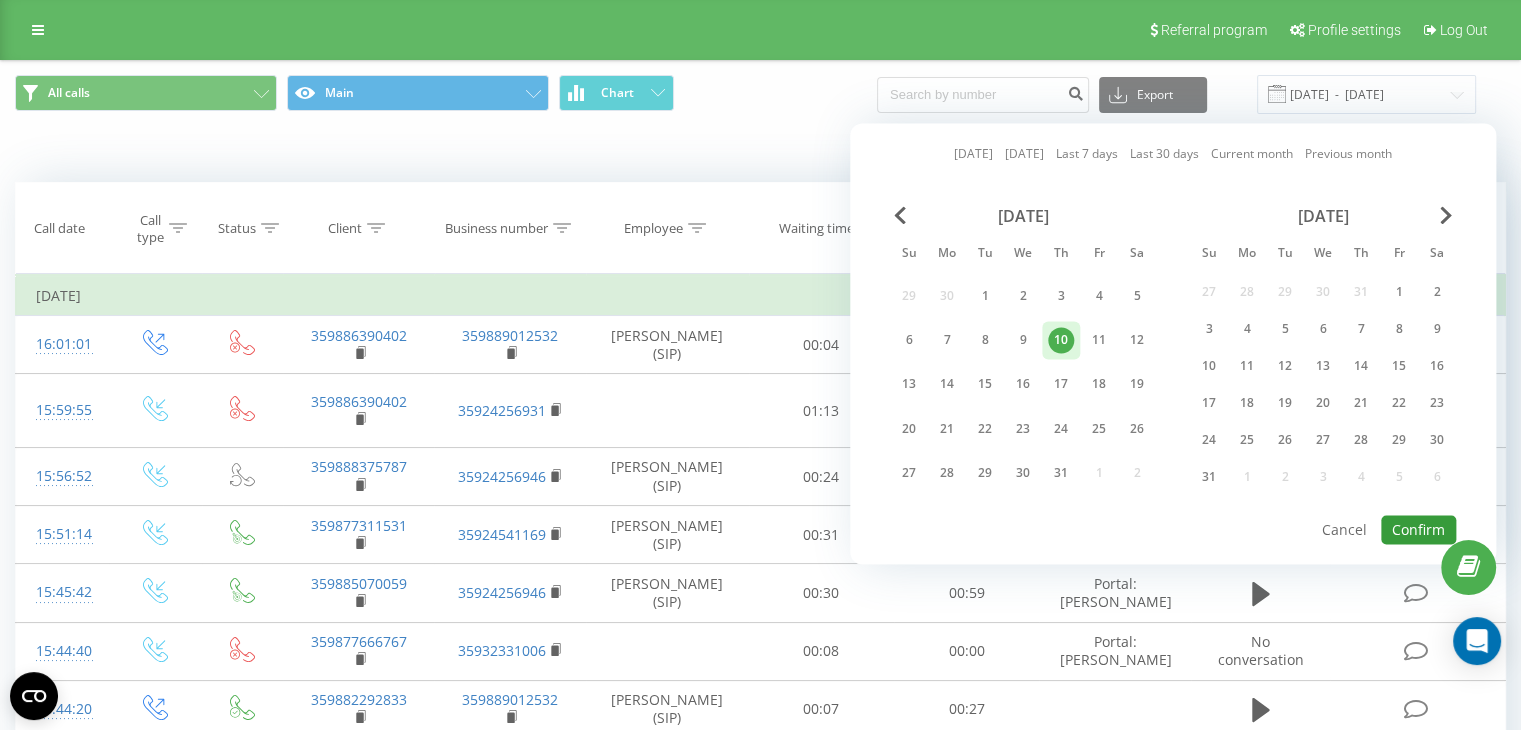 click on "Confirm" at bounding box center [1418, 529] 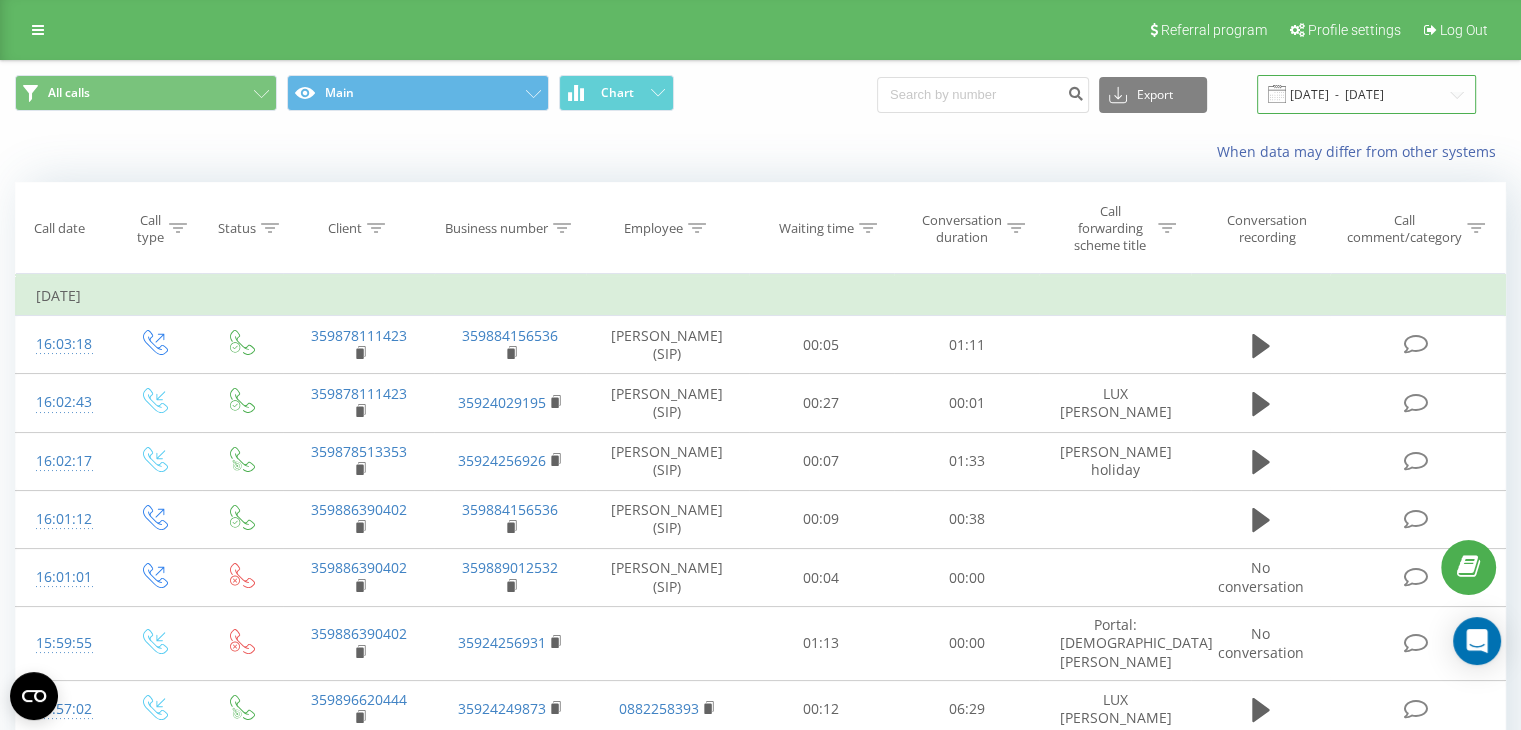 click on "[DATE]  -  [DATE]" at bounding box center [1366, 94] 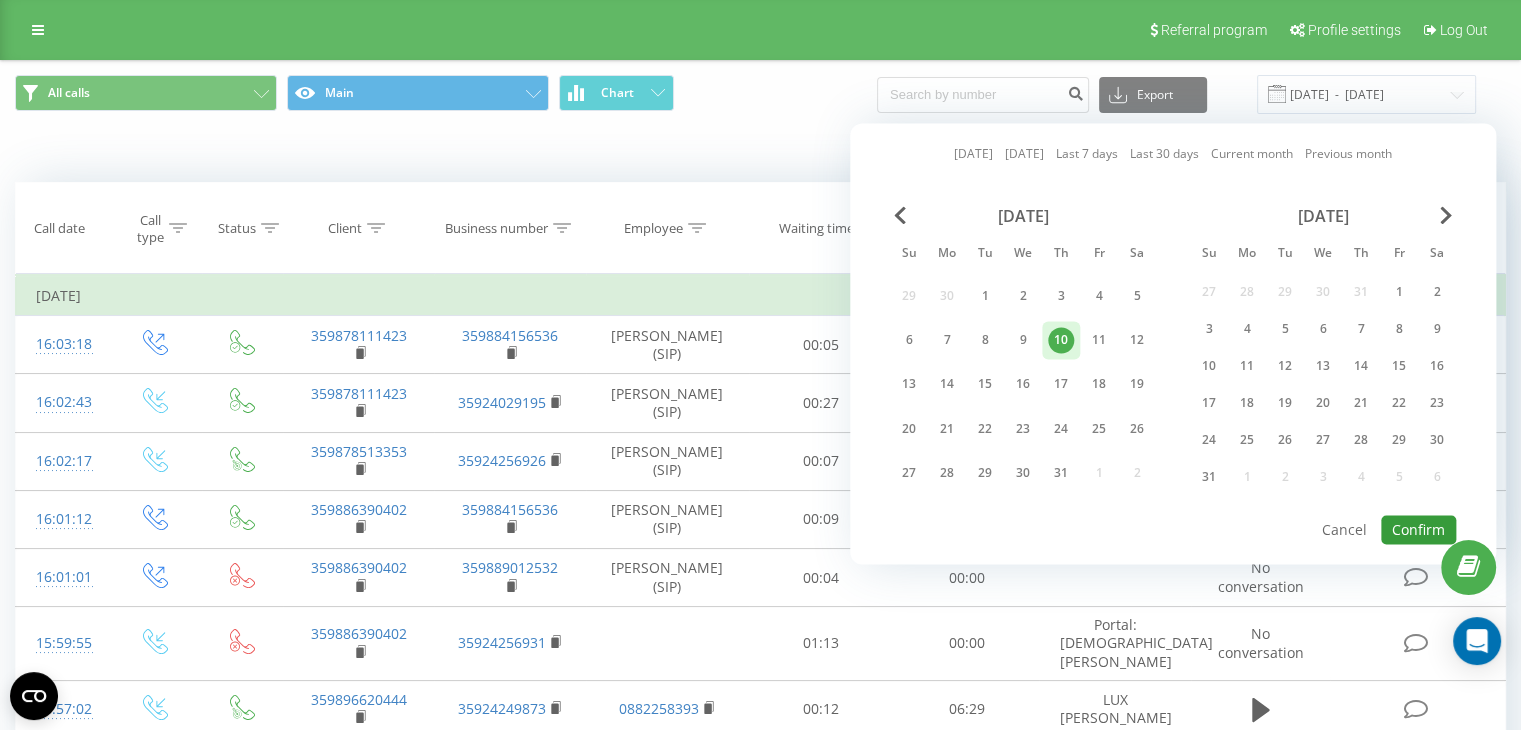 click on "Confirm" at bounding box center (1418, 529) 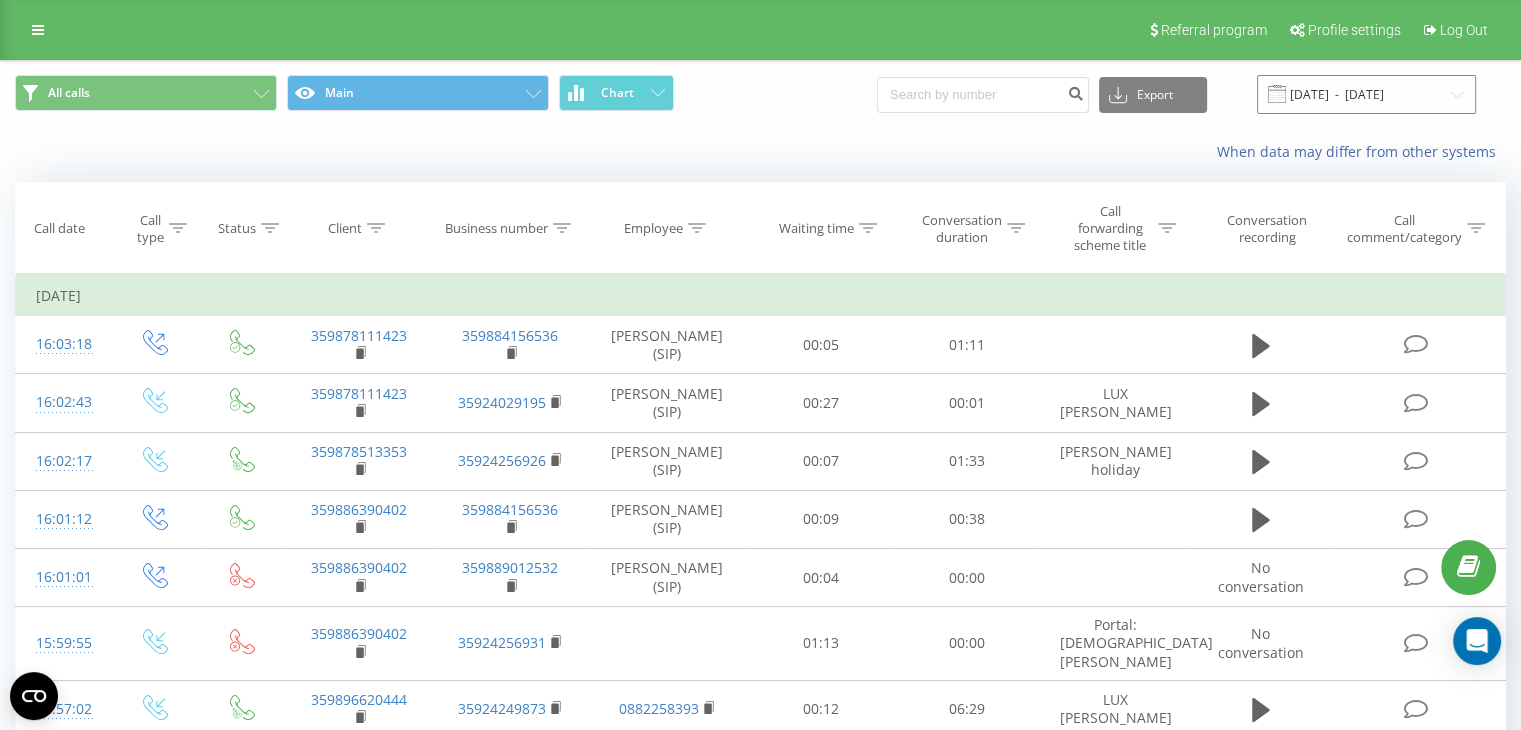 click on "[DATE]  -  [DATE]" at bounding box center (1366, 94) 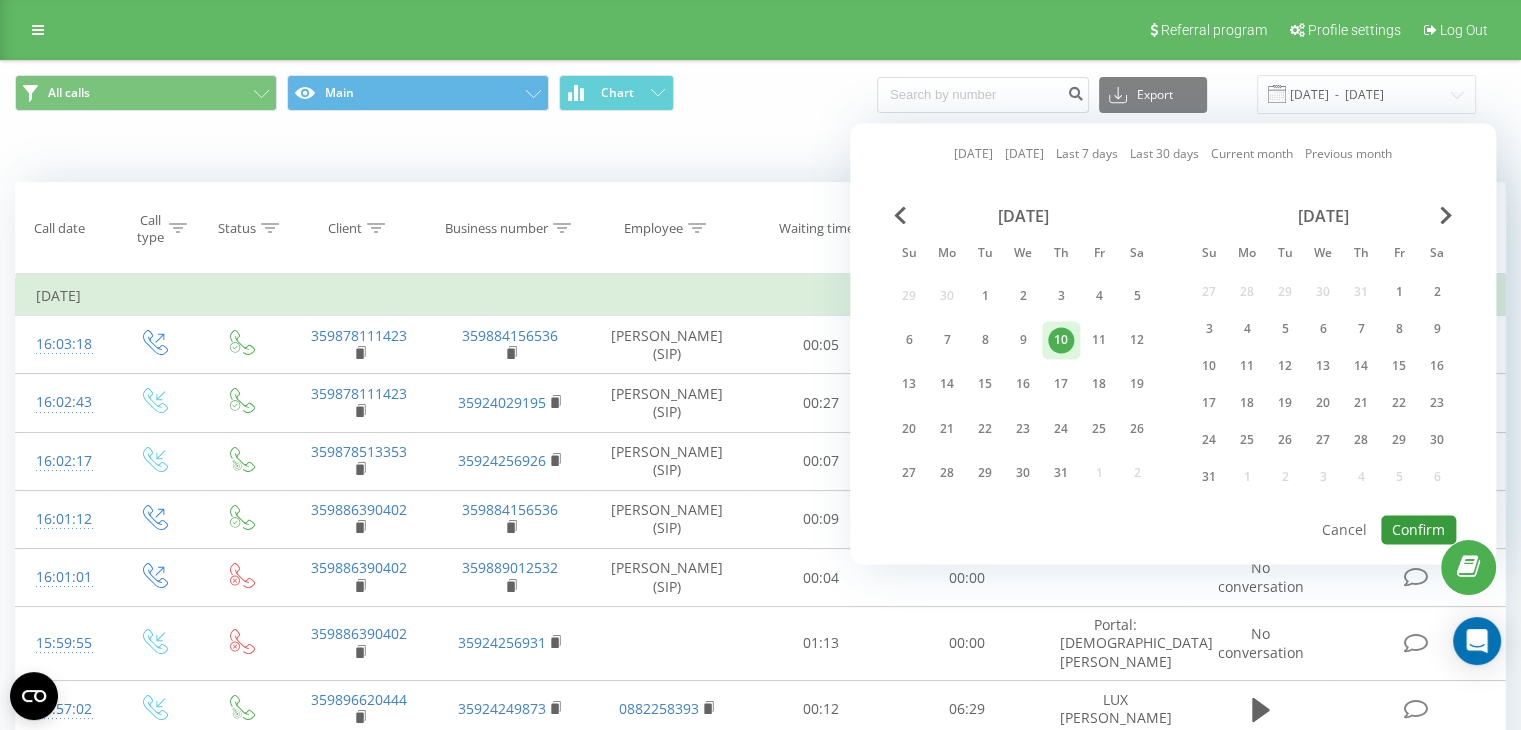 click on "Confirm" at bounding box center (1418, 529) 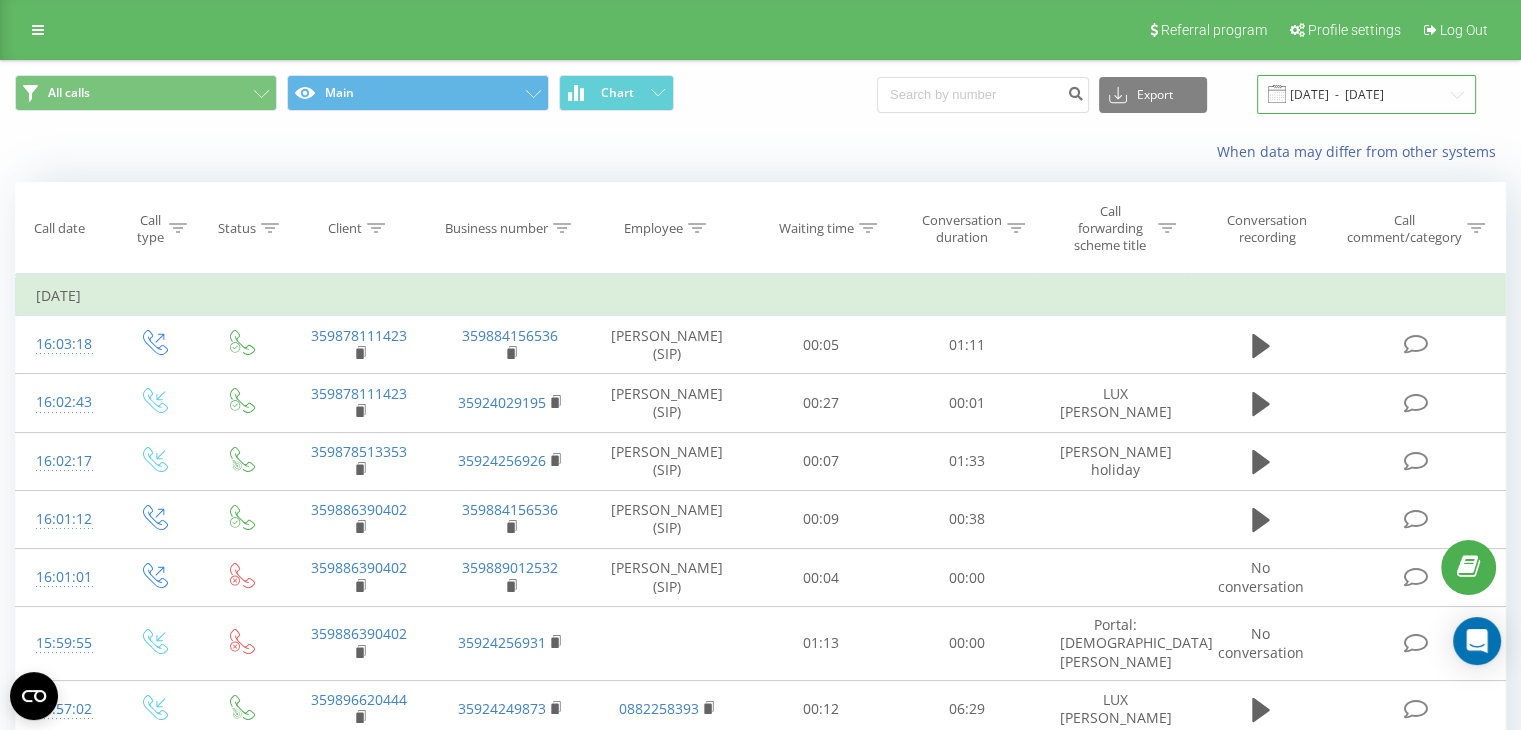 click on "[DATE]  -  [DATE]" at bounding box center [1366, 94] 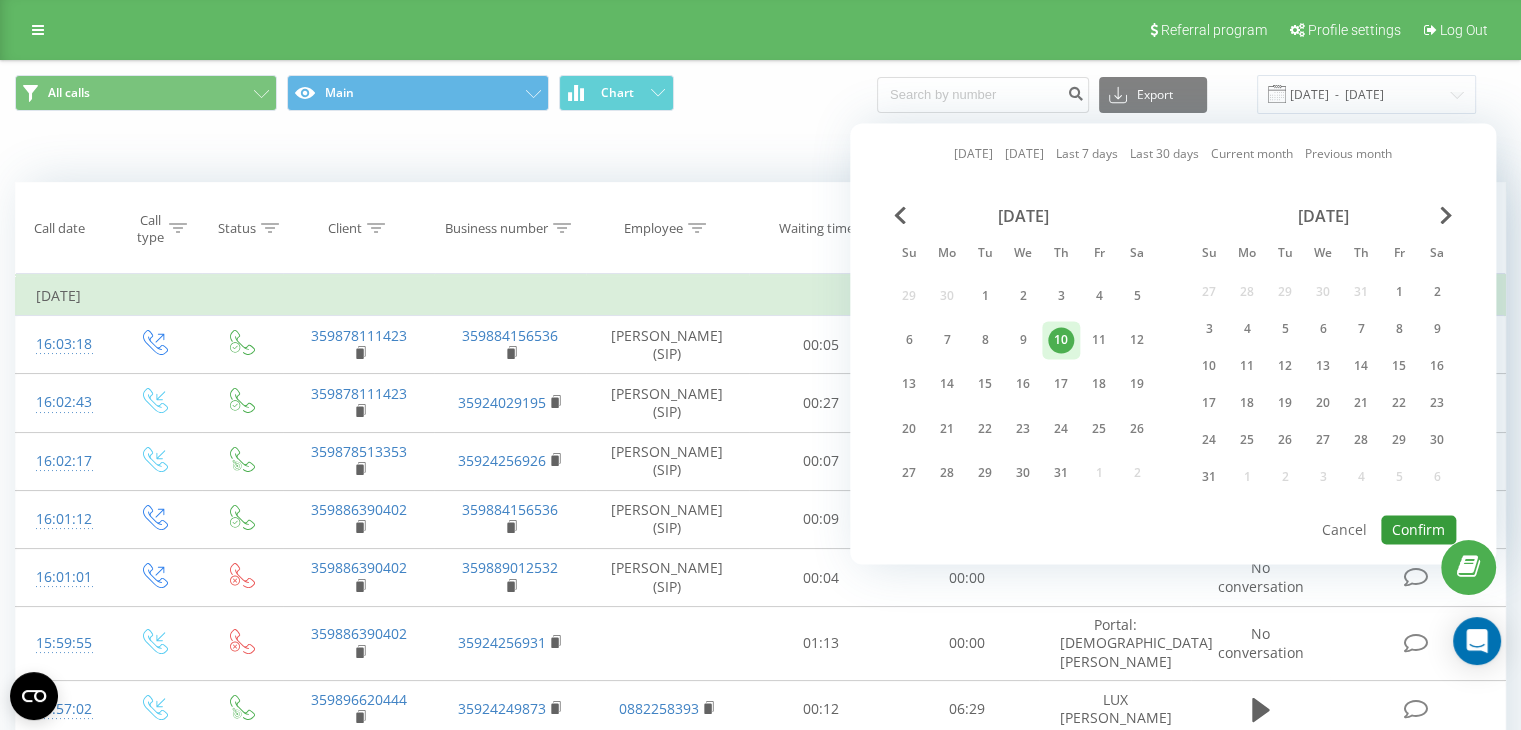 click on "Confirm" at bounding box center (1418, 529) 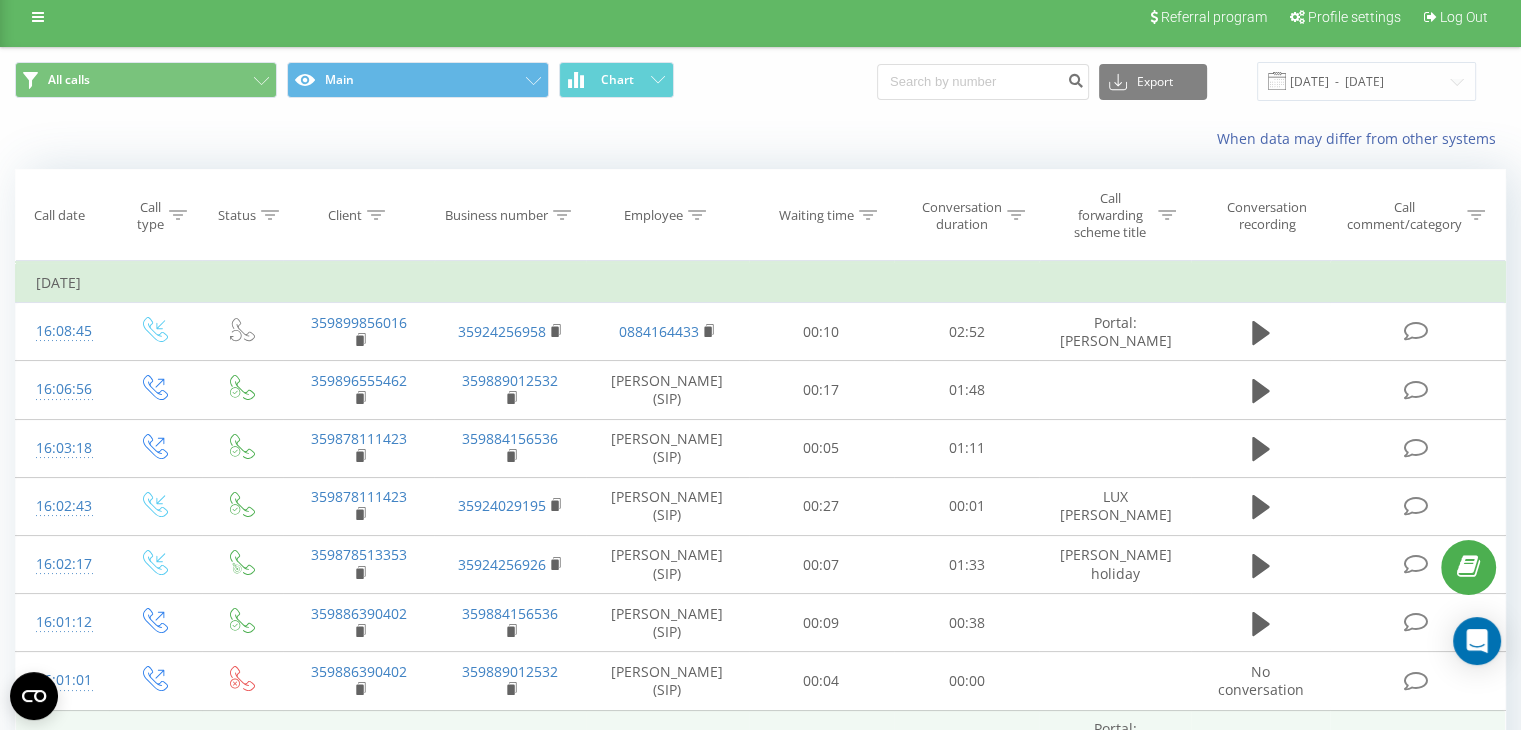 scroll, scrollTop: 0, scrollLeft: 0, axis: both 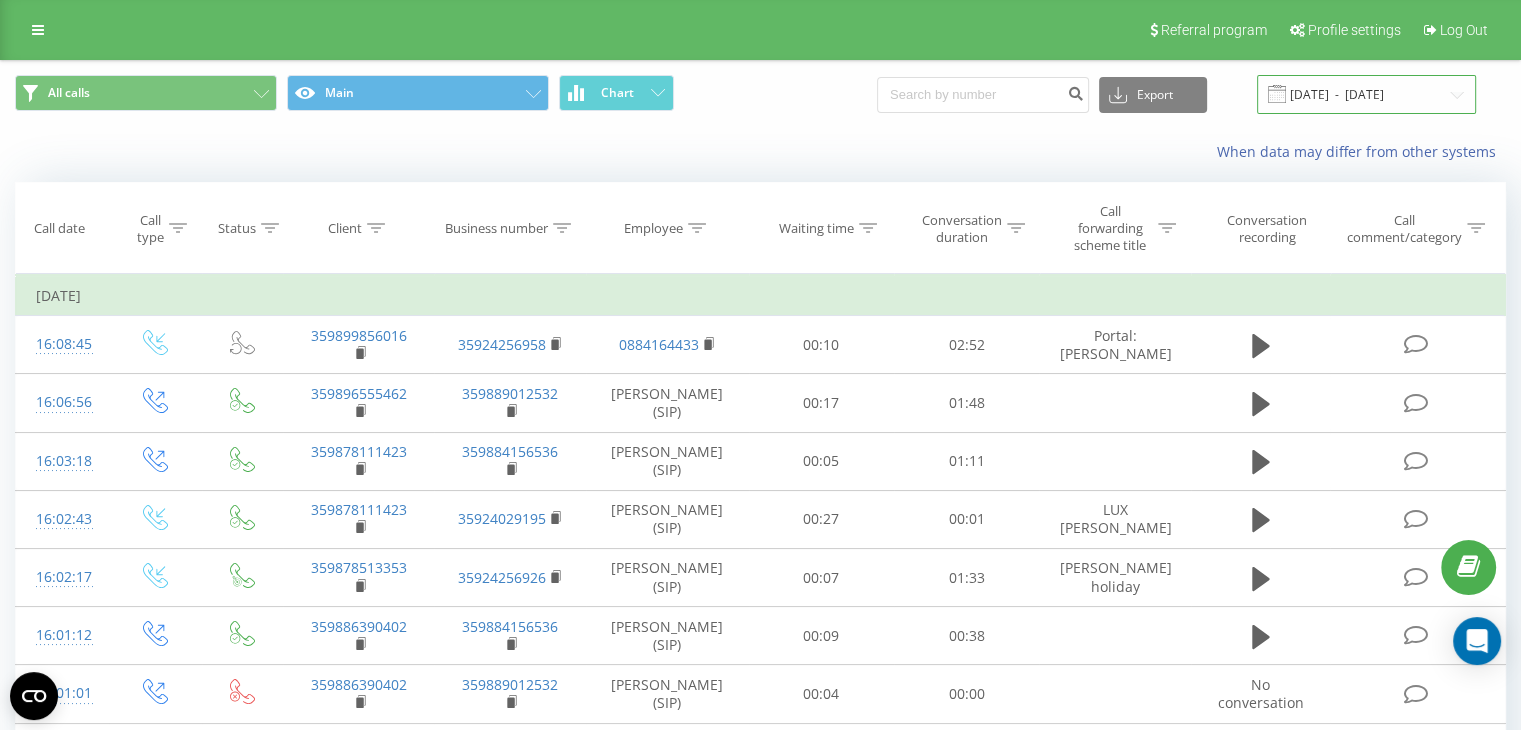click on "[DATE]  -  [DATE]" at bounding box center [1366, 94] 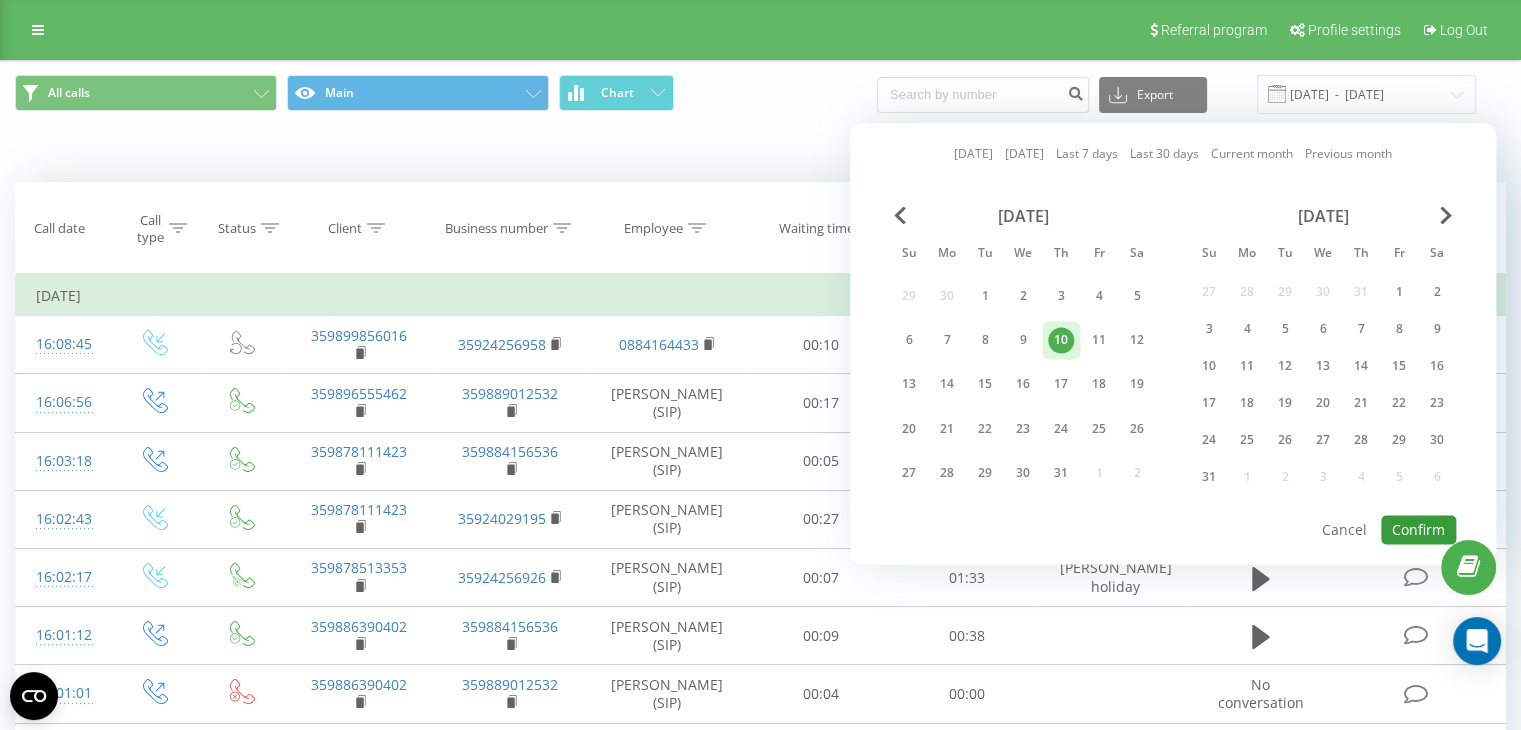 click on "Confirm" at bounding box center [1418, 529] 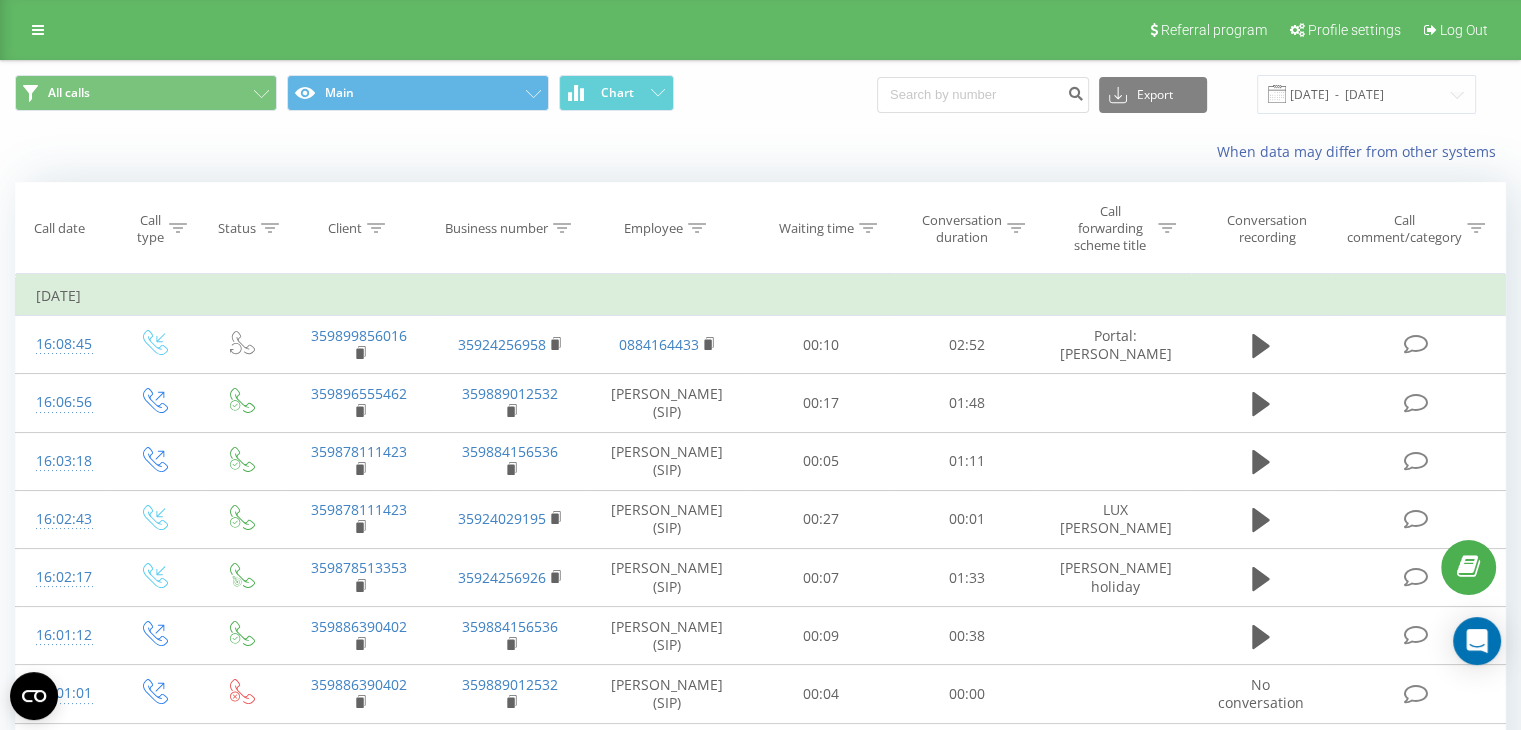 click at bounding box center [0, 0] 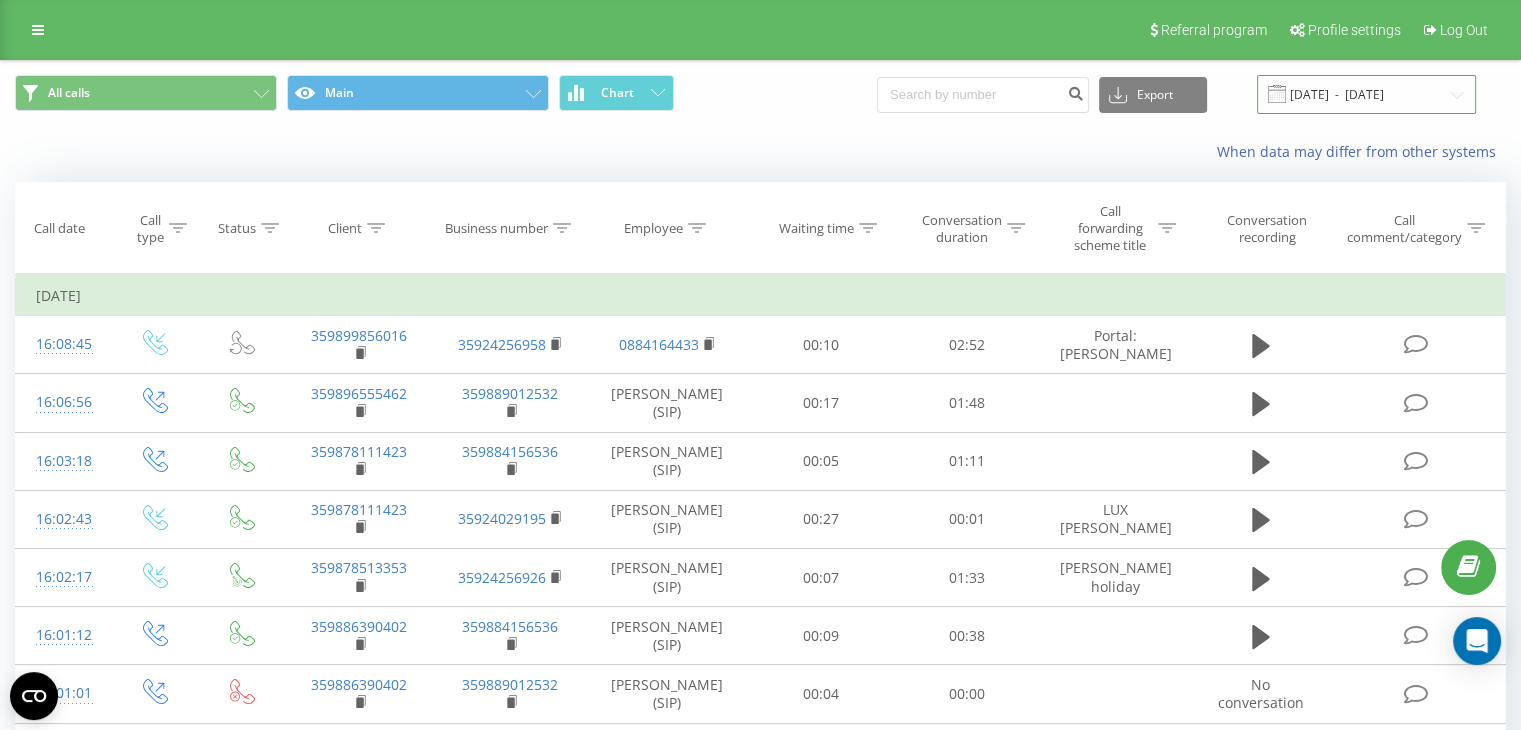 click on "[DATE]  -  [DATE]" at bounding box center [1366, 94] 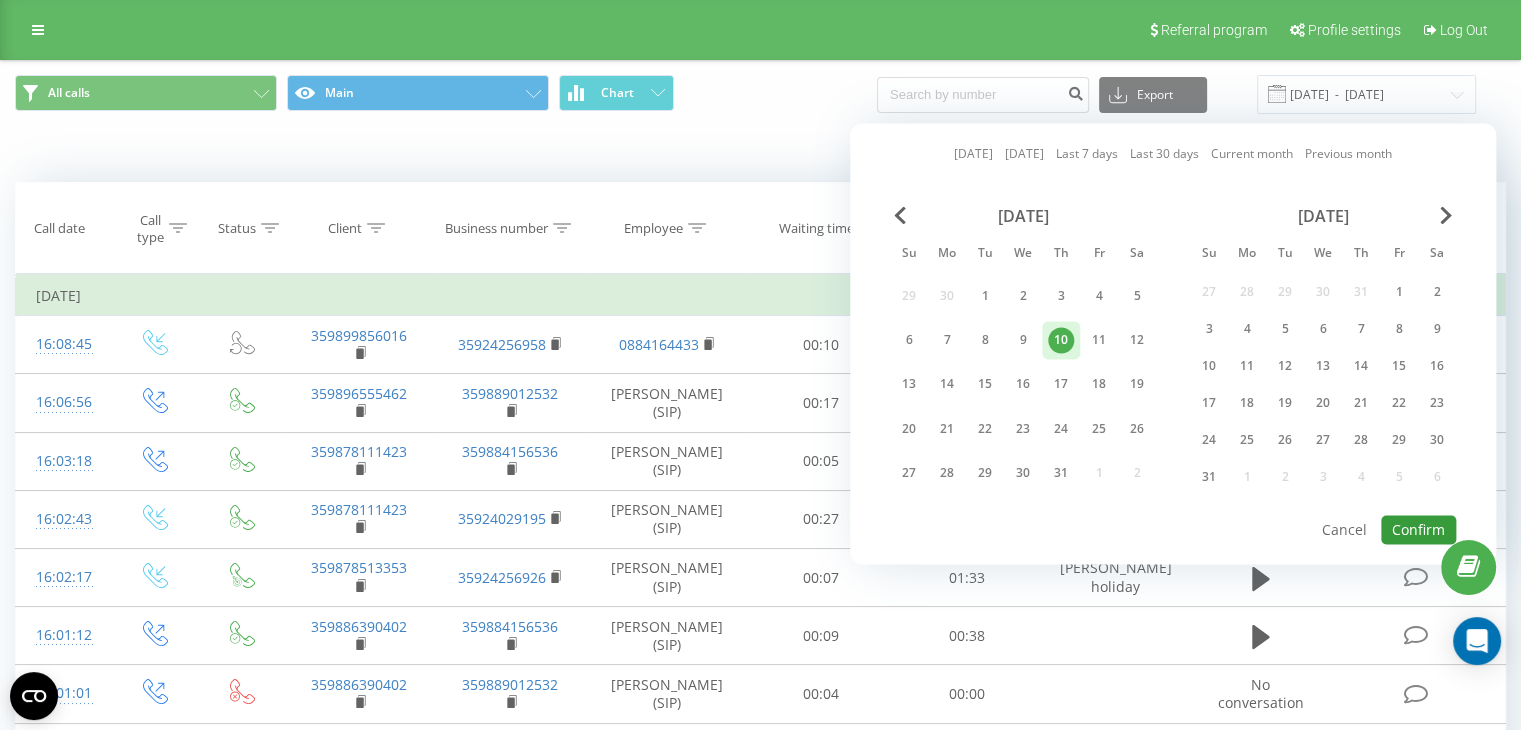 click on "Confirm" at bounding box center (1418, 529) 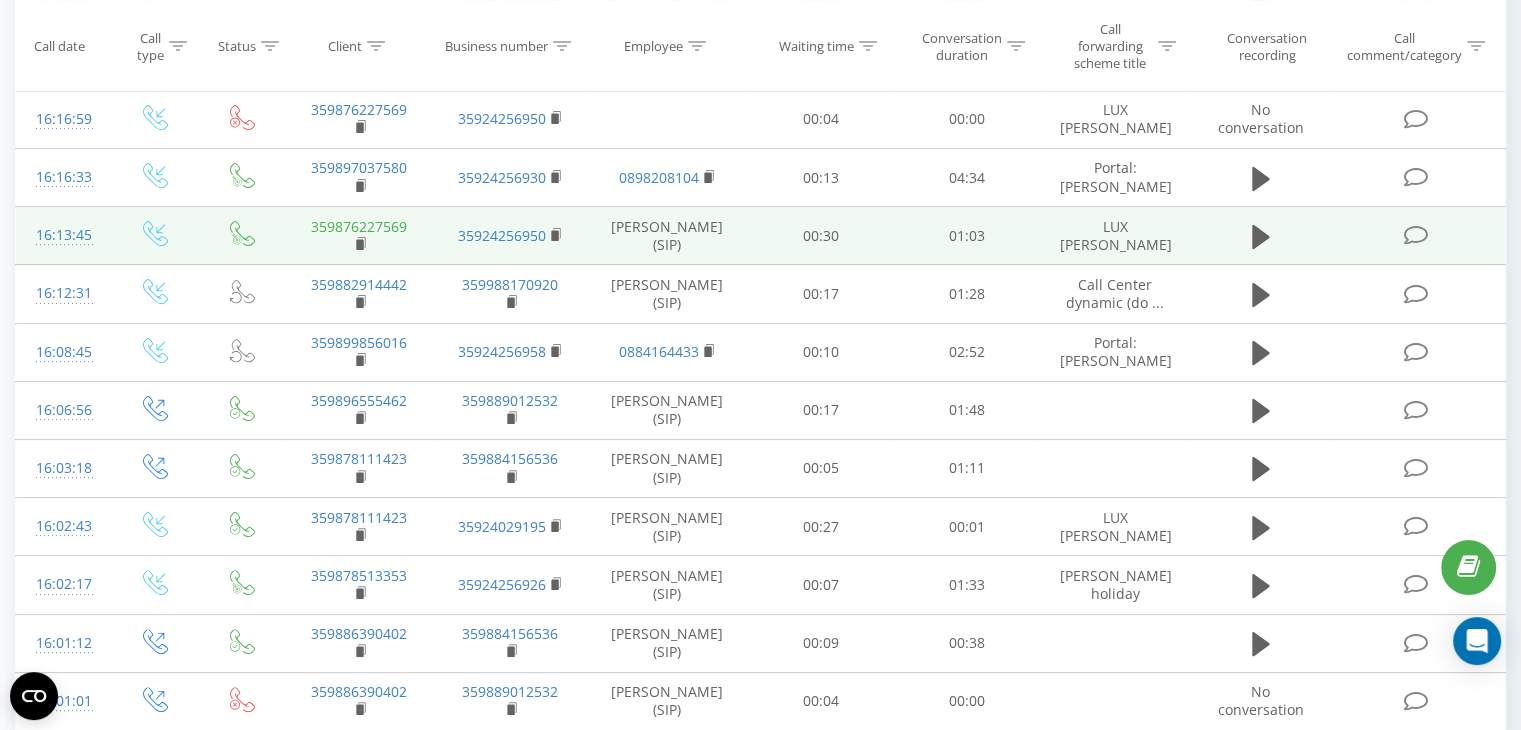 scroll, scrollTop: 0, scrollLeft: 0, axis: both 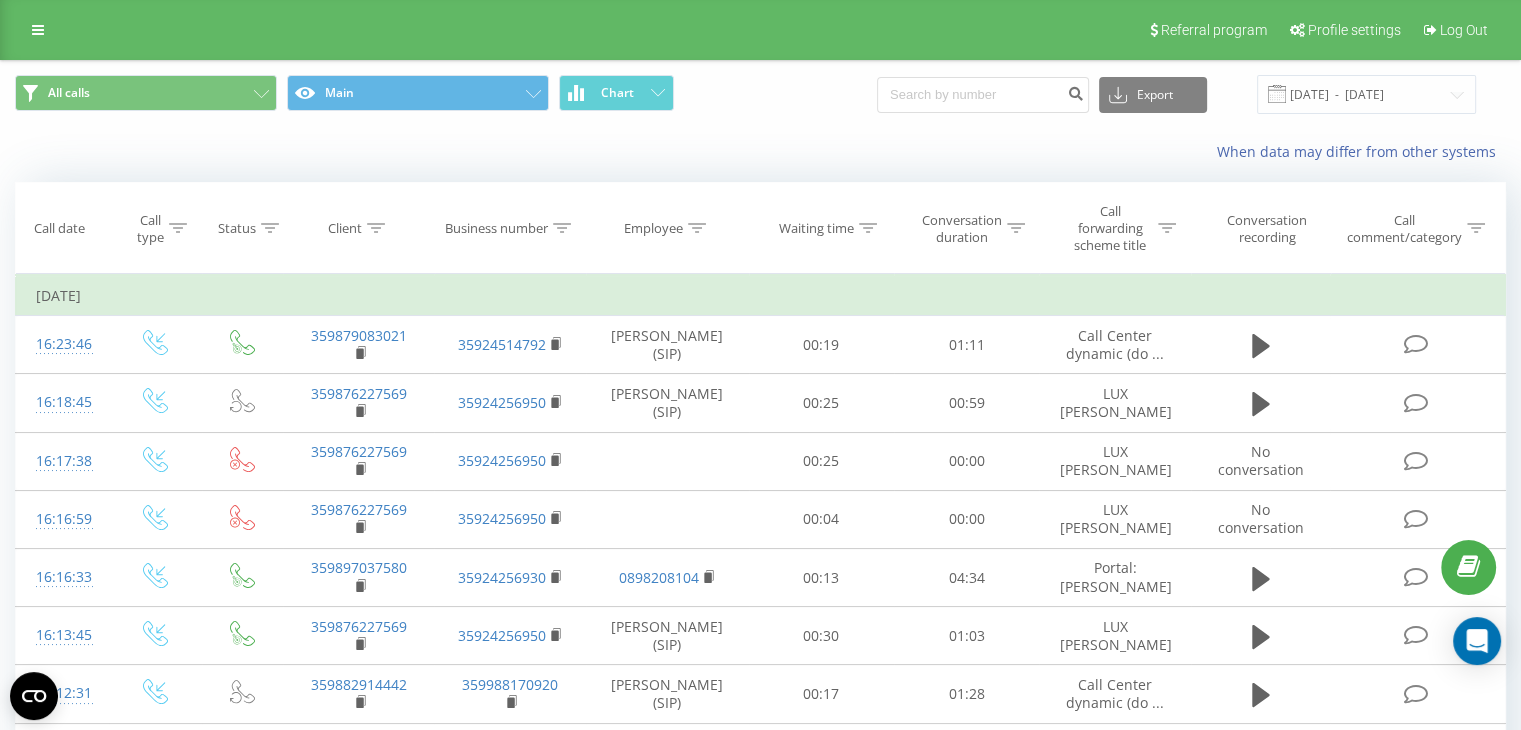 click 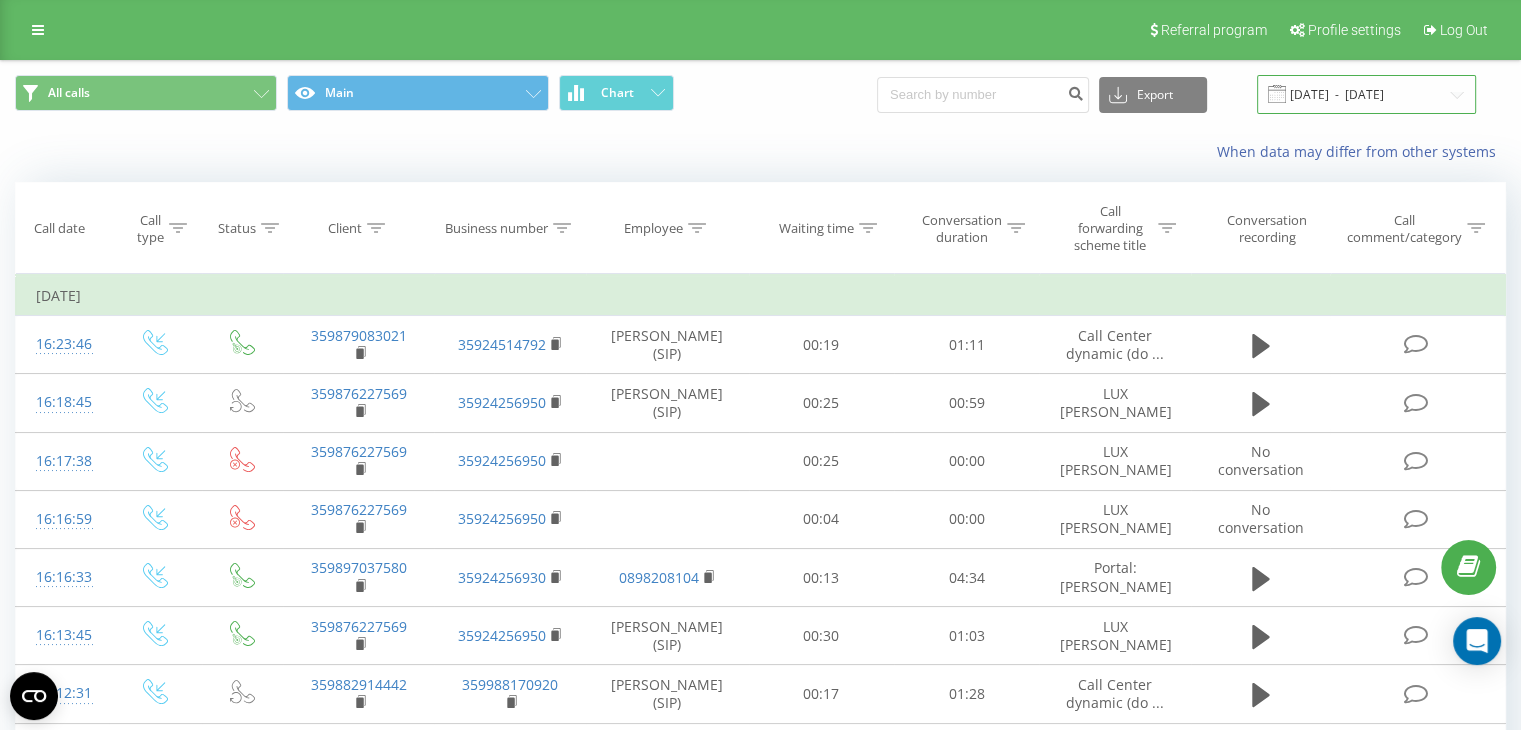 click on "[DATE]  -  [DATE]" at bounding box center [1366, 94] 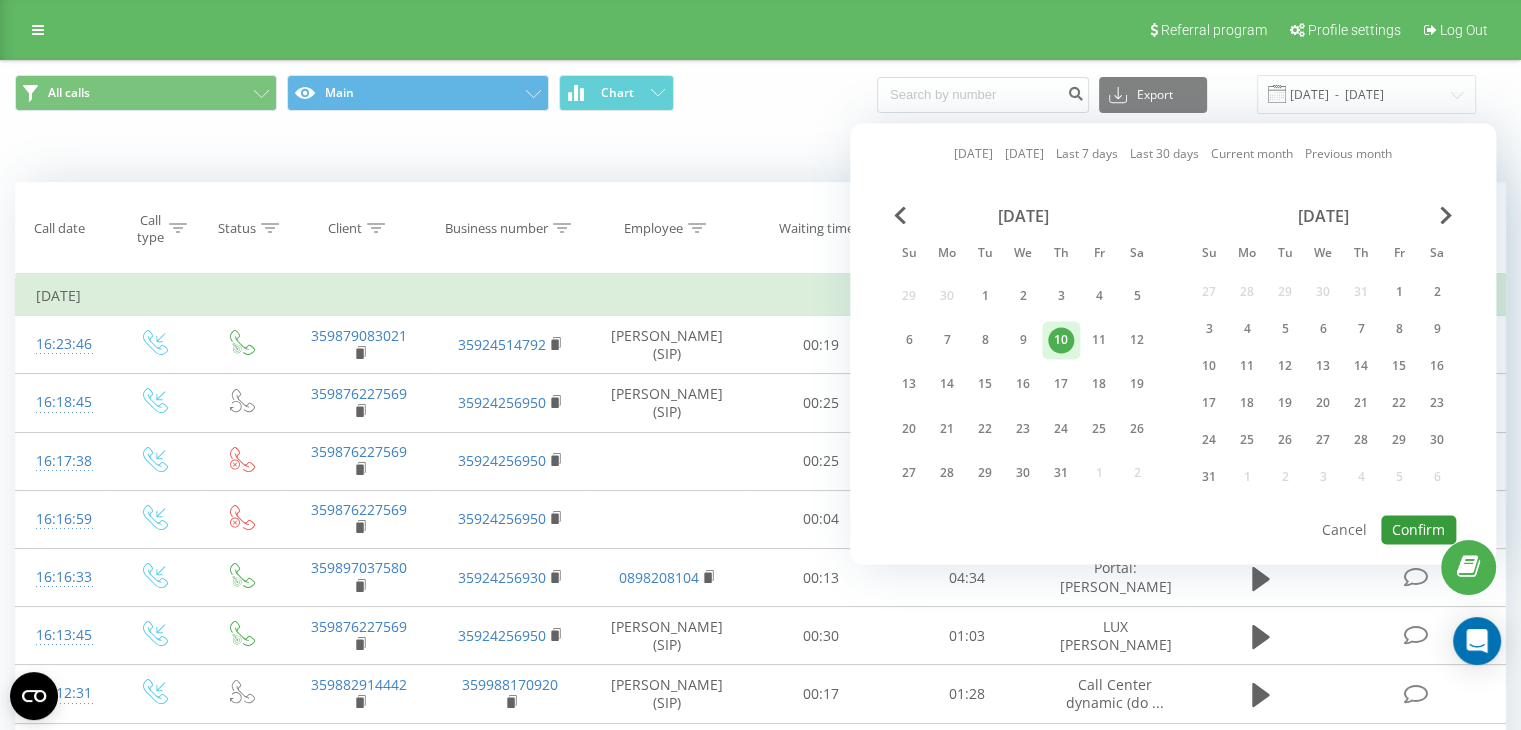 click on "Confirm" at bounding box center [1418, 529] 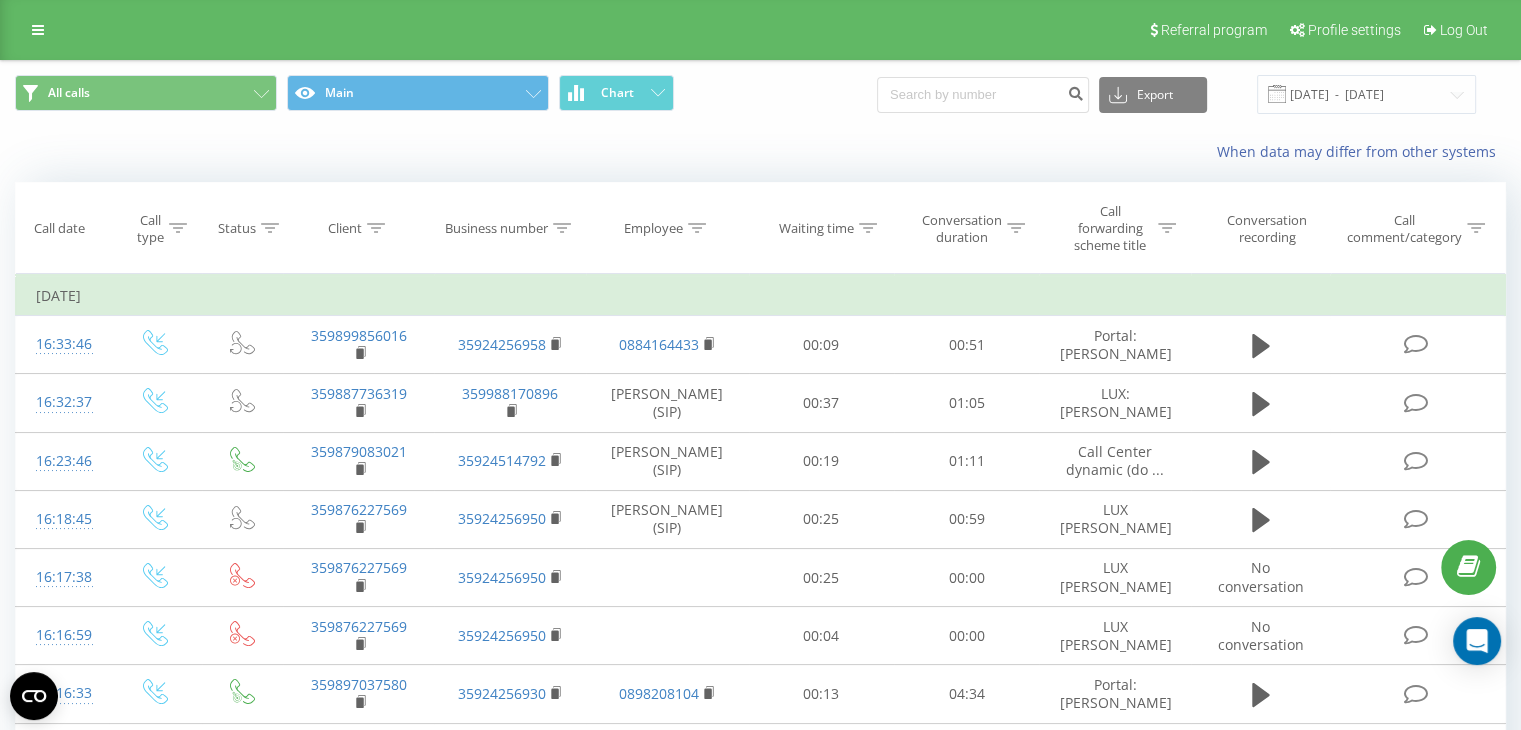 click 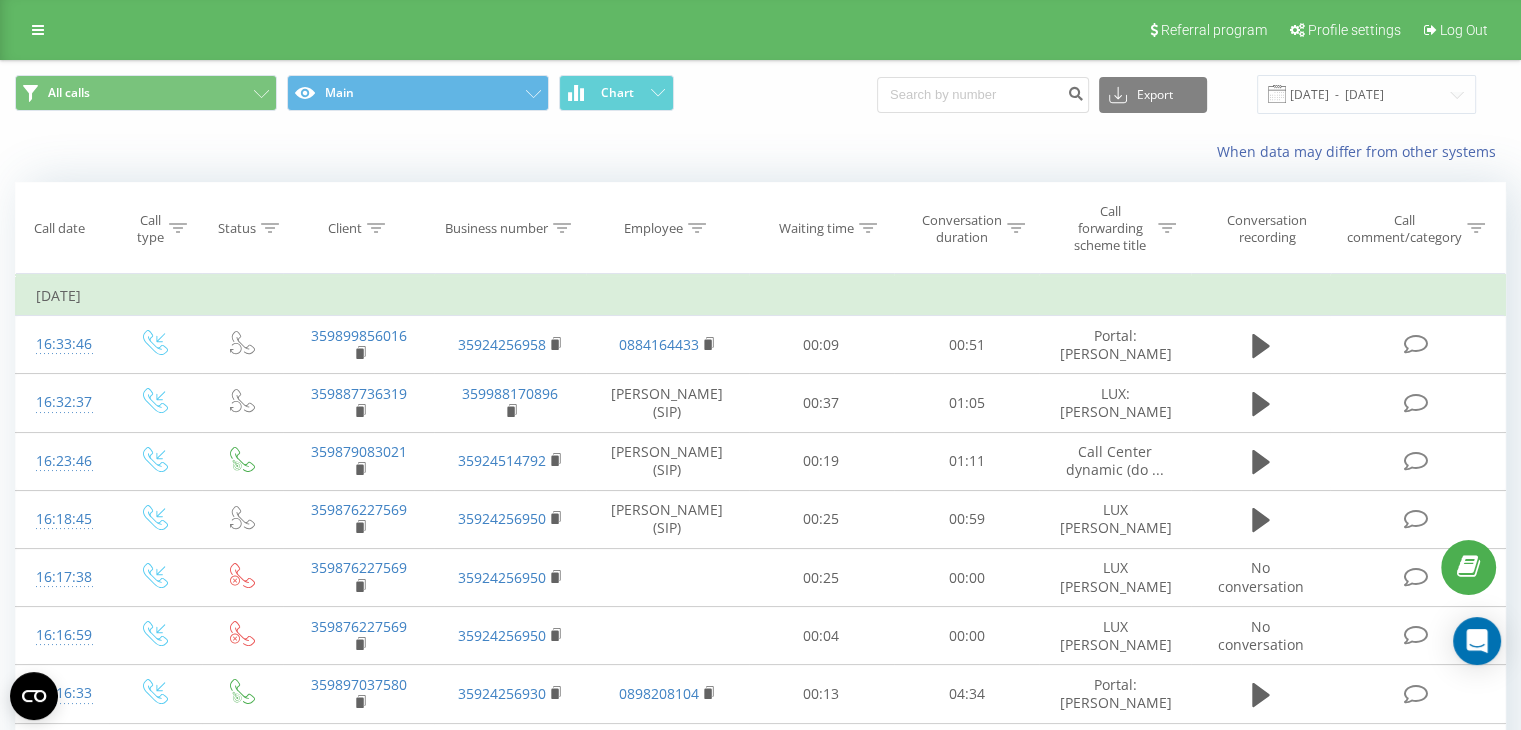 click at bounding box center (0, 0) 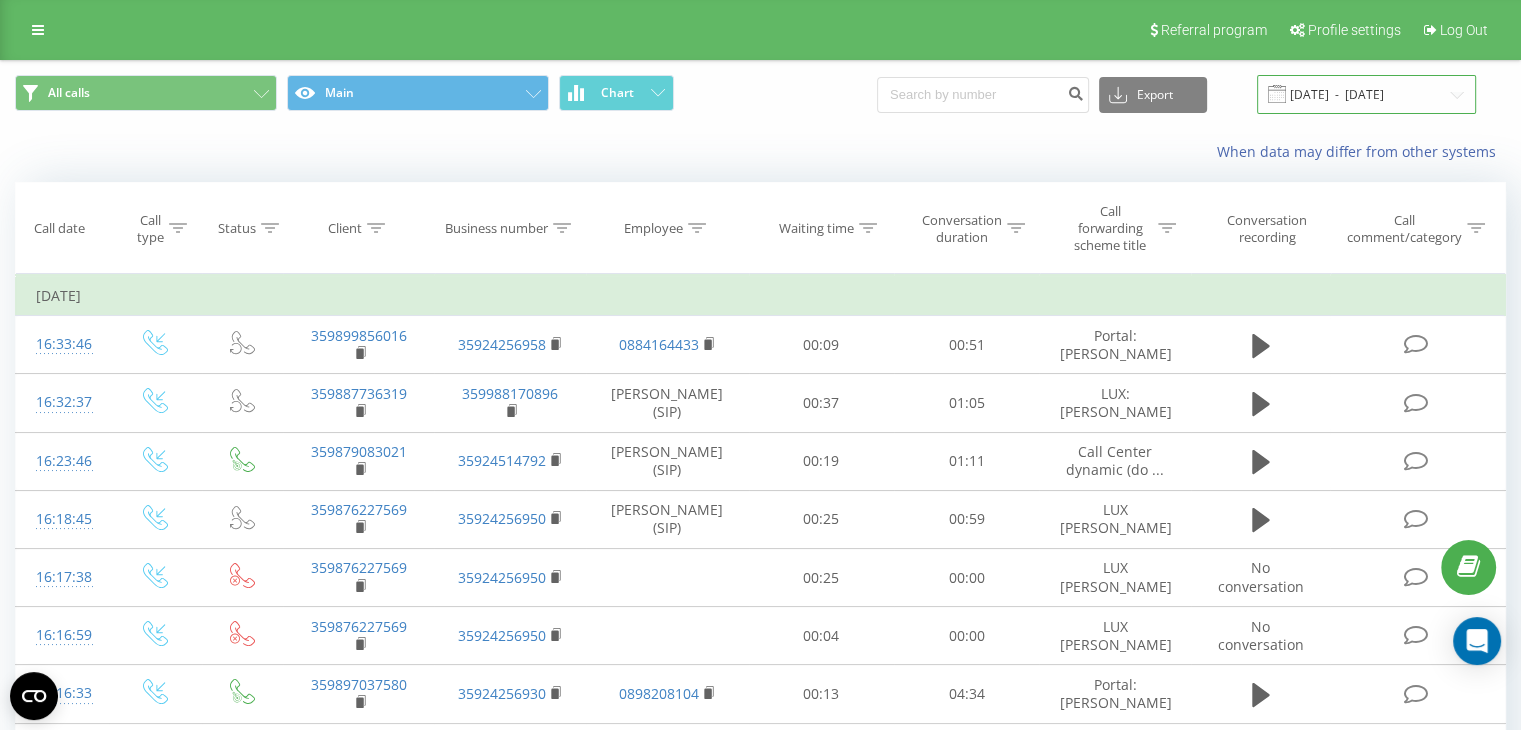 click on "[DATE]  -  [DATE]" at bounding box center [1366, 94] 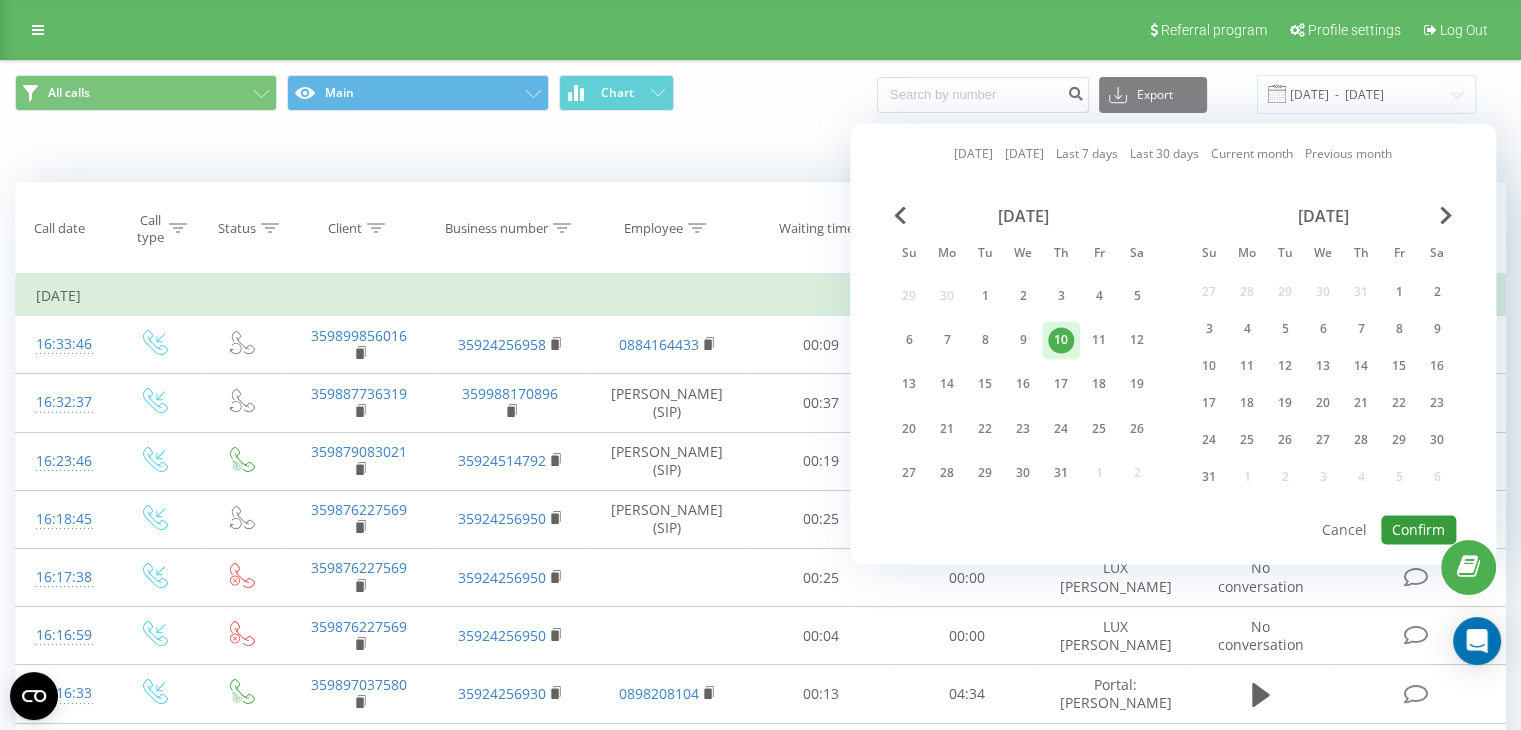click on "Confirm" at bounding box center [1418, 529] 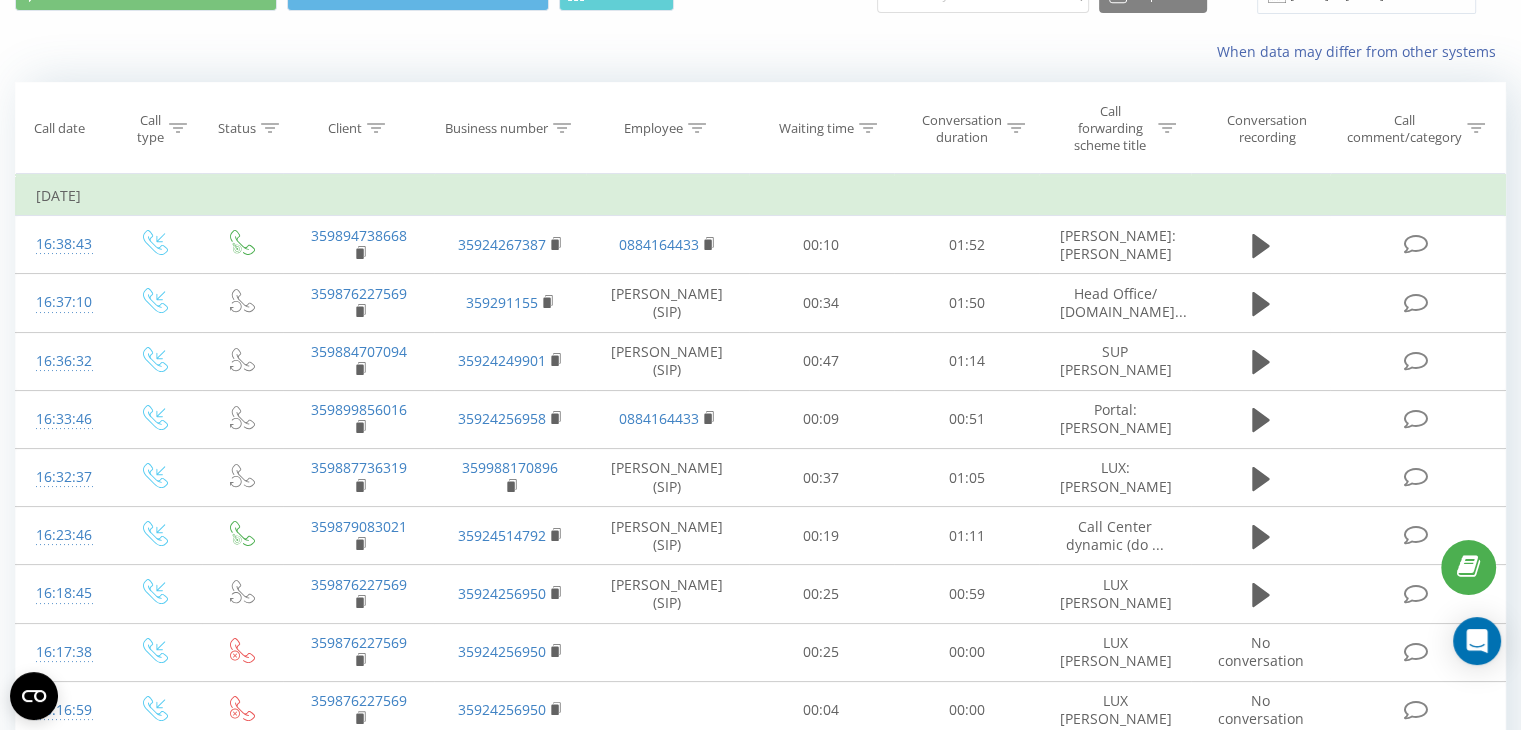 scroll, scrollTop: 0, scrollLeft: 0, axis: both 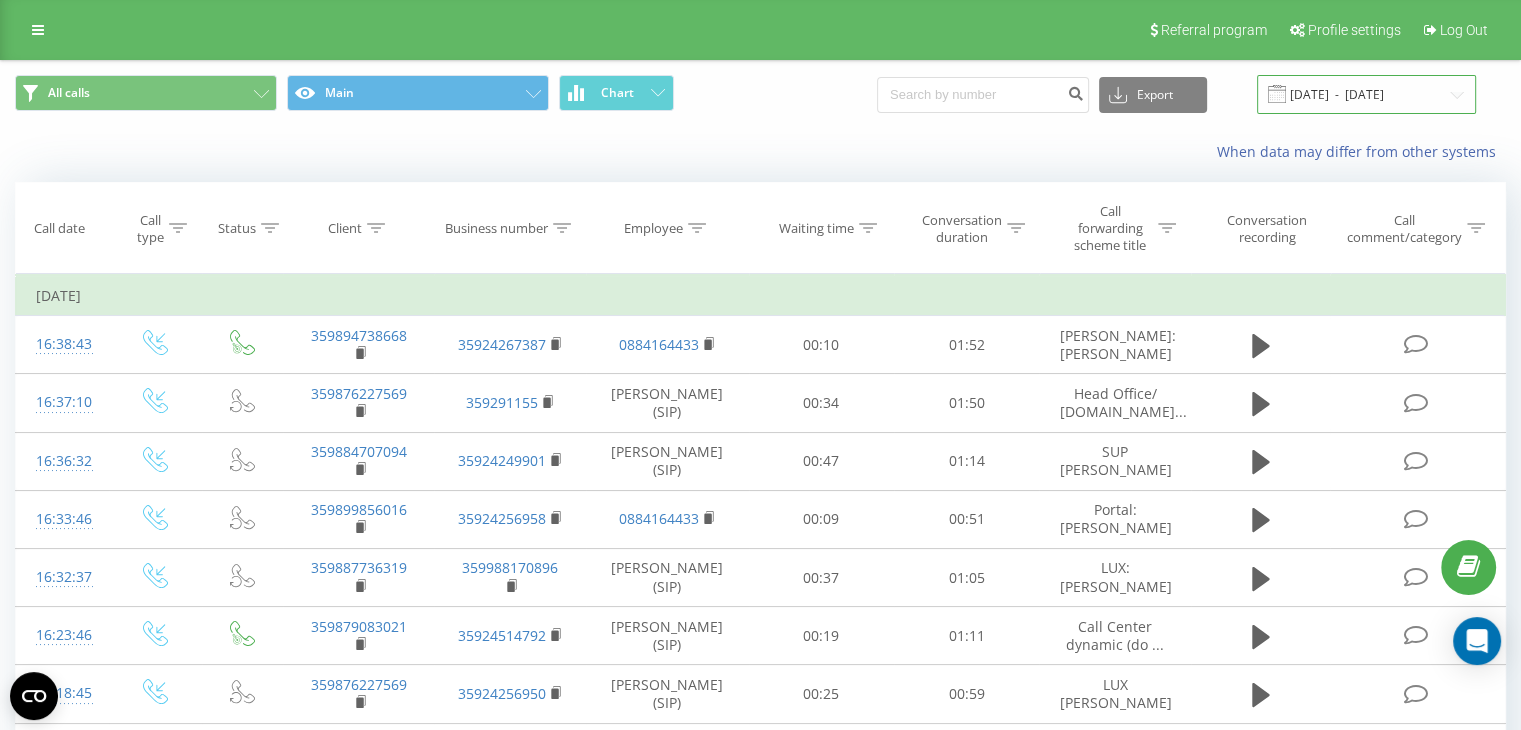 click on "[DATE]  -  [DATE]" at bounding box center (1366, 94) 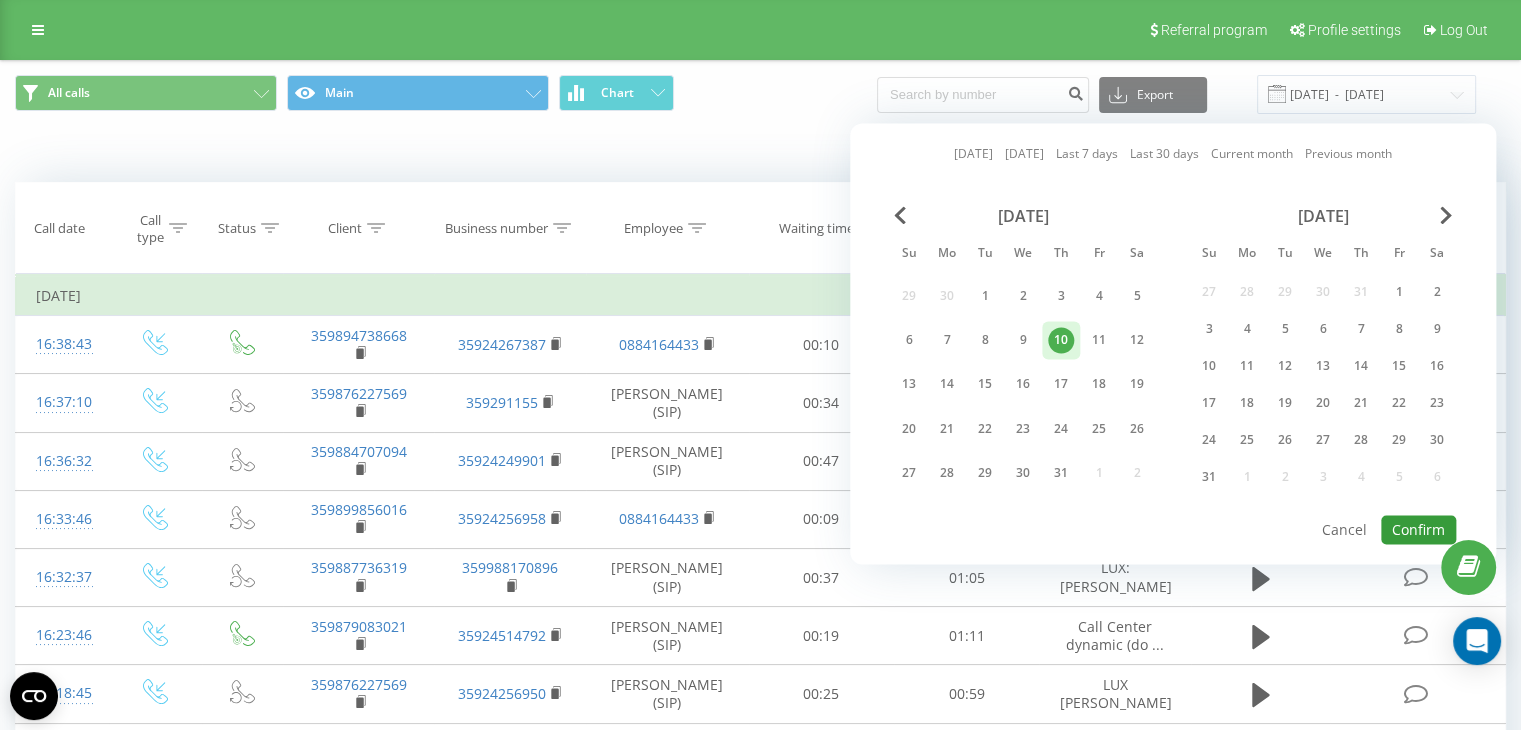 click on "Confirm" at bounding box center [1418, 529] 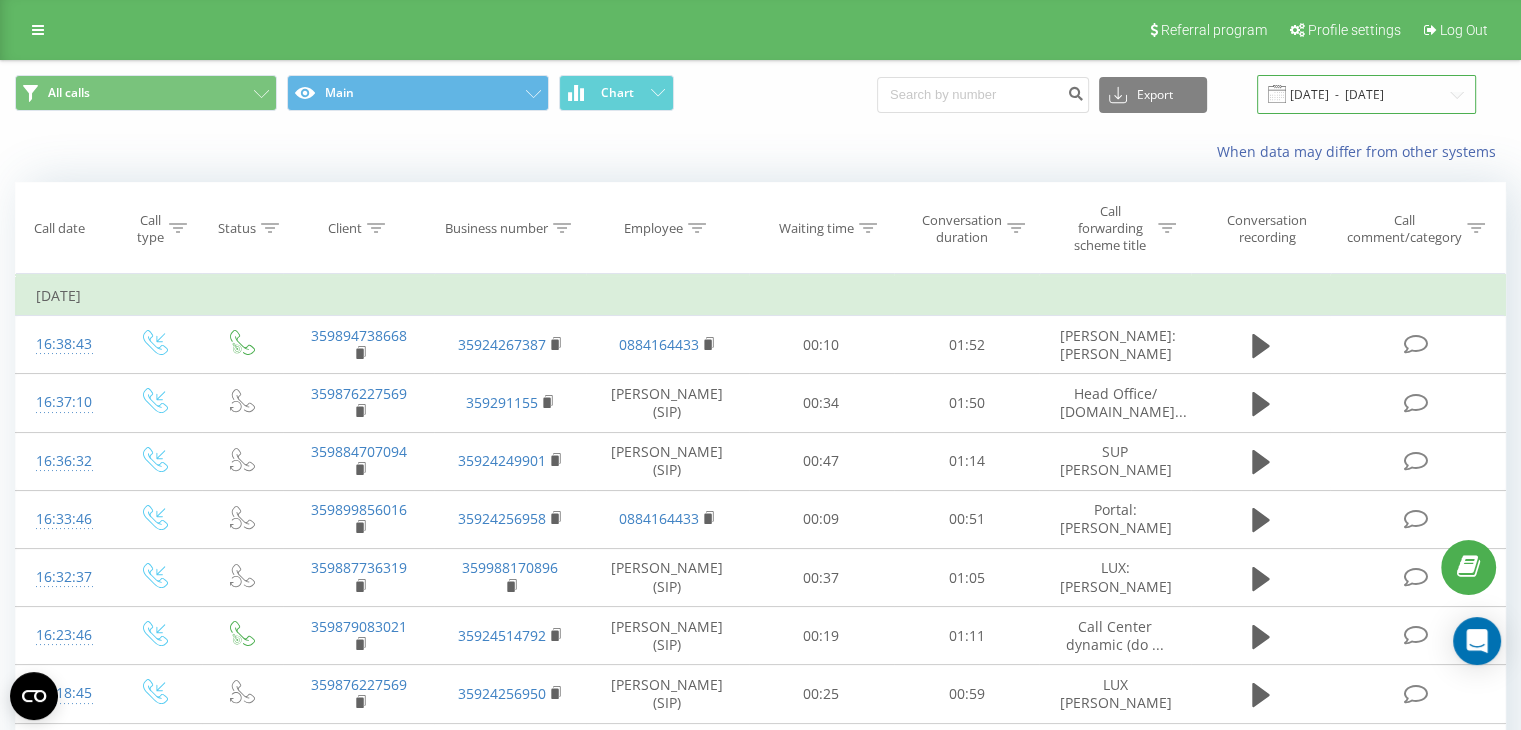 click on "[DATE]  -  [DATE]" at bounding box center [1366, 94] 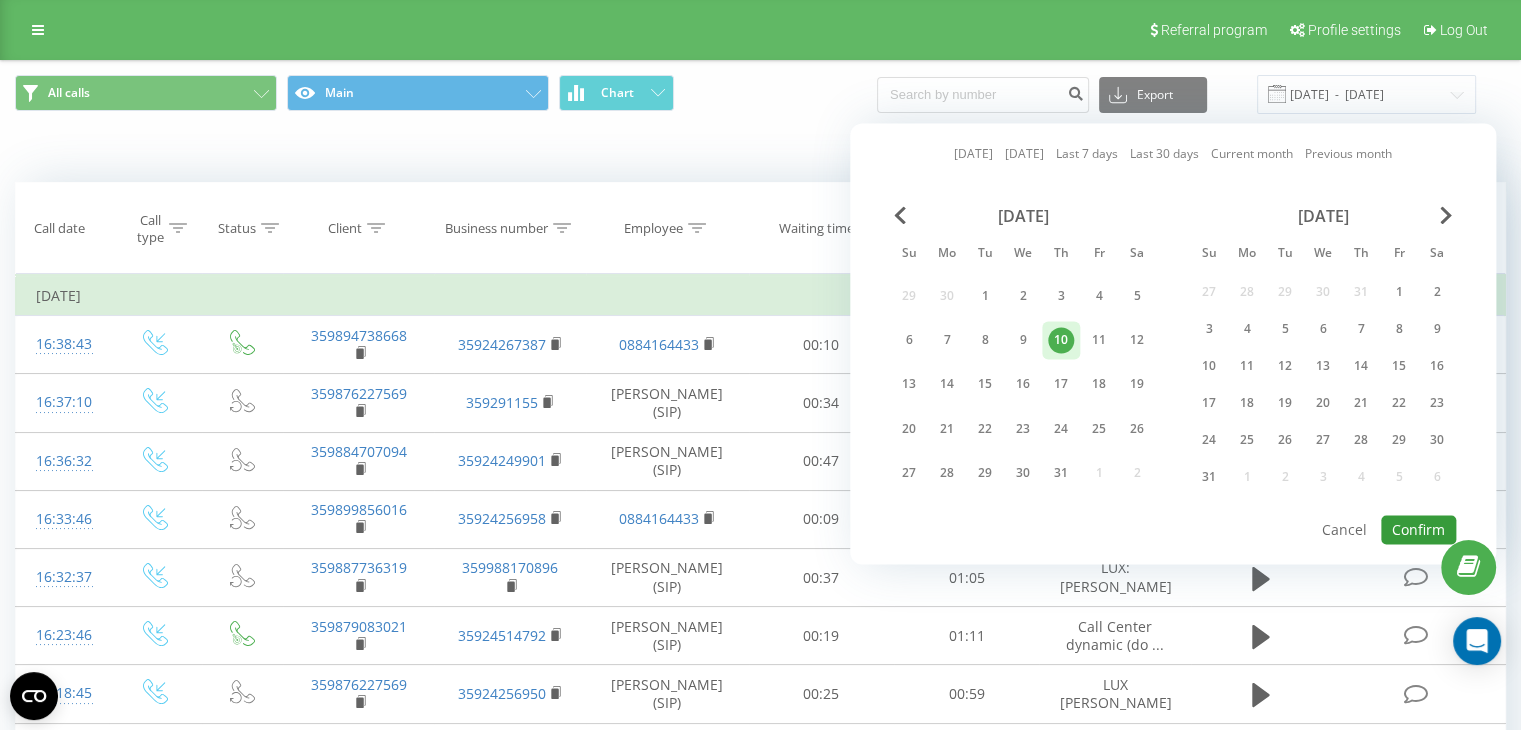 drag, startPoint x: 1408, startPoint y: 514, endPoint x: 1381, endPoint y: 481, distance: 42.638012 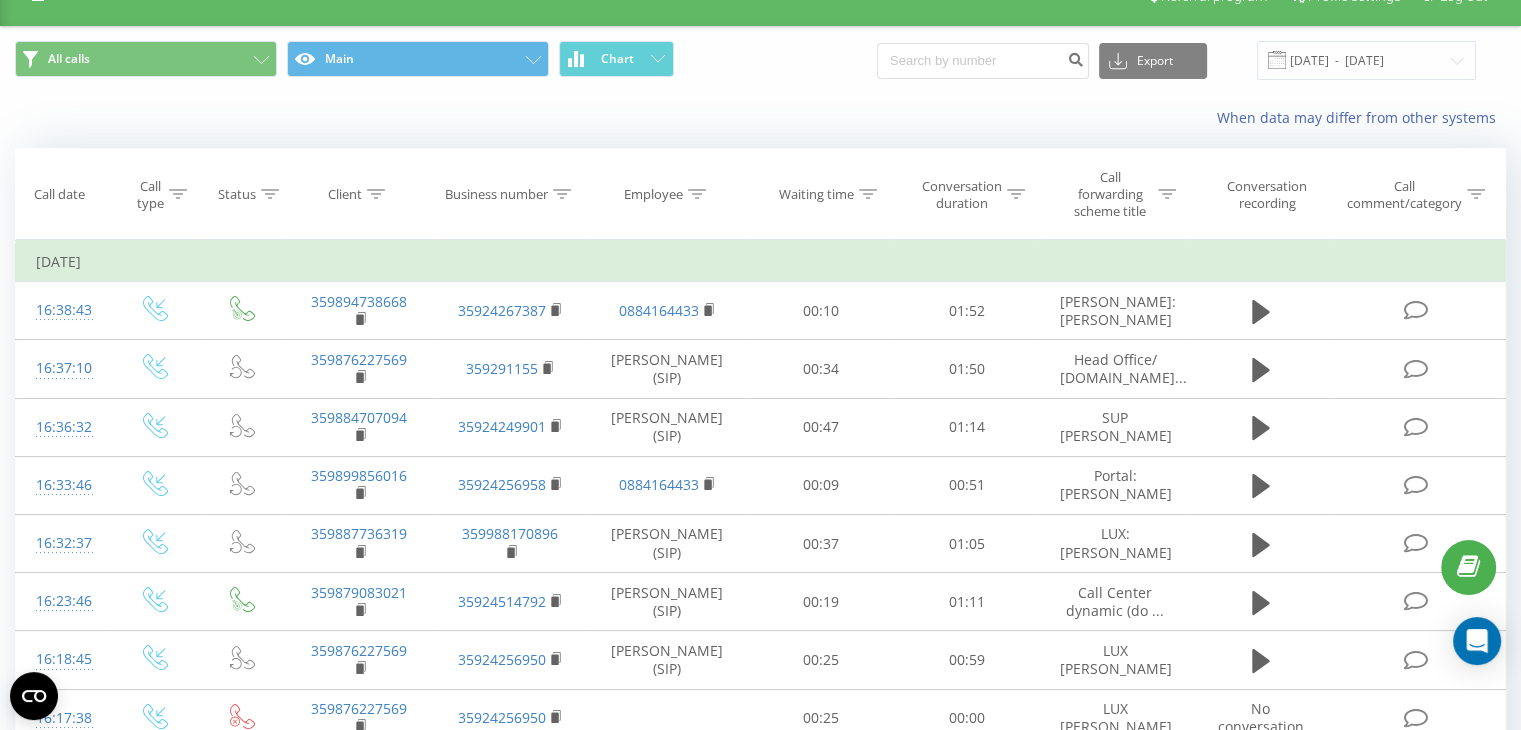 scroll, scrollTop: 0, scrollLeft: 0, axis: both 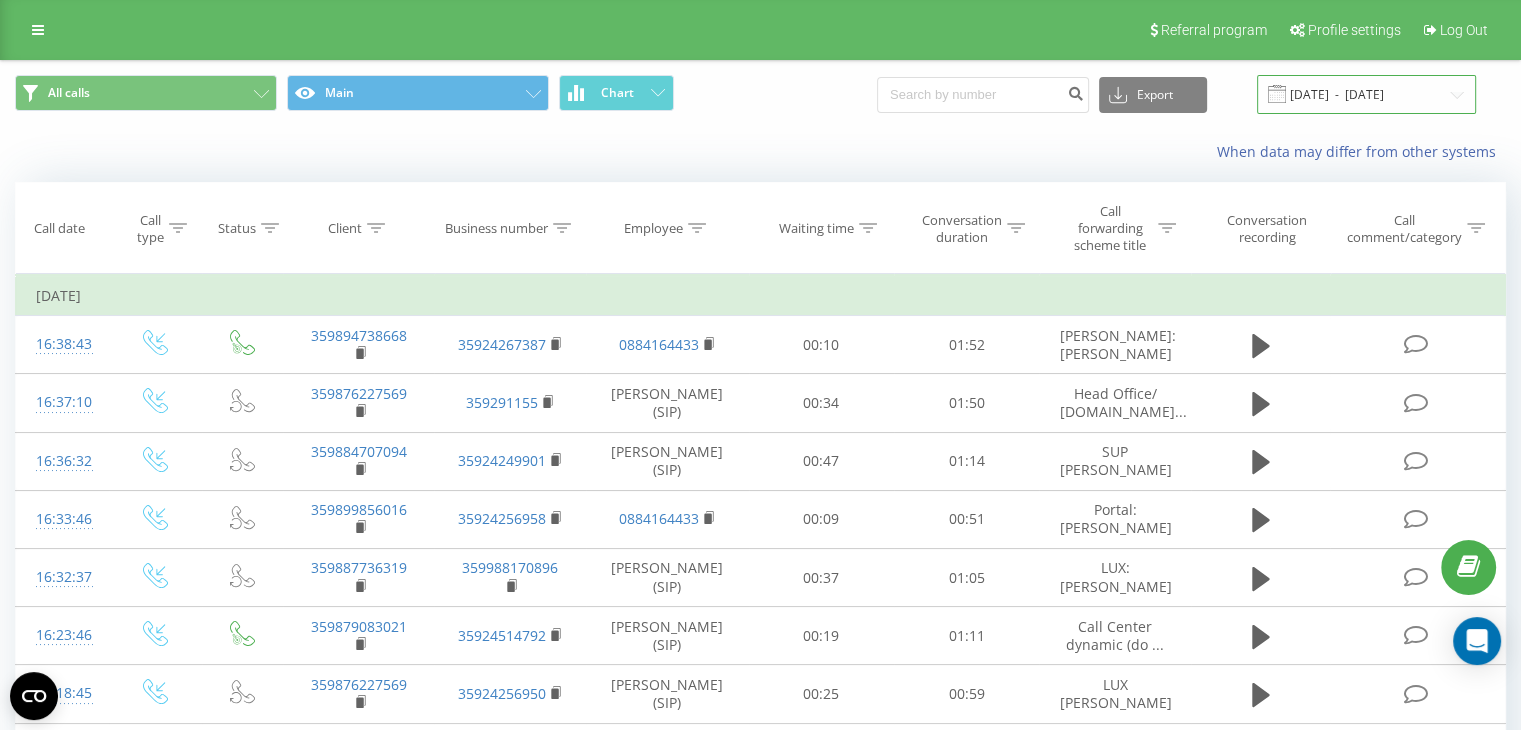 click on "[DATE]  -  [DATE]" at bounding box center [1366, 94] 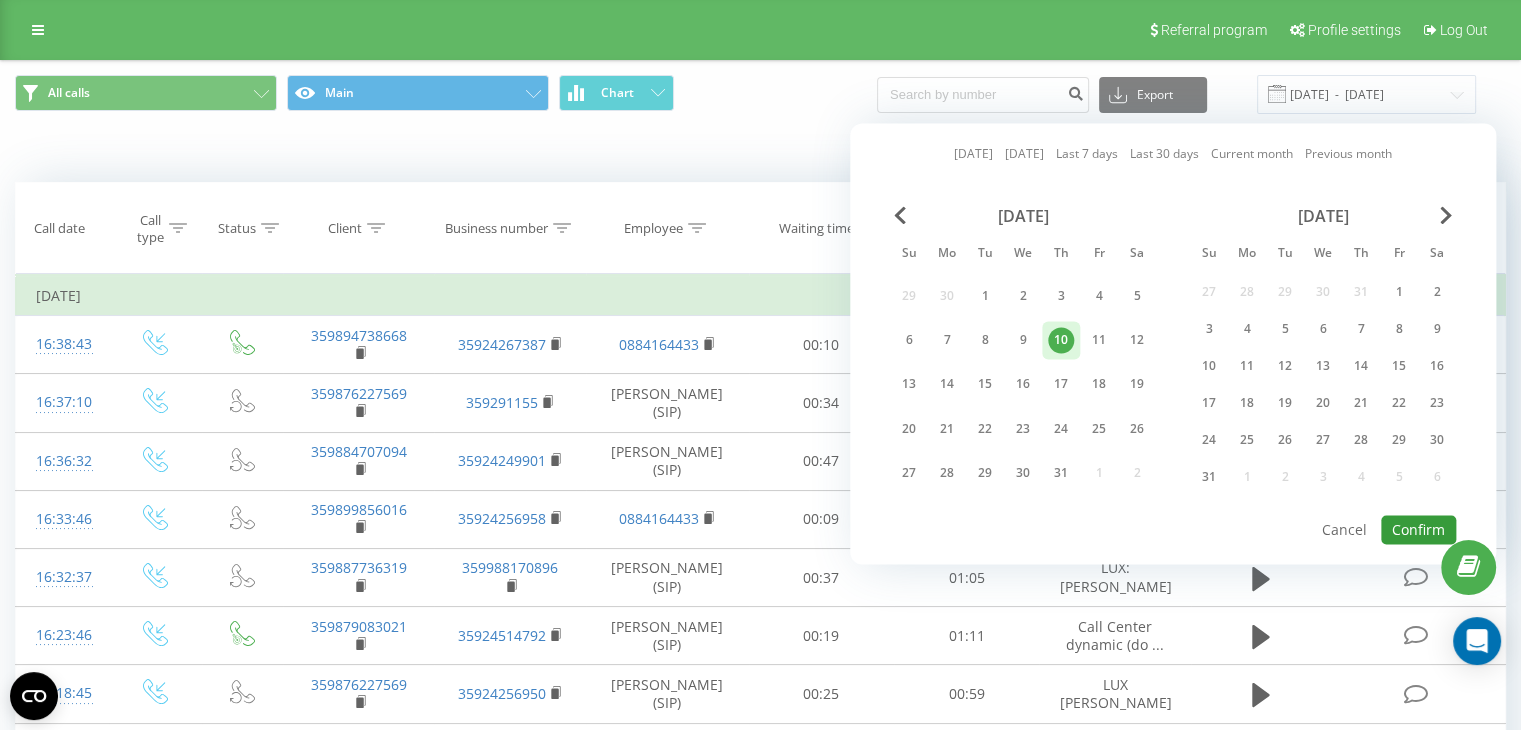 click on "Confirm" at bounding box center (1418, 529) 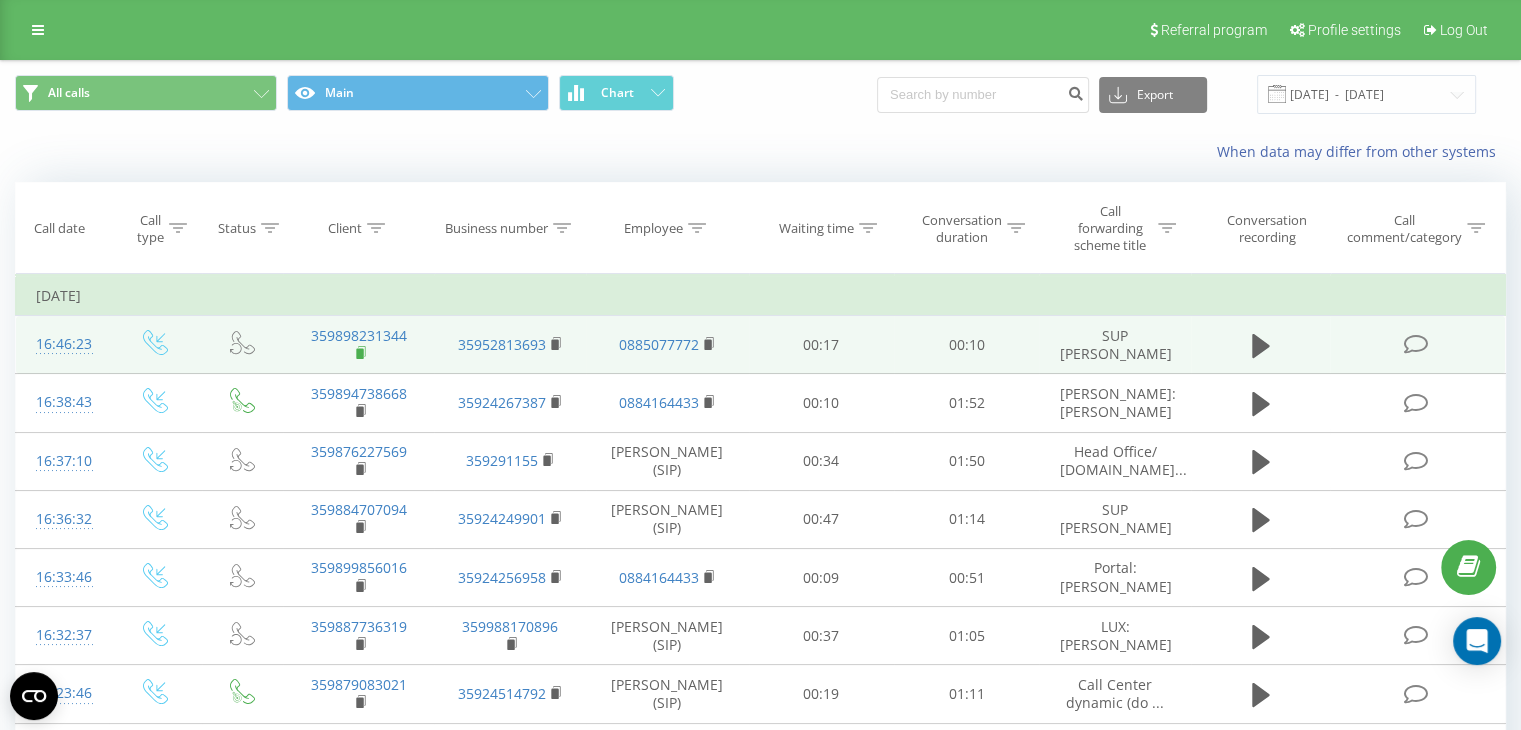 click 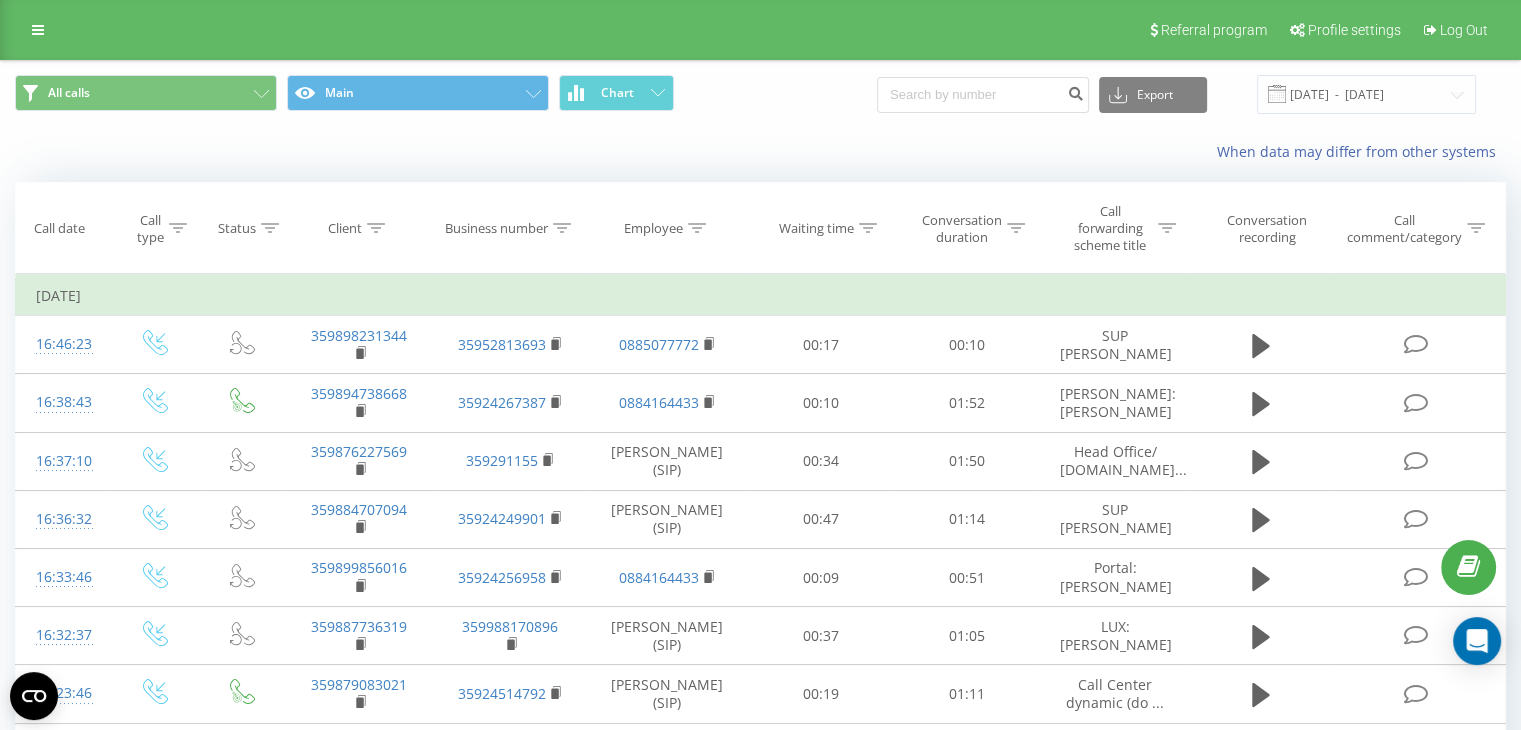 click at bounding box center [0, 0] 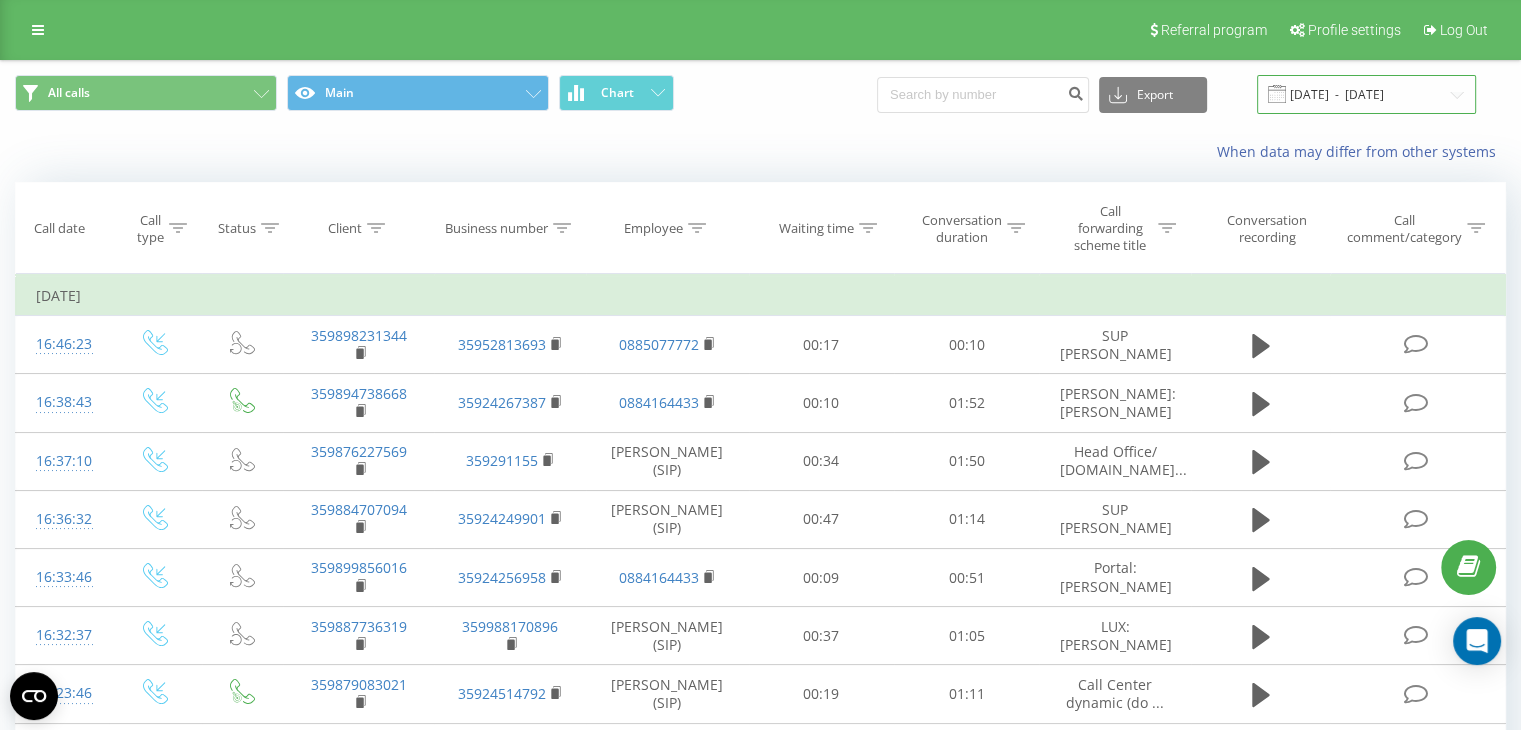 click on "[DATE]  -  [DATE]" at bounding box center [1366, 94] 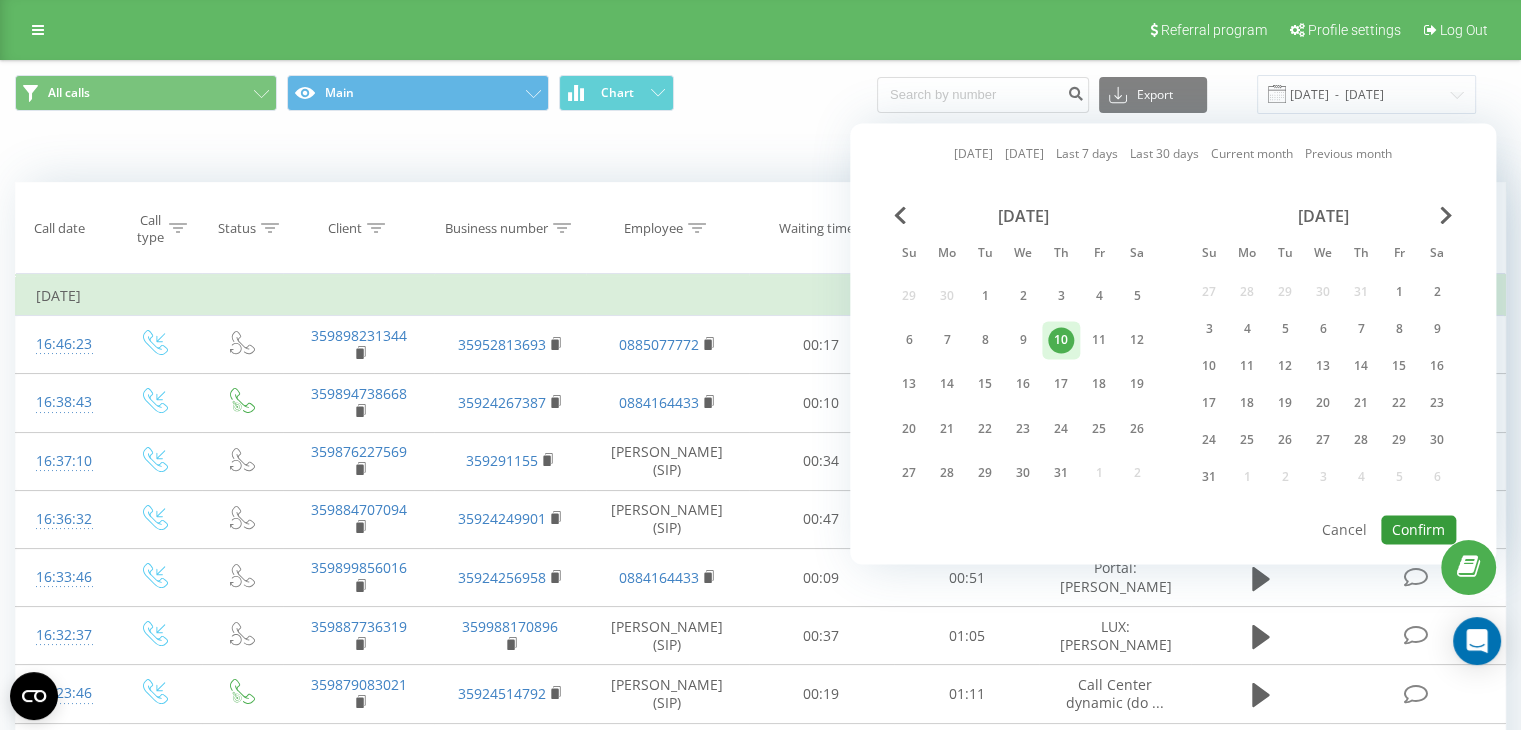 click on "Confirm" at bounding box center (1418, 529) 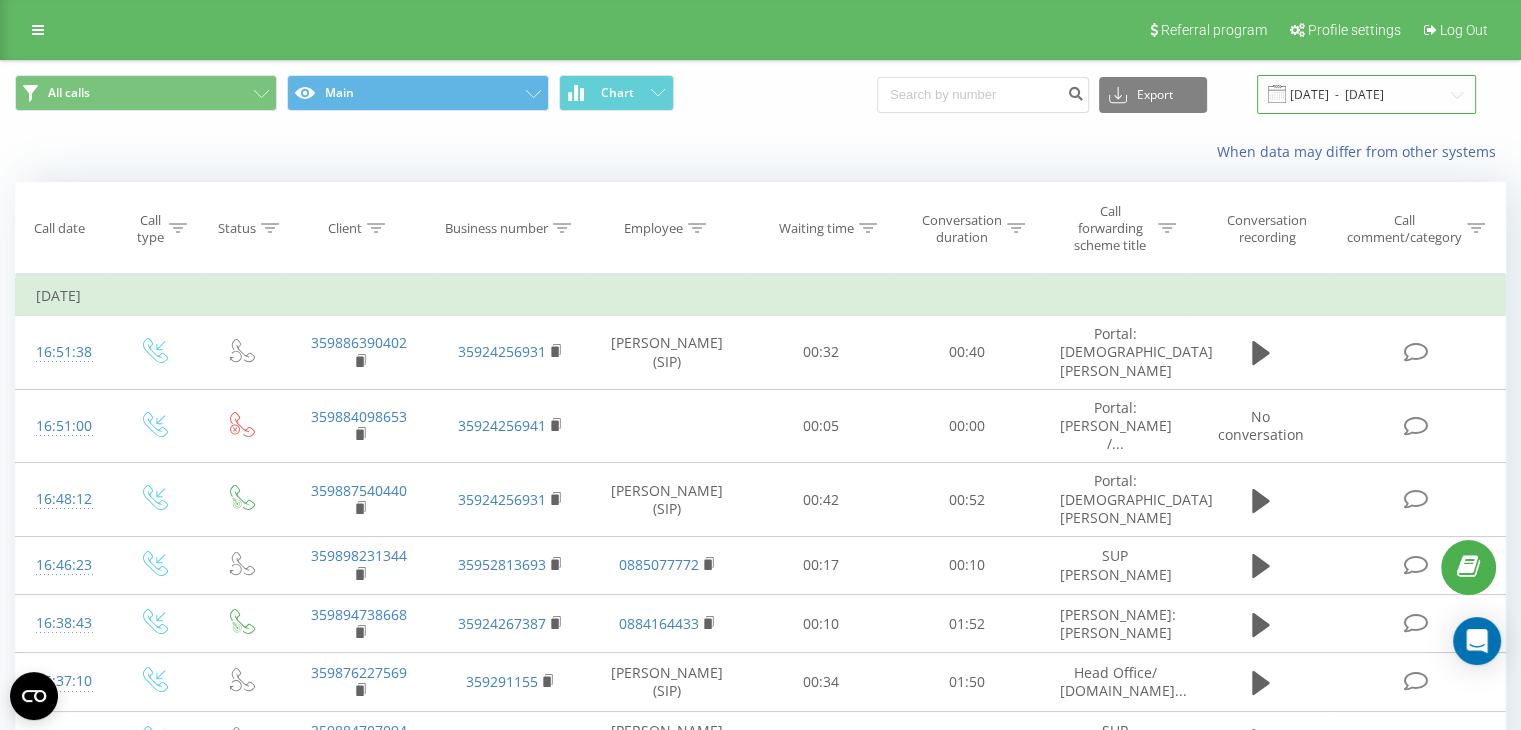 click on "[DATE]  -  [DATE]" at bounding box center [1366, 94] 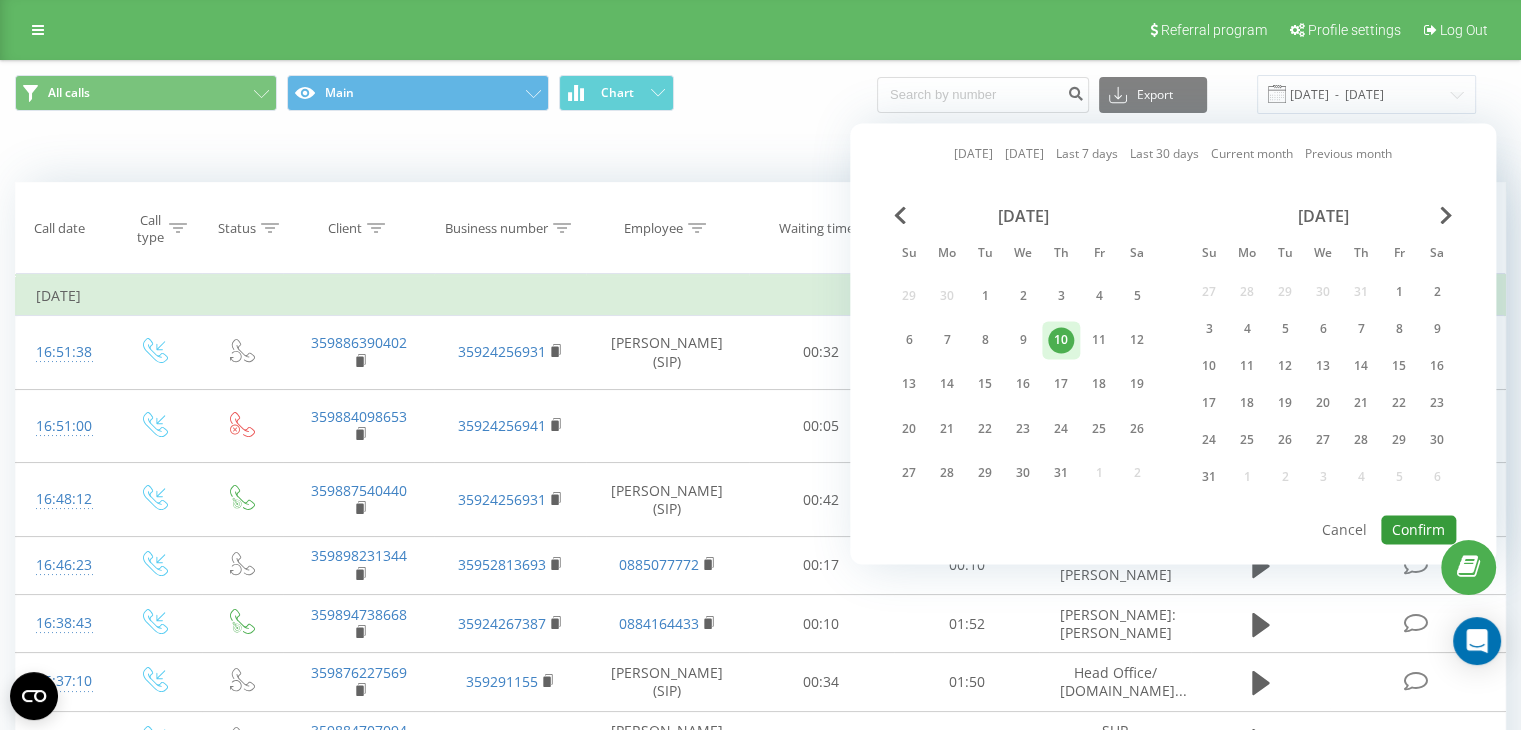 click on "Confirm" at bounding box center (1418, 529) 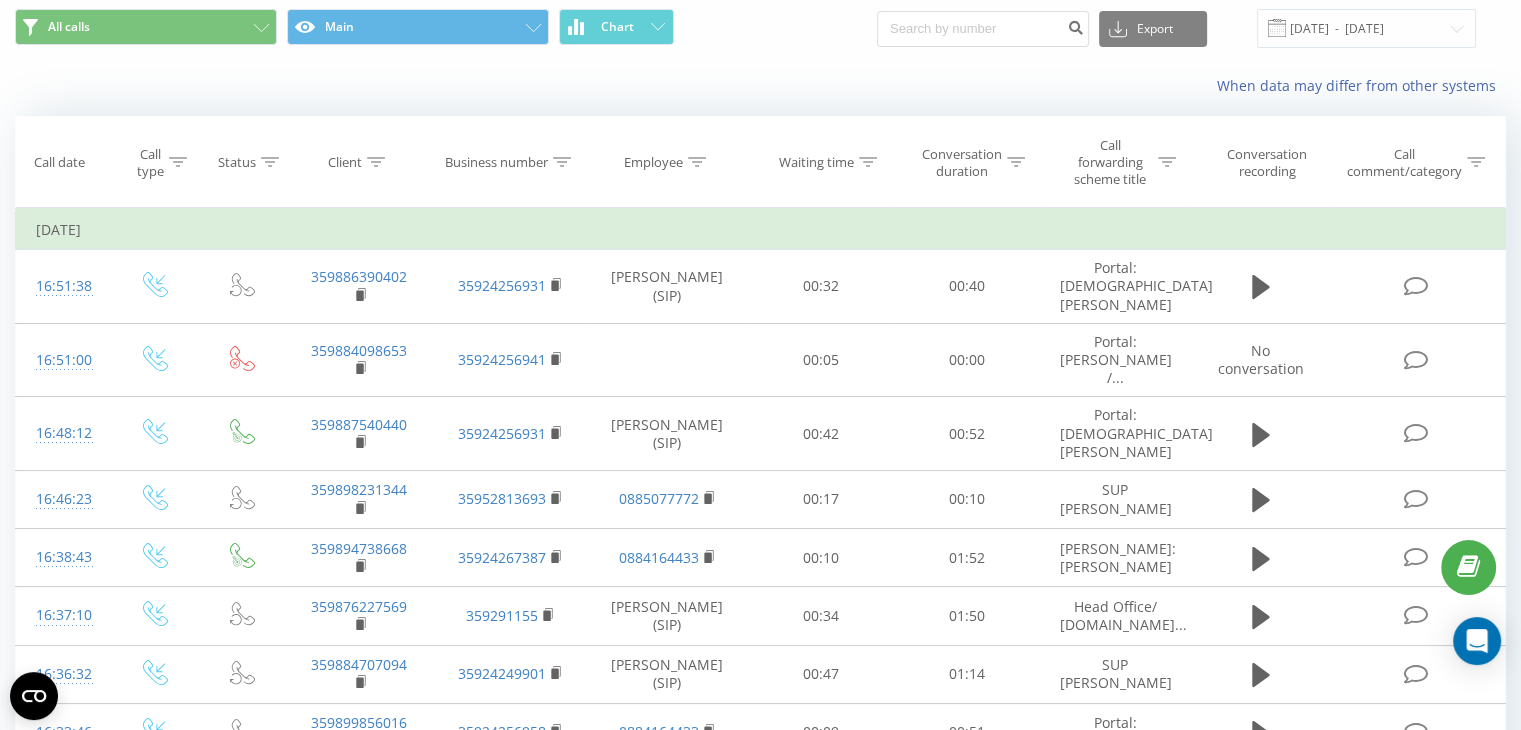 scroll, scrollTop: 0, scrollLeft: 0, axis: both 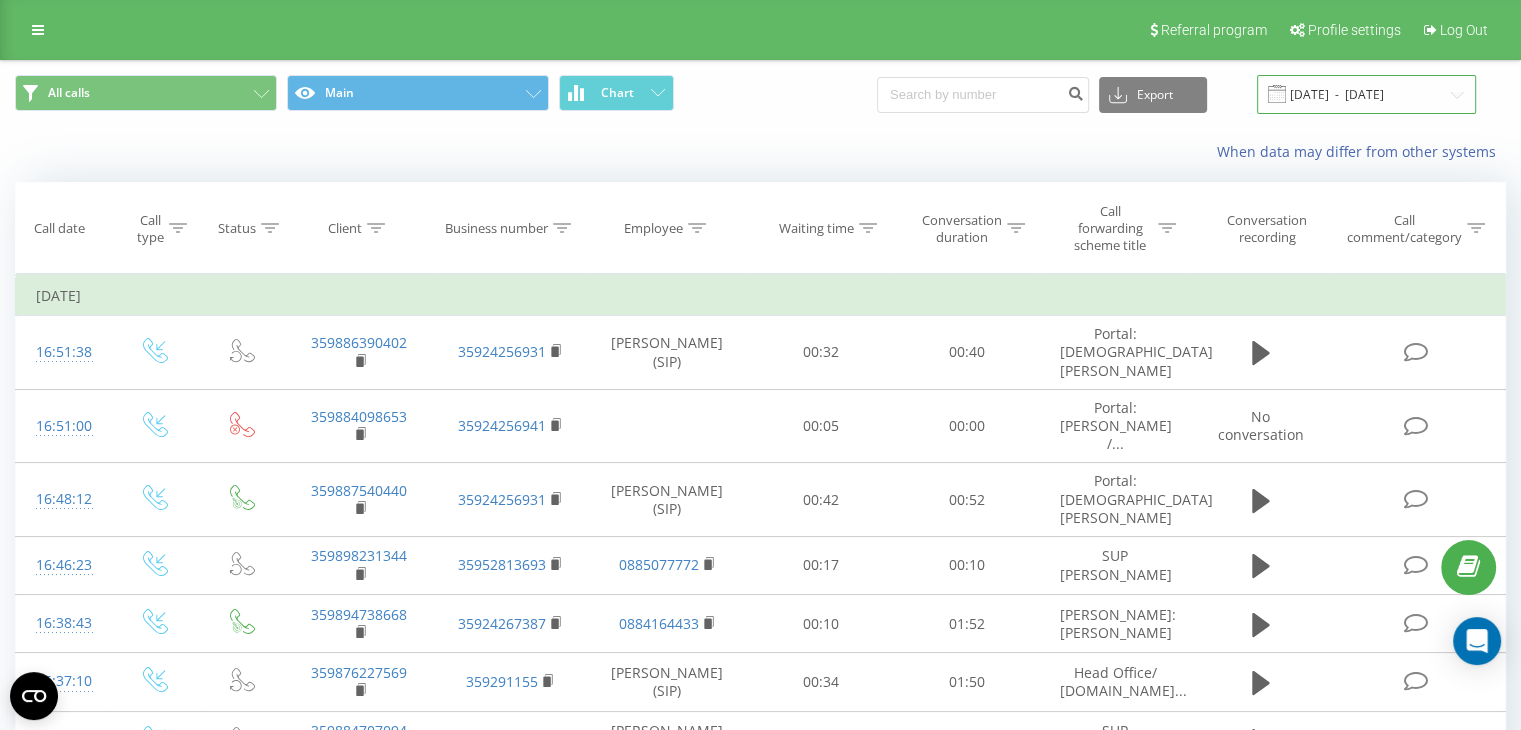 click on "[DATE]  -  [DATE]" at bounding box center [1366, 94] 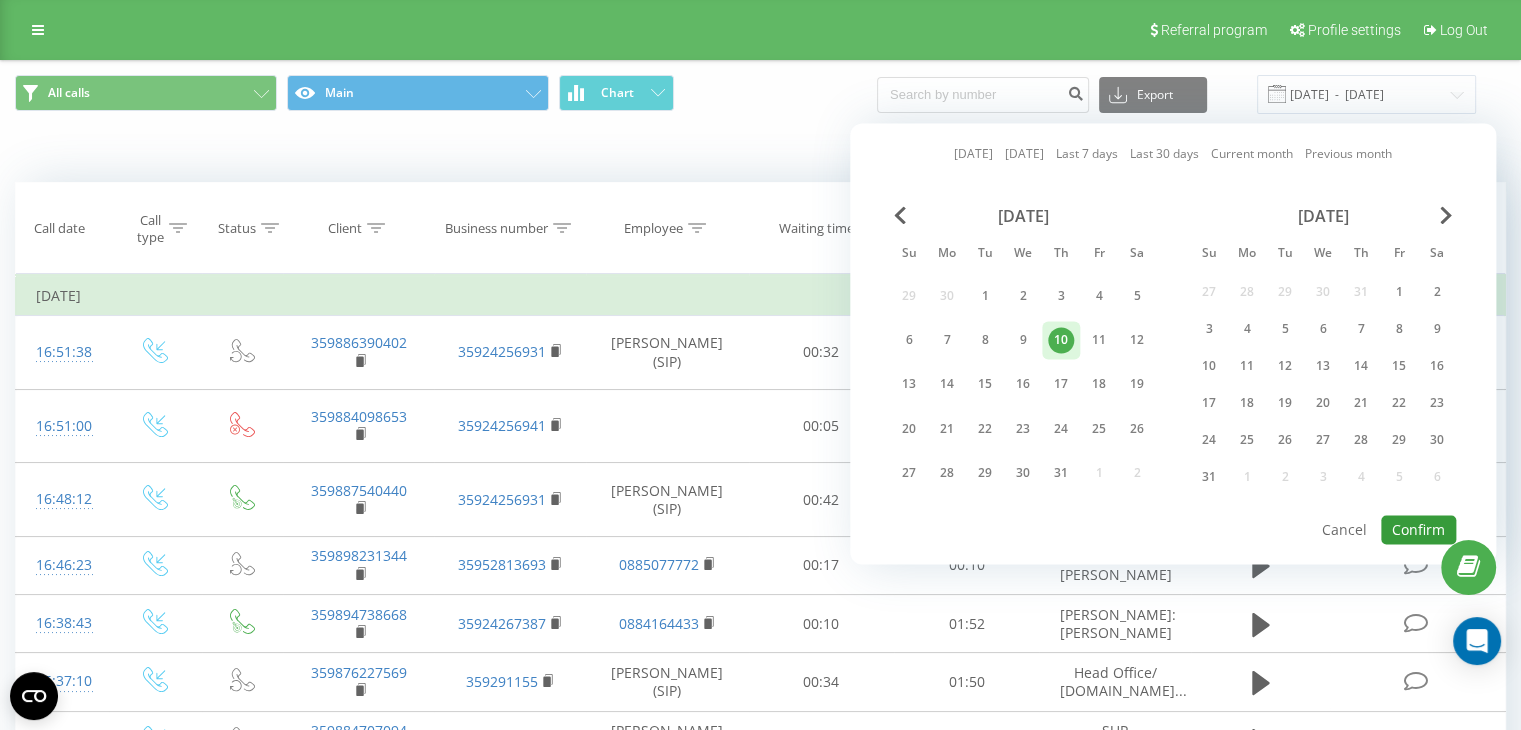 click on "Confirm" at bounding box center [1418, 529] 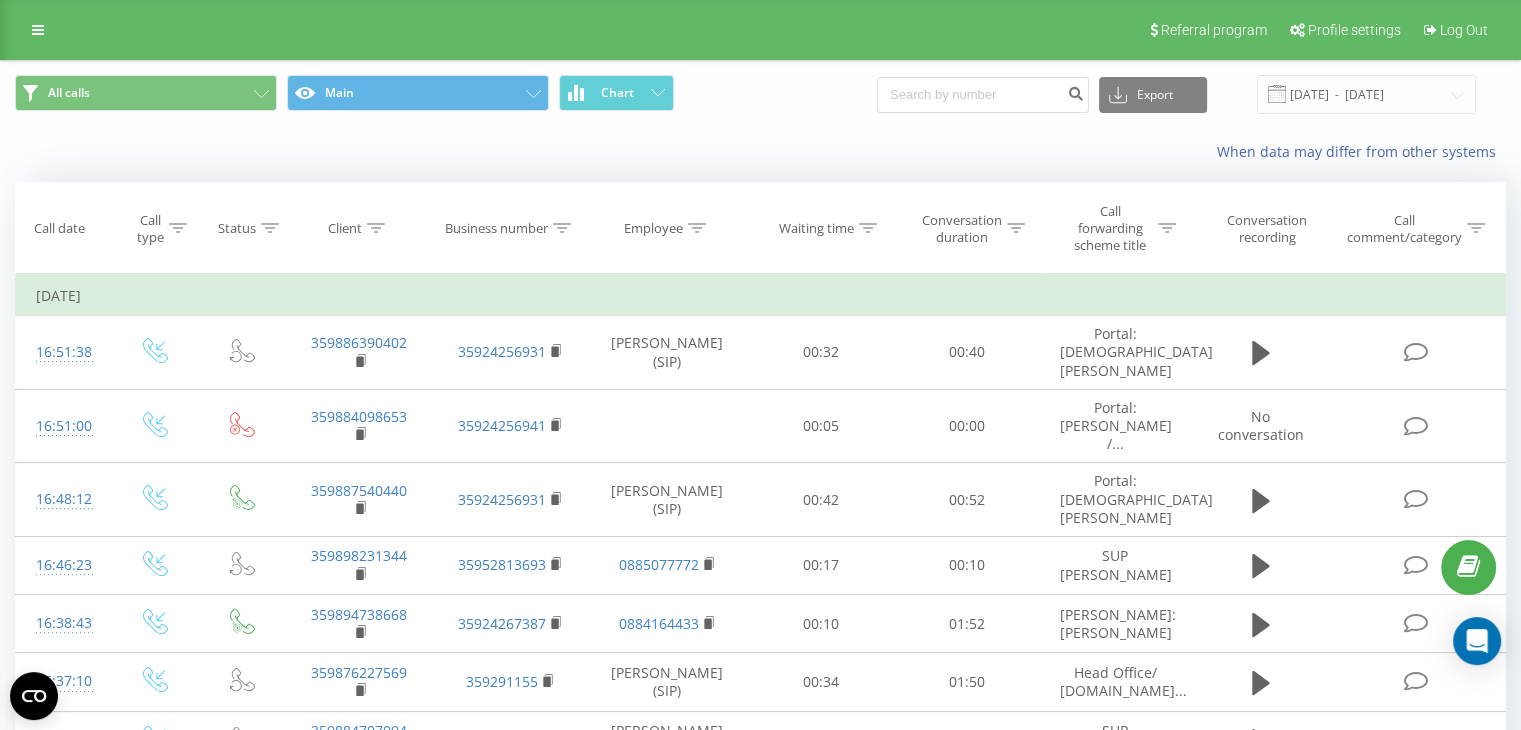 click on "Employee" at bounding box center (653, 228) 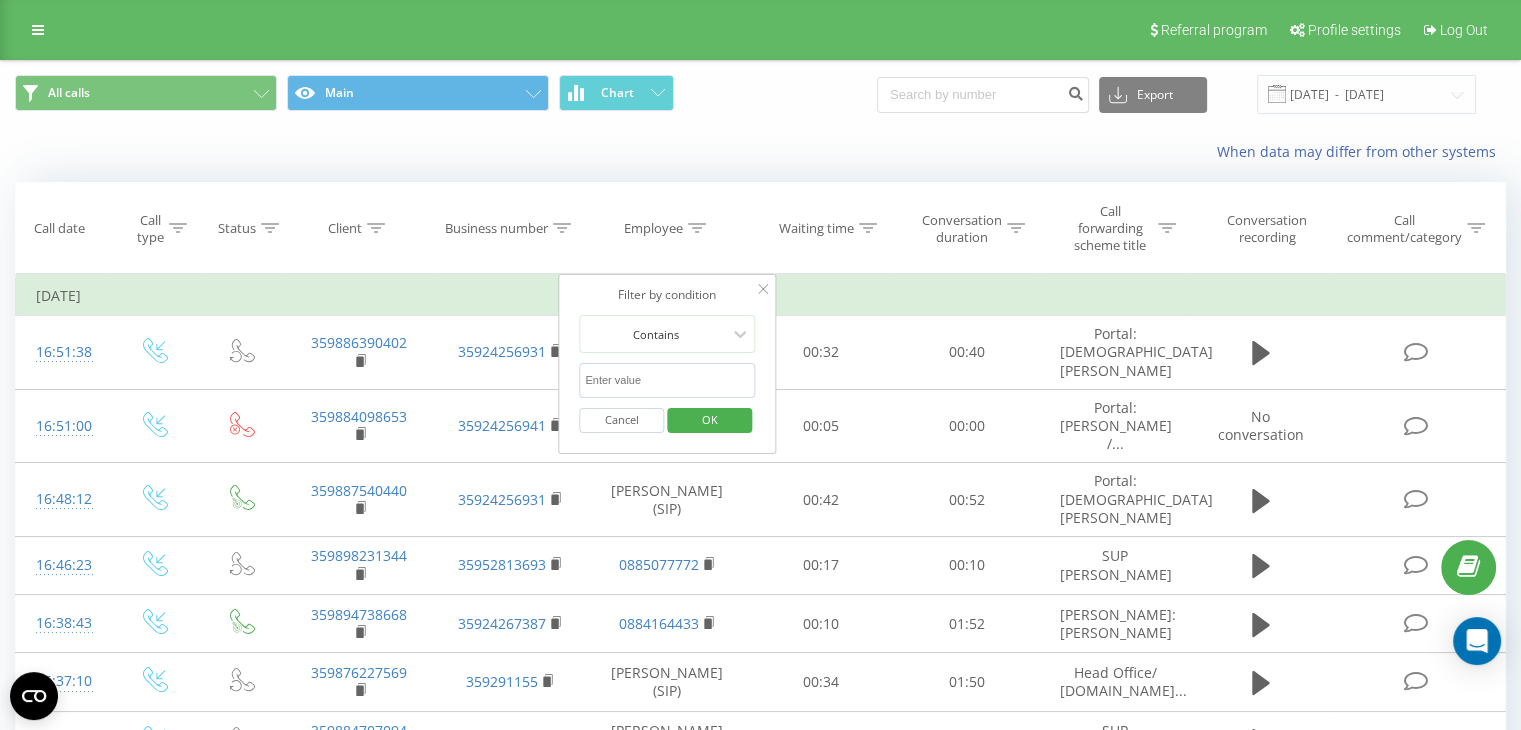 click at bounding box center (667, 380) 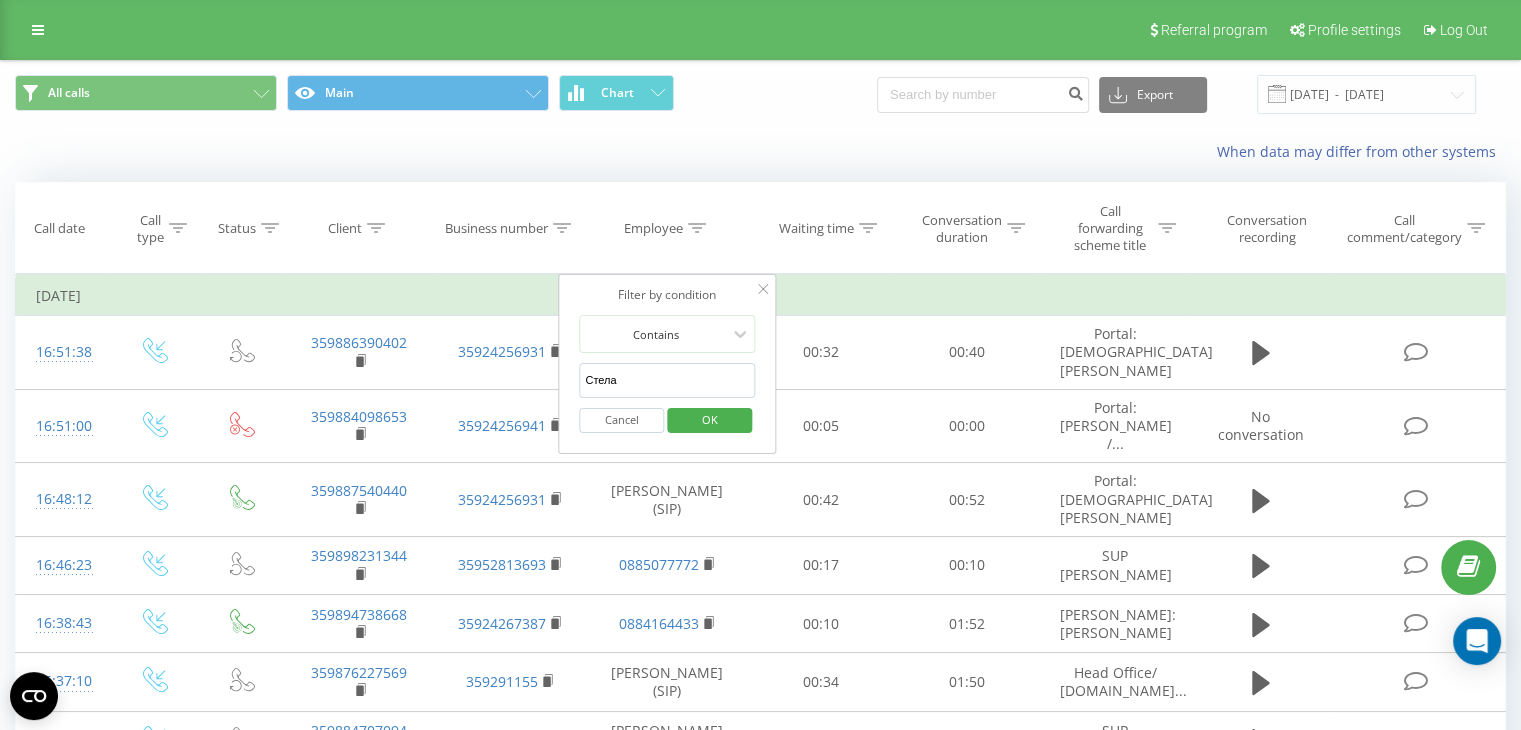 click on "OK" at bounding box center [710, 419] 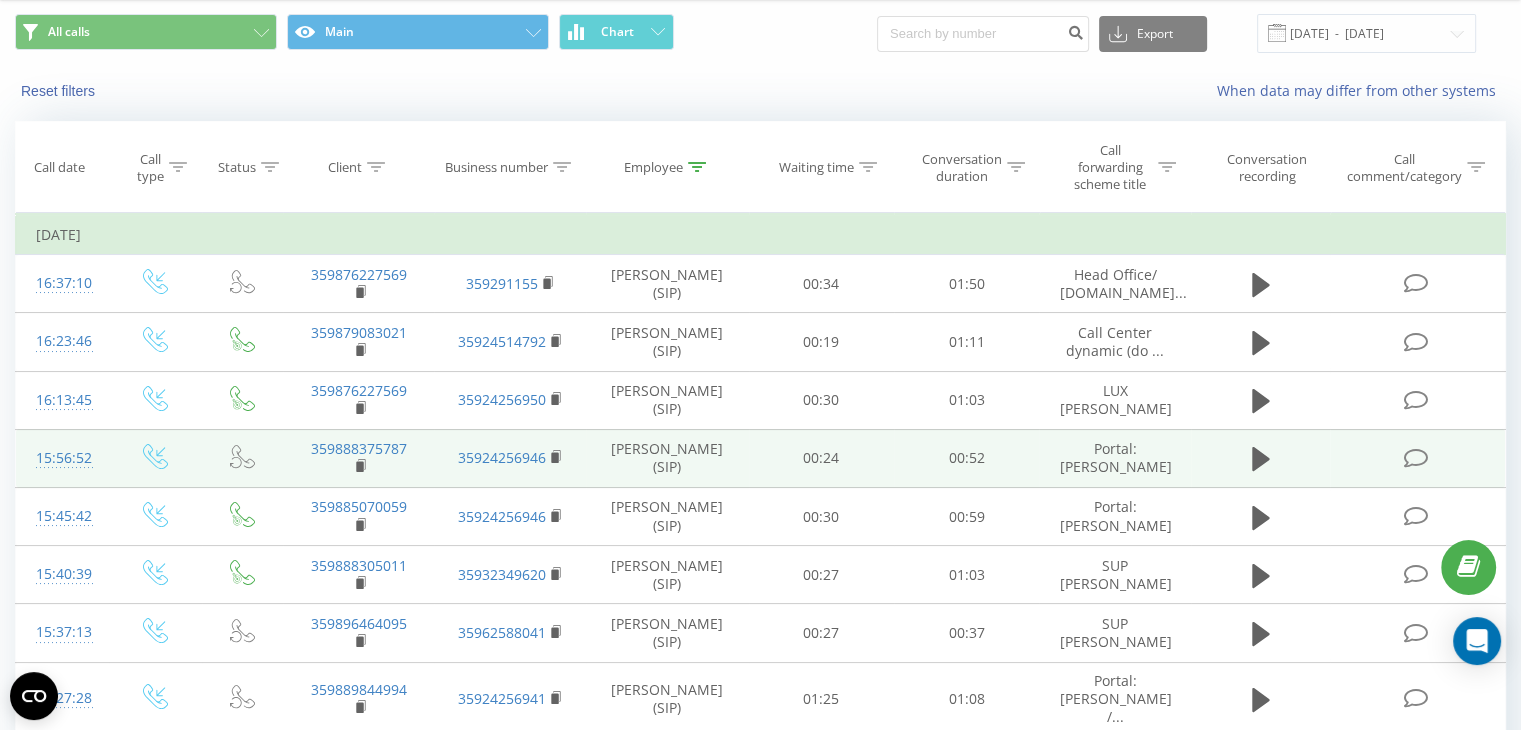 scroll, scrollTop: 0, scrollLeft: 0, axis: both 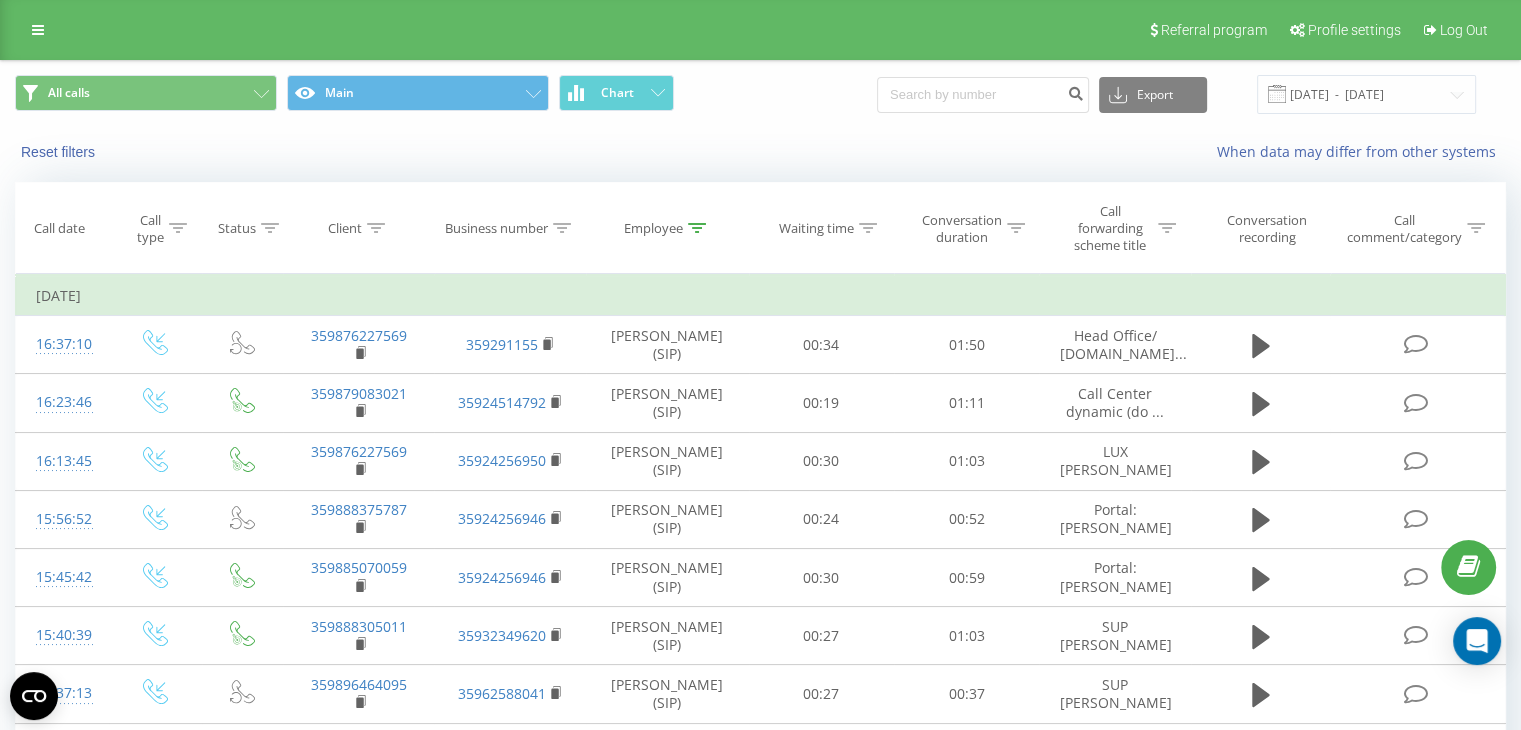 click on "Employee" at bounding box center (653, 228) 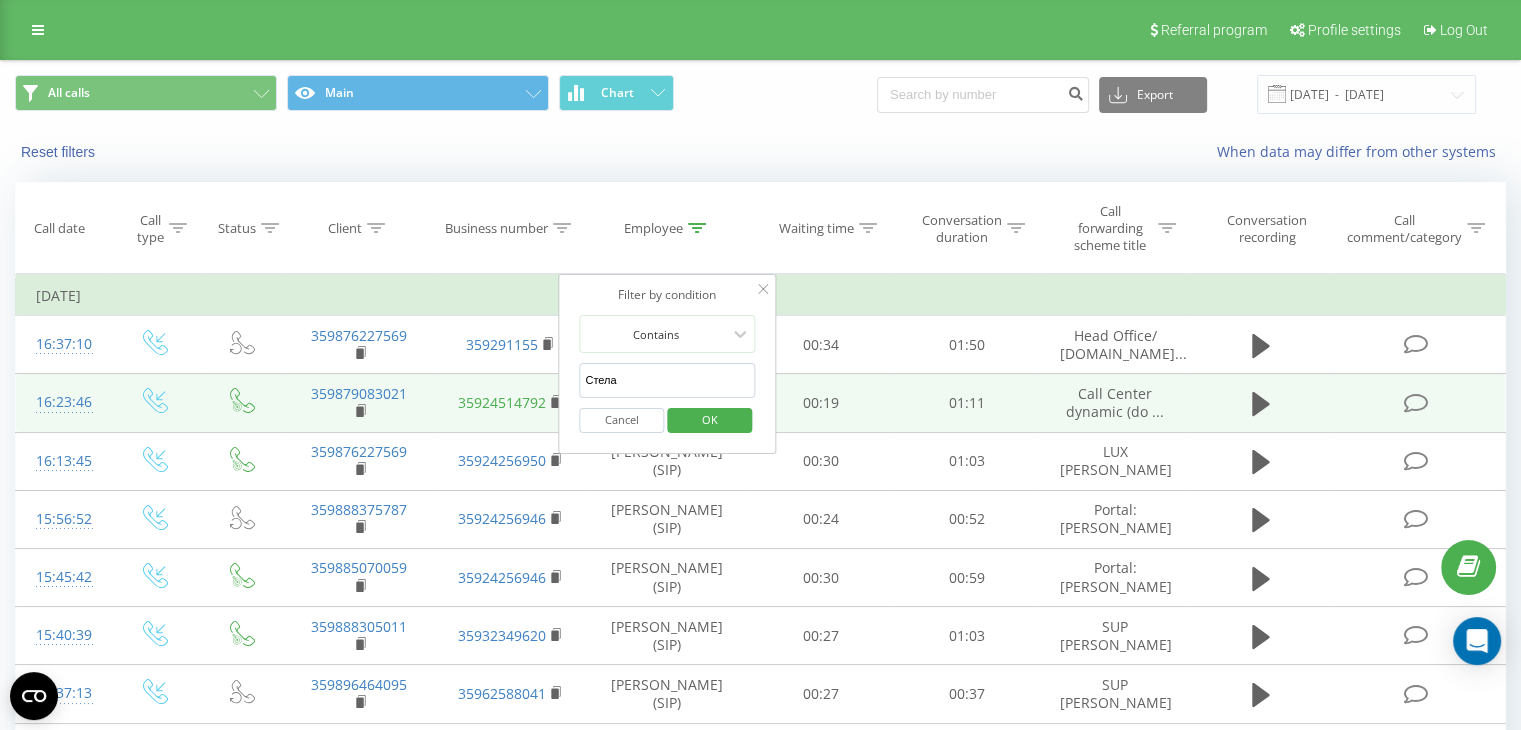drag, startPoint x: 632, startPoint y: 381, endPoint x: 519, endPoint y: 382, distance: 113.004425 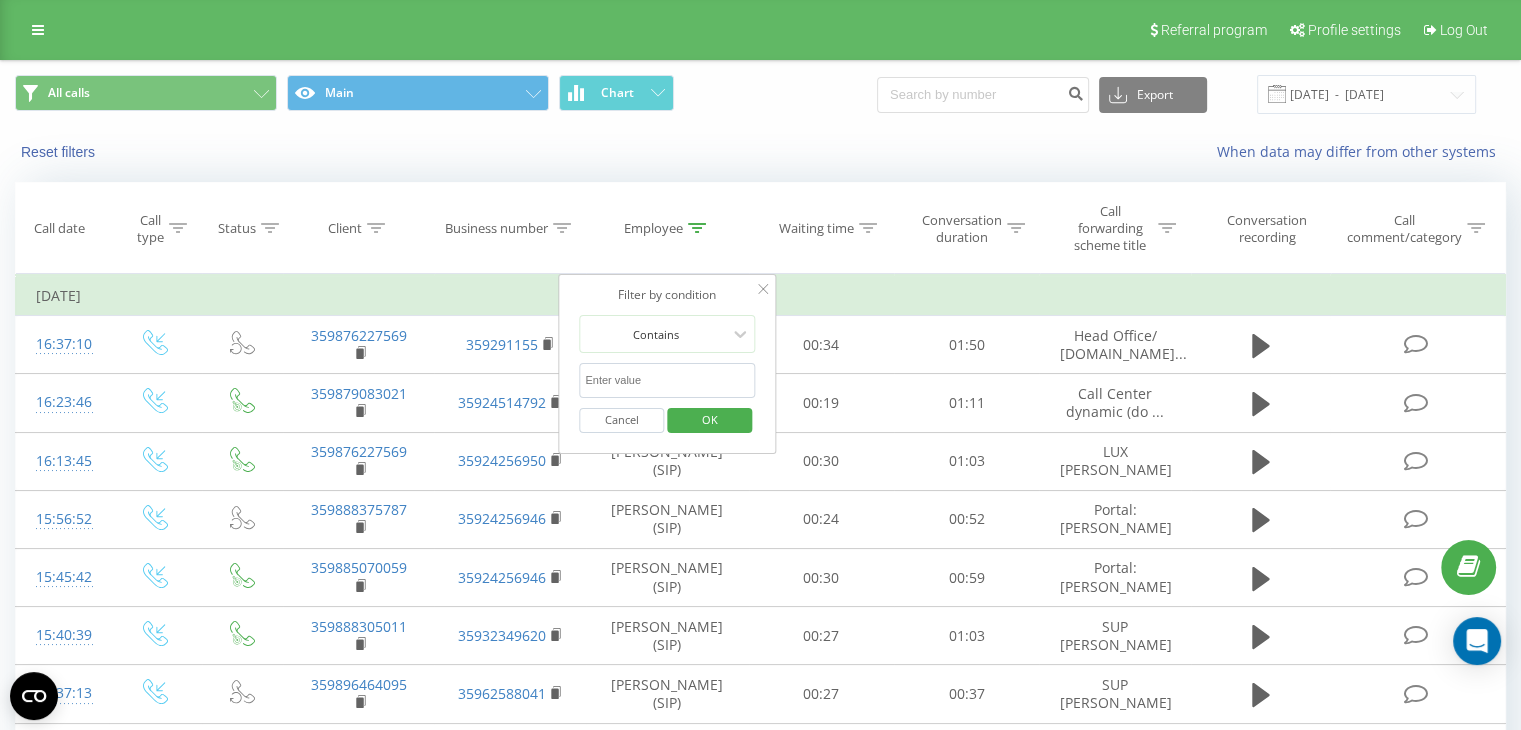 click at bounding box center [667, 380] 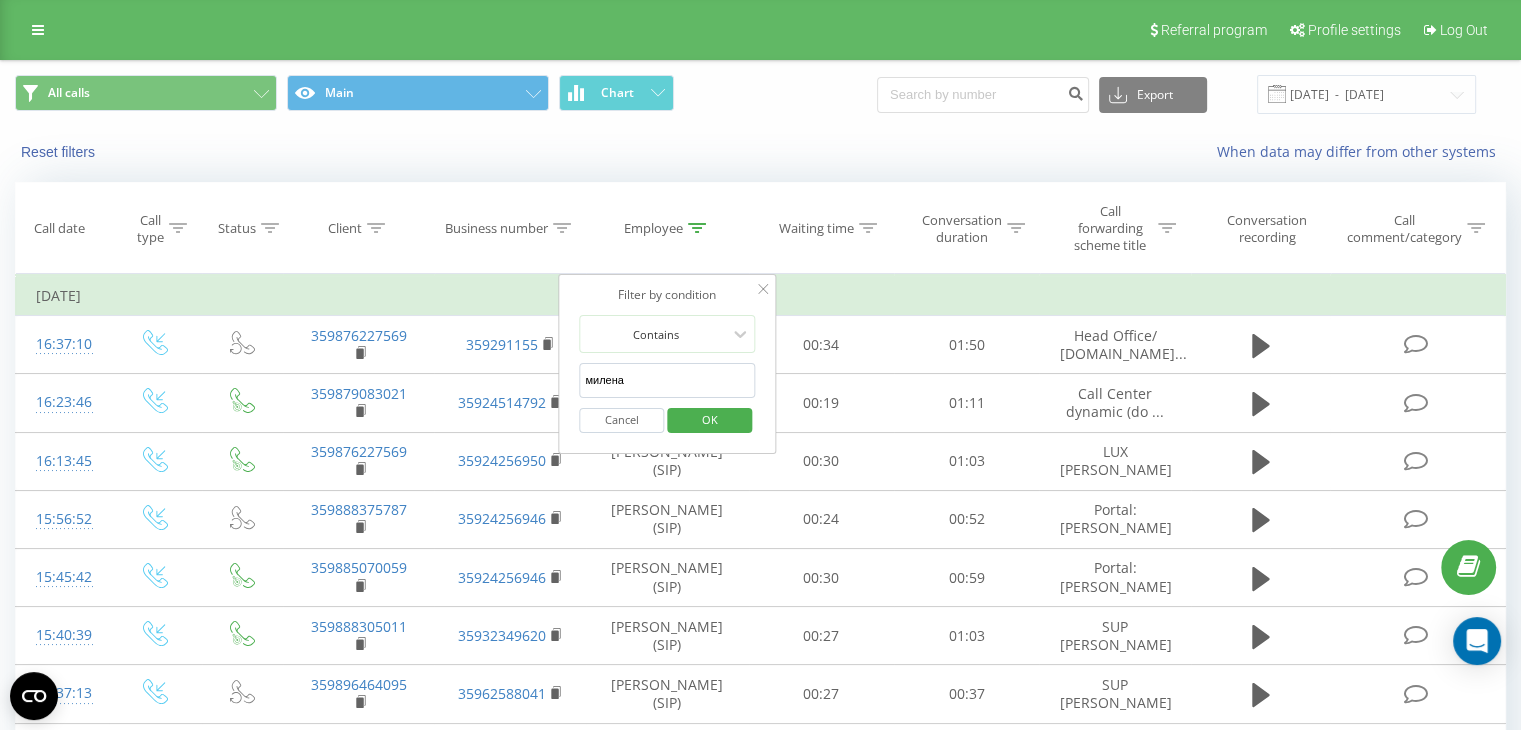 click on "OK" at bounding box center (710, 419) 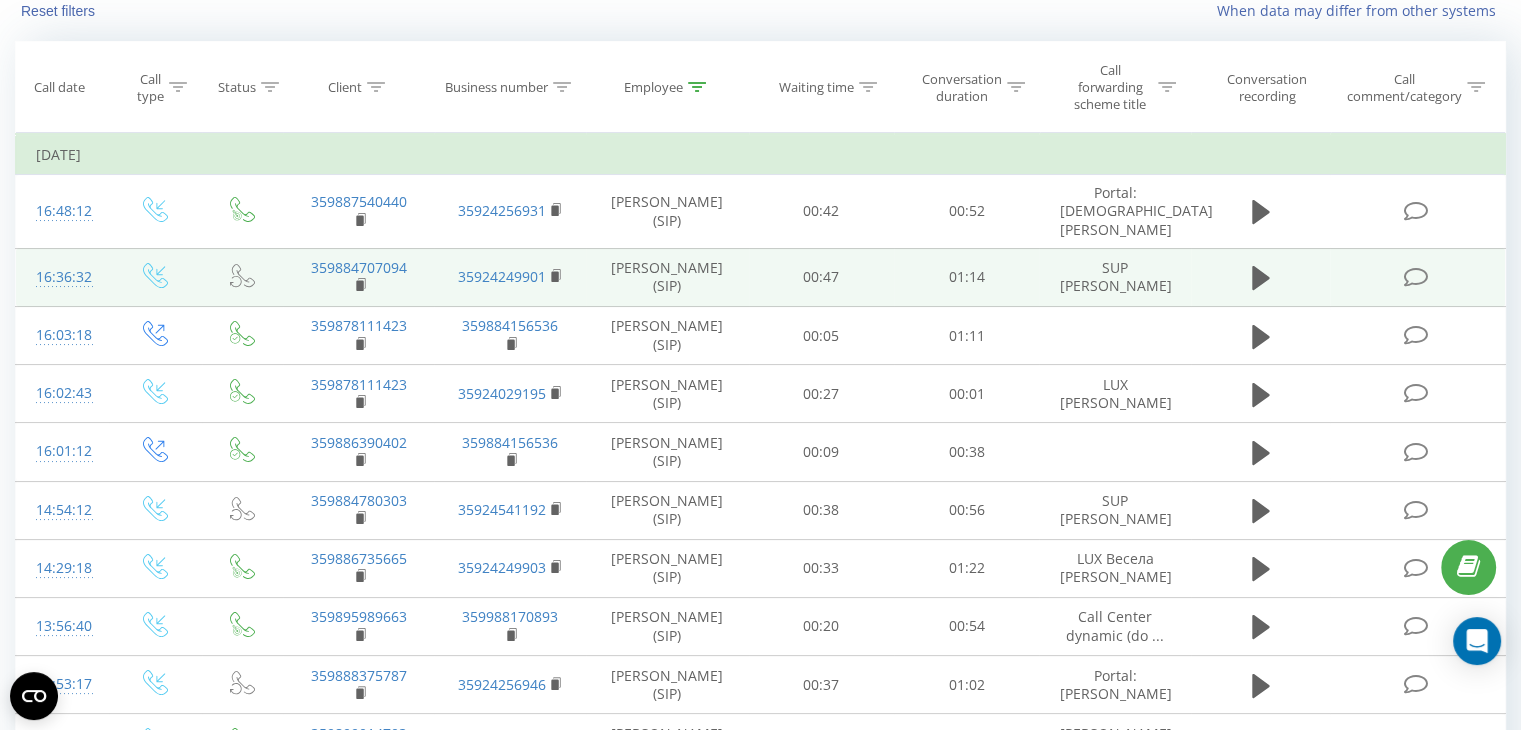 scroll, scrollTop: 0, scrollLeft: 0, axis: both 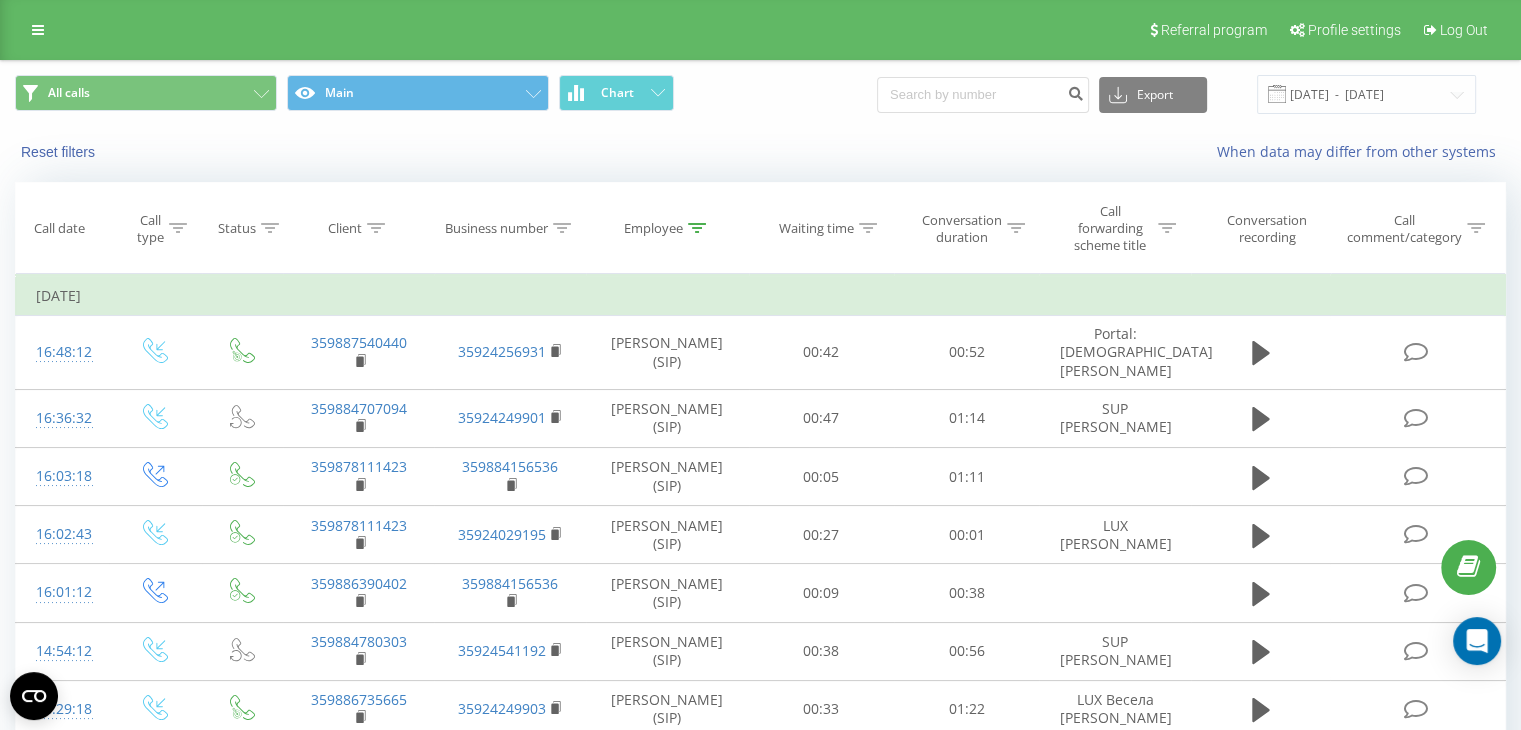 click on "Employee" at bounding box center [653, 228] 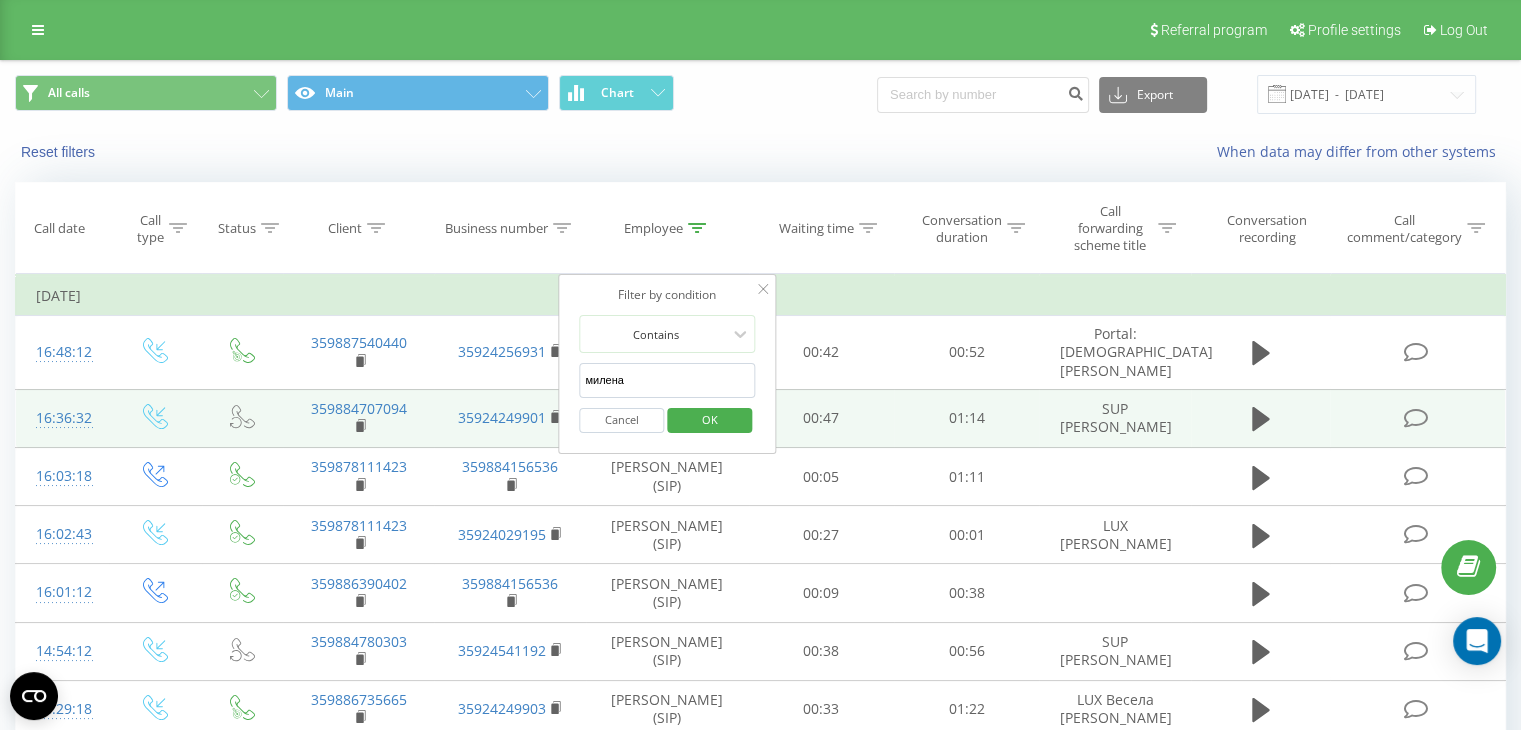 drag, startPoint x: 627, startPoint y: 389, endPoint x: 524, endPoint y: 389, distance: 103 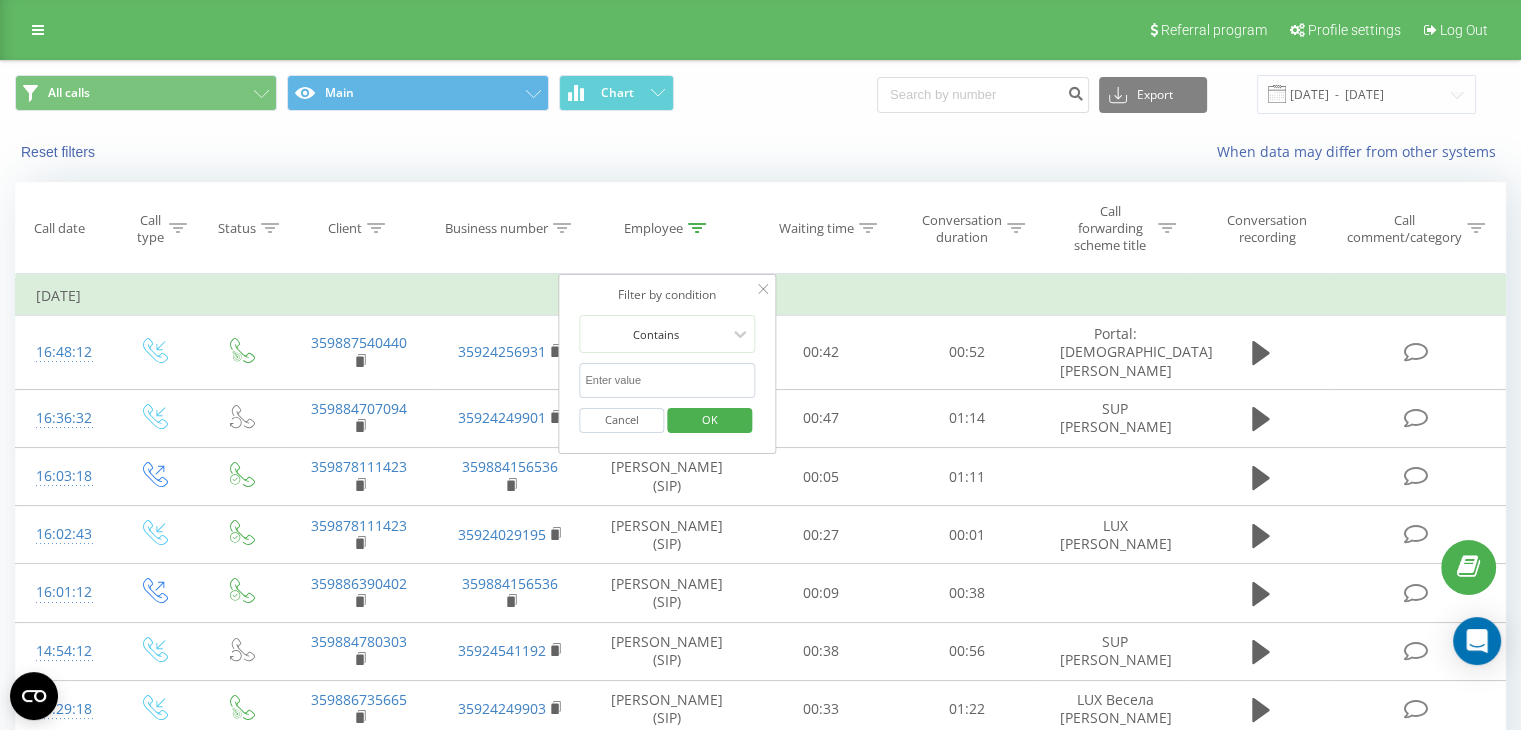 click at bounding box center [667, 380] 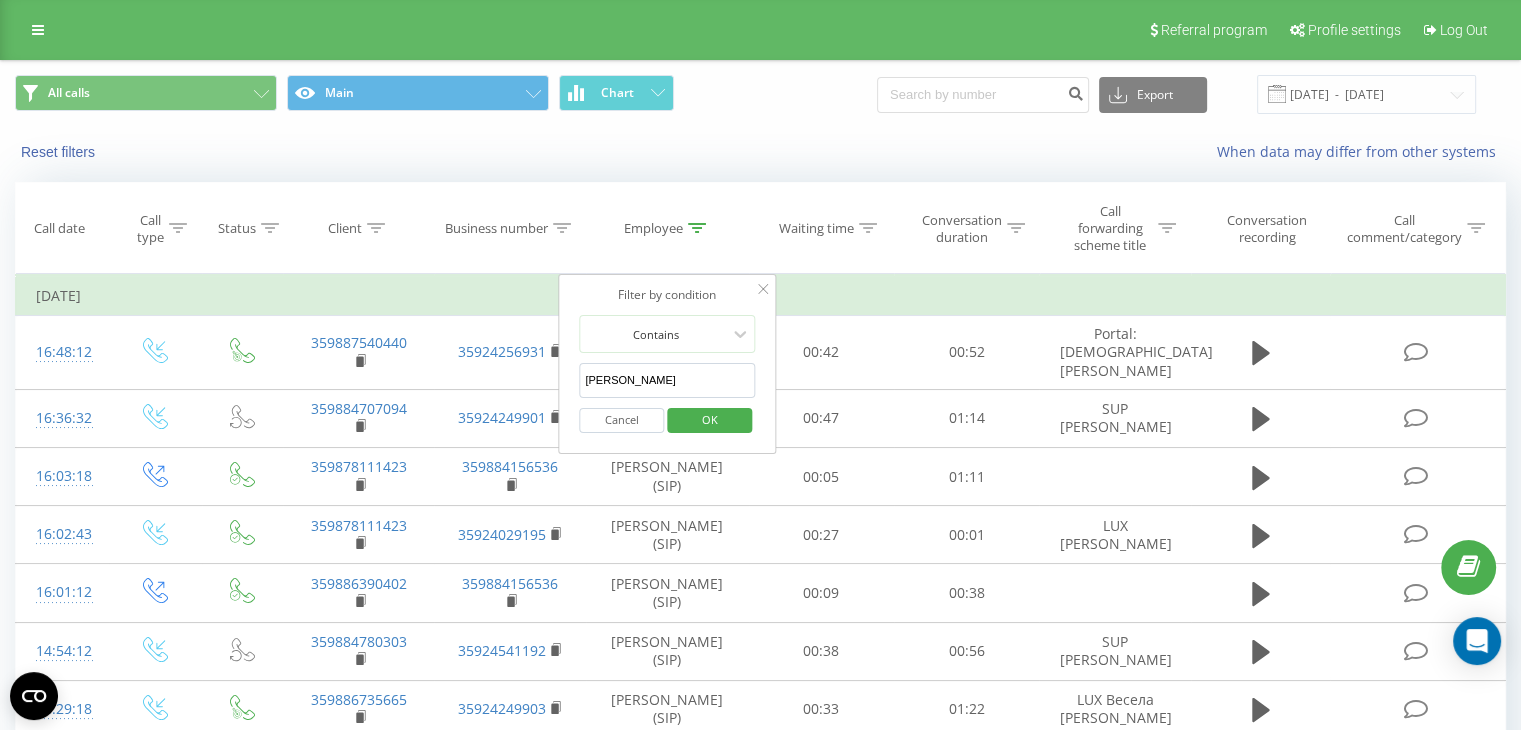 click on "OK" at bounding box center (710, 419) 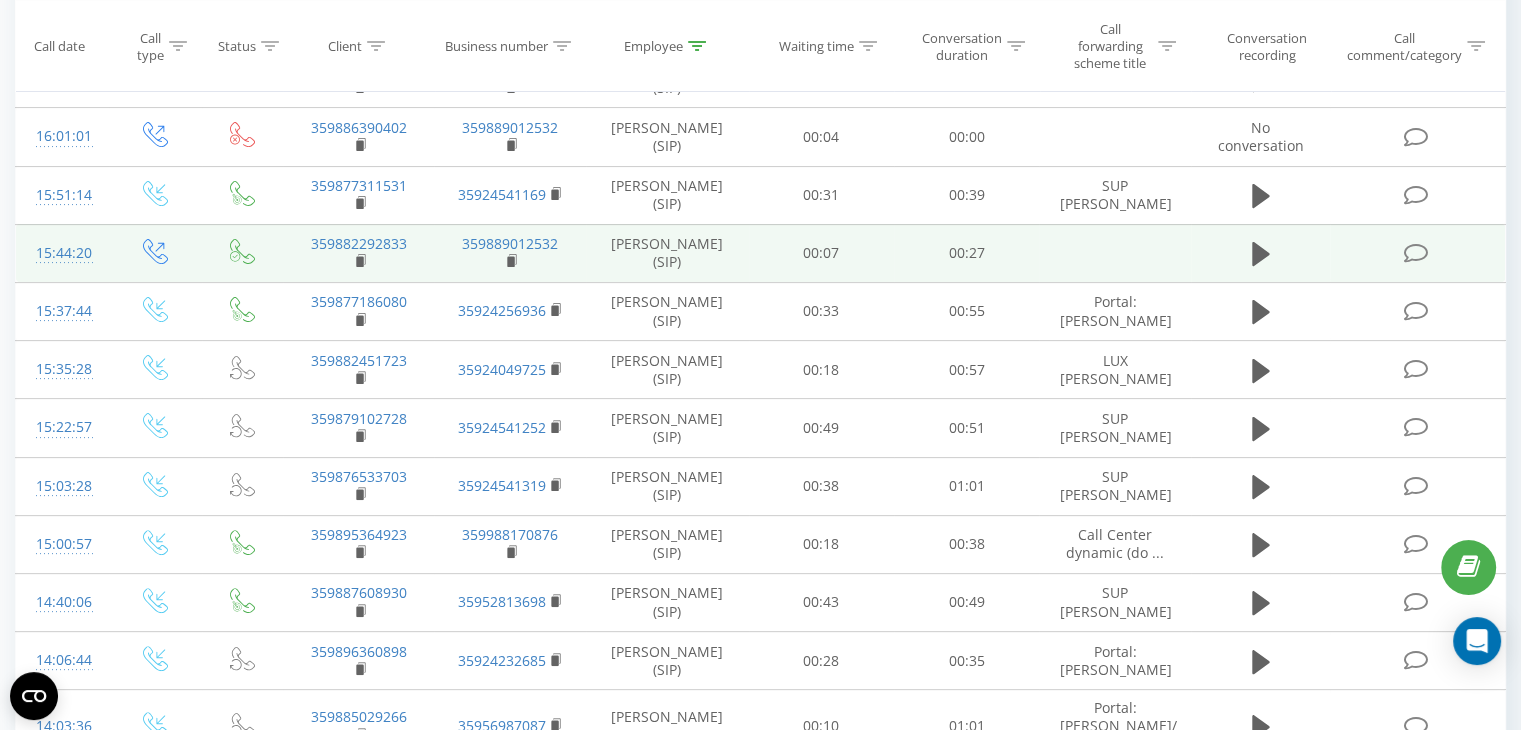 scroll, scrollTop: 0, scrollLeft: 0, axis: both 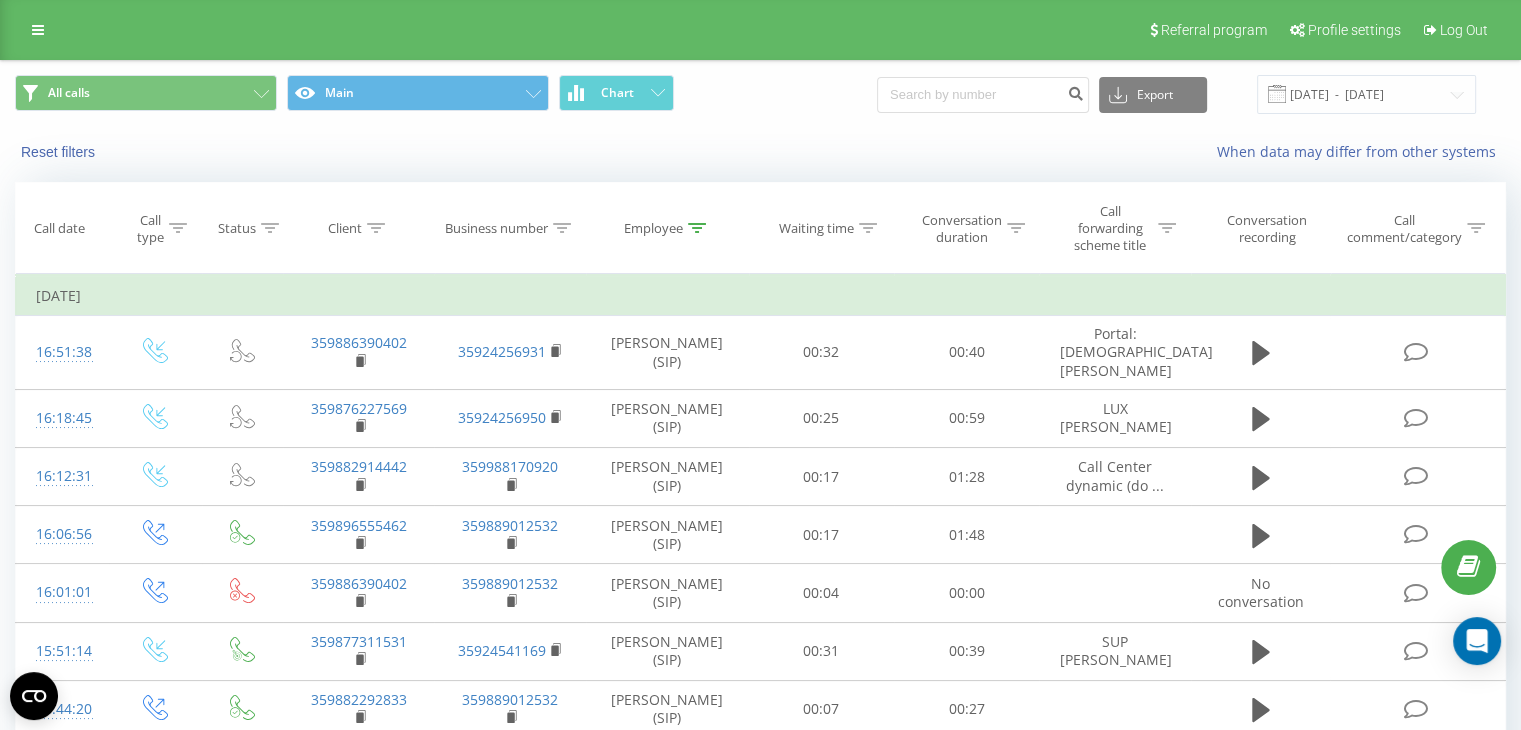 click on "Employee" at bounding box center [653, 228] 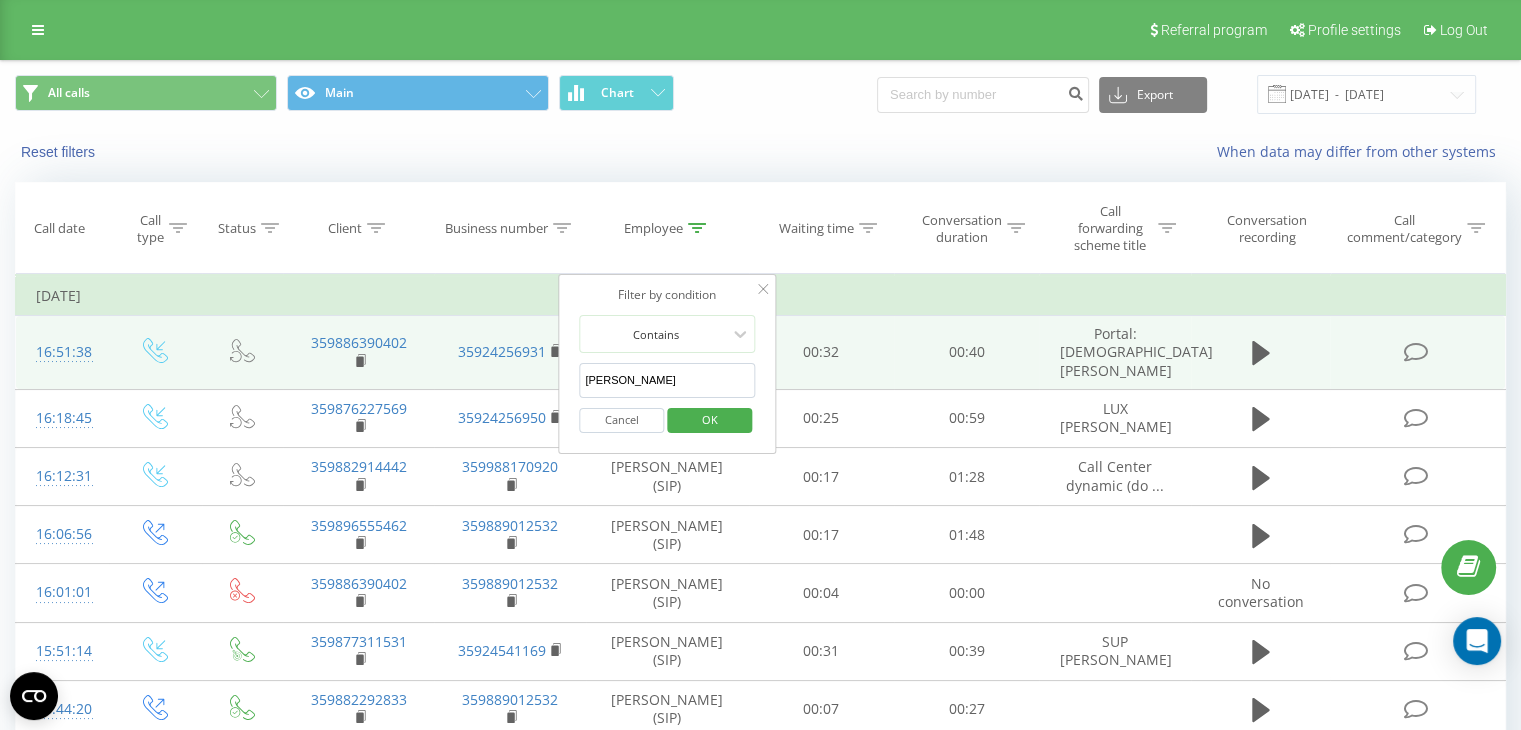 drag, startPoint x: 572, startPoint y: 381, endPoint x: 550, endPoint y: 381, distance: 22 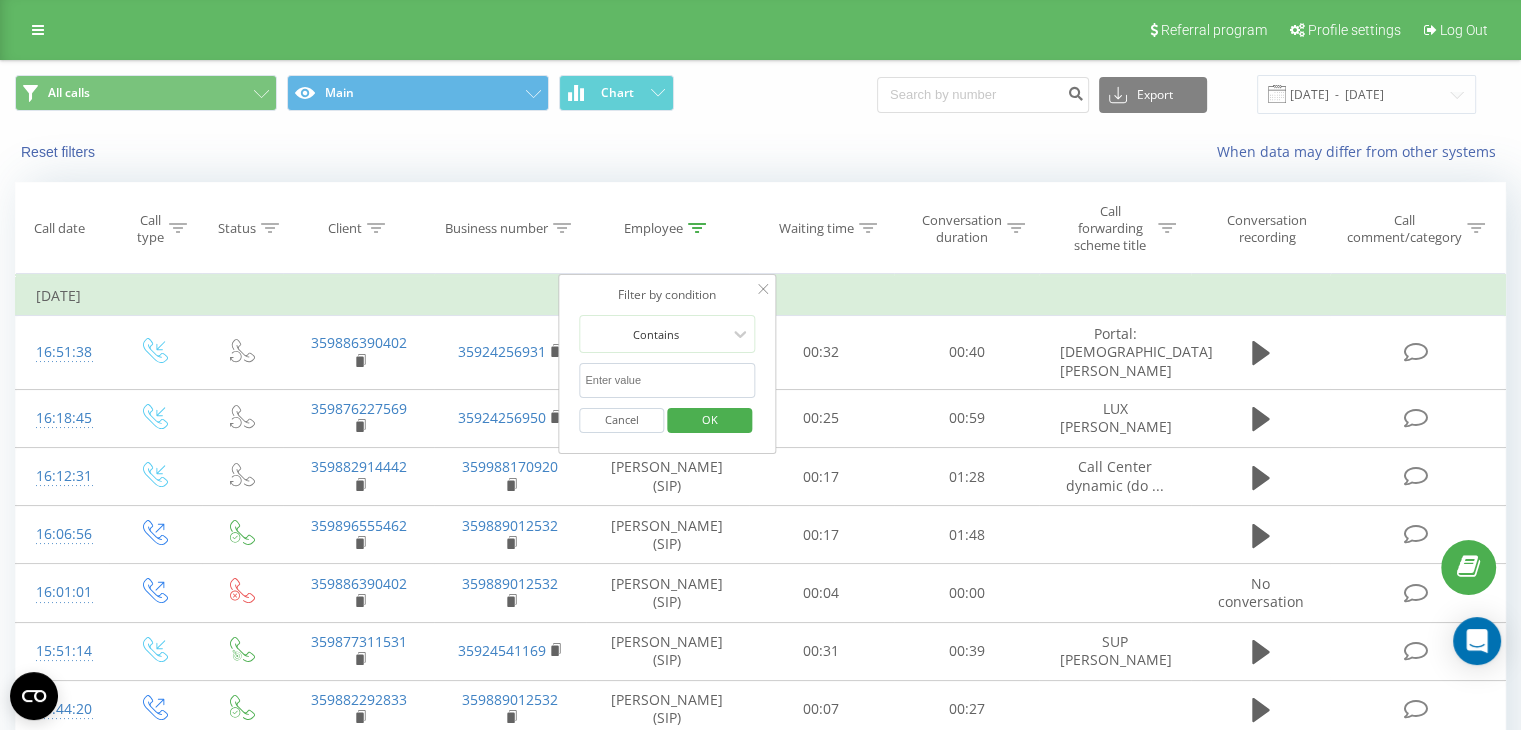 click at bounding box center [667, 380] 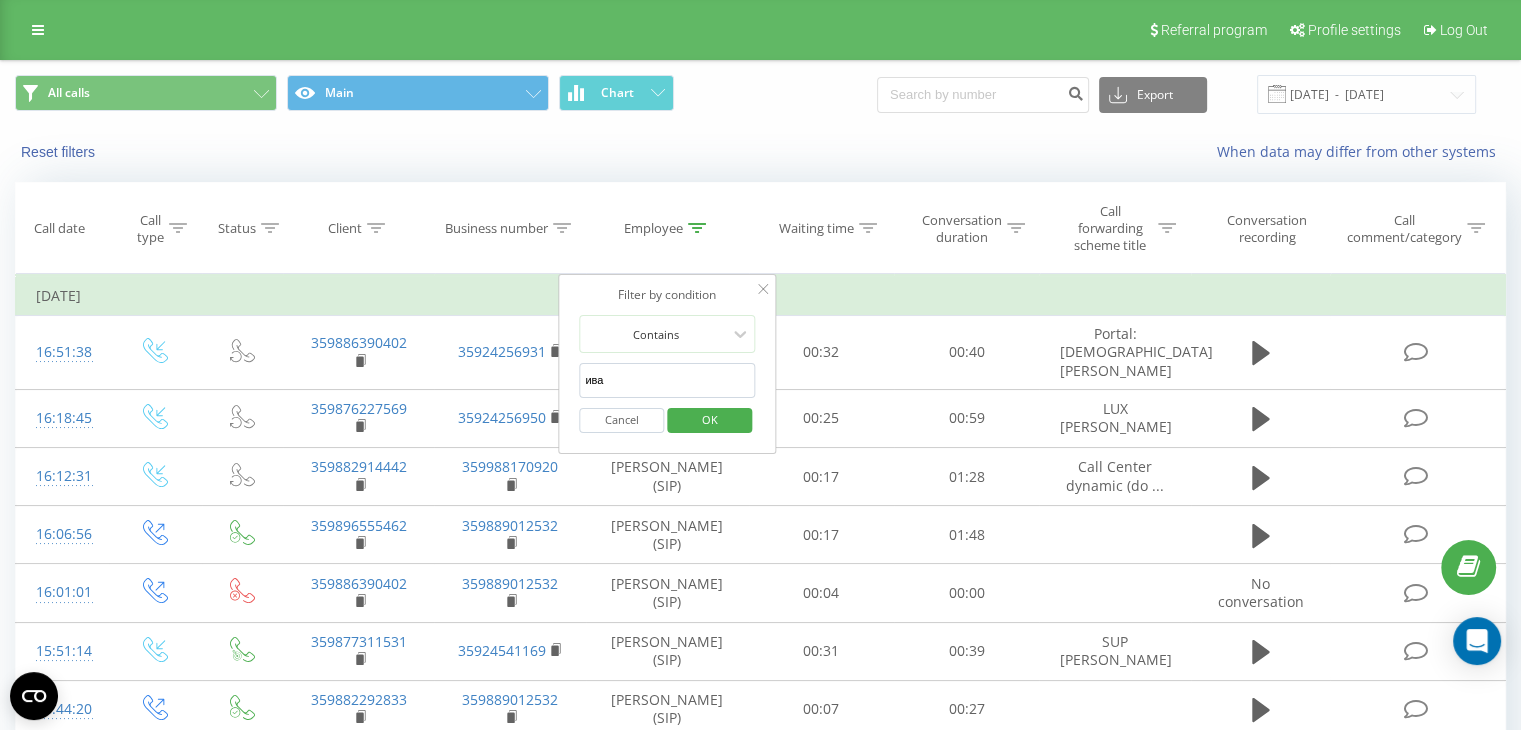 click on "OK" at bounding box center [710, 419] 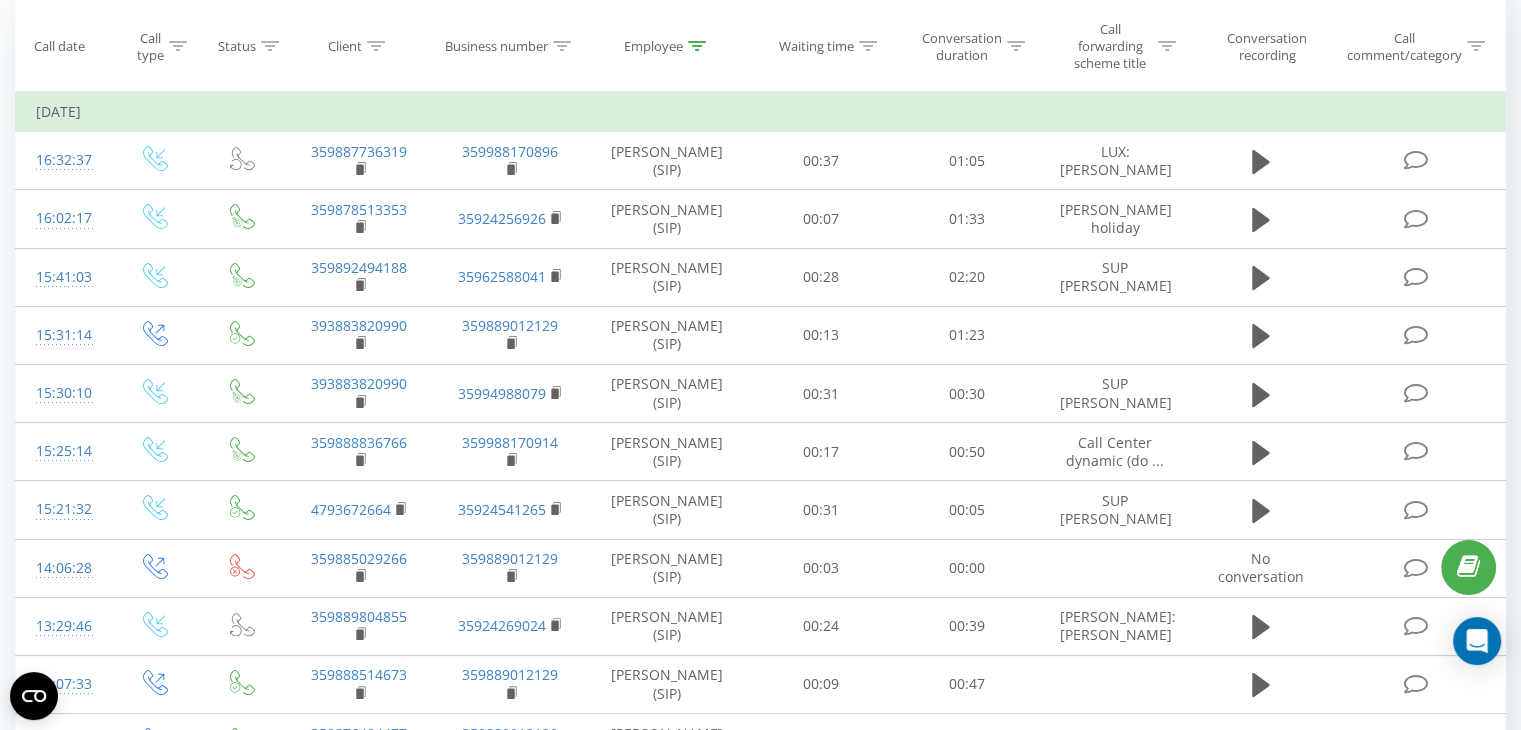 scroll, scrollTop: 4, scrollLeft: 0, axis: vertical 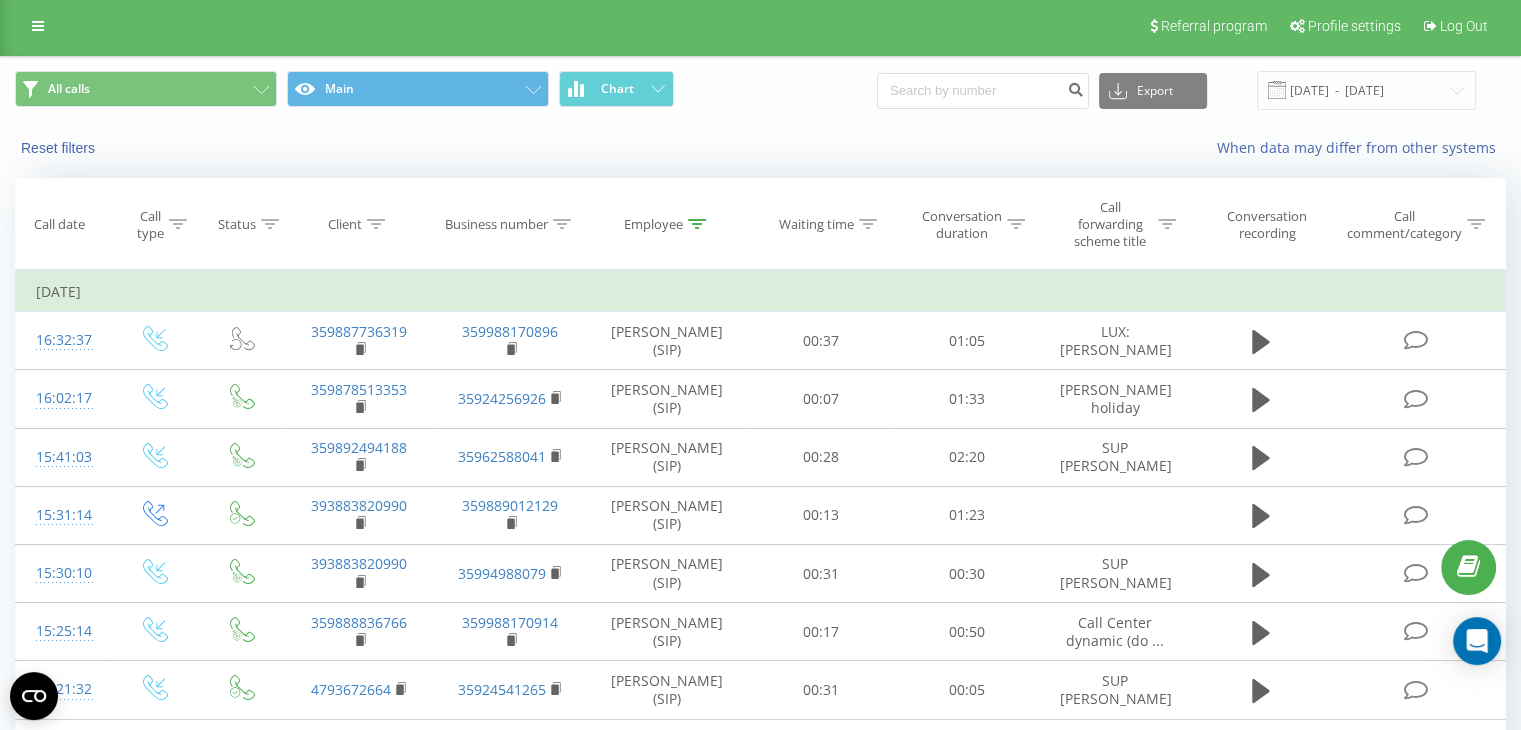 click on "Employee" at bounding box center (653, 224) 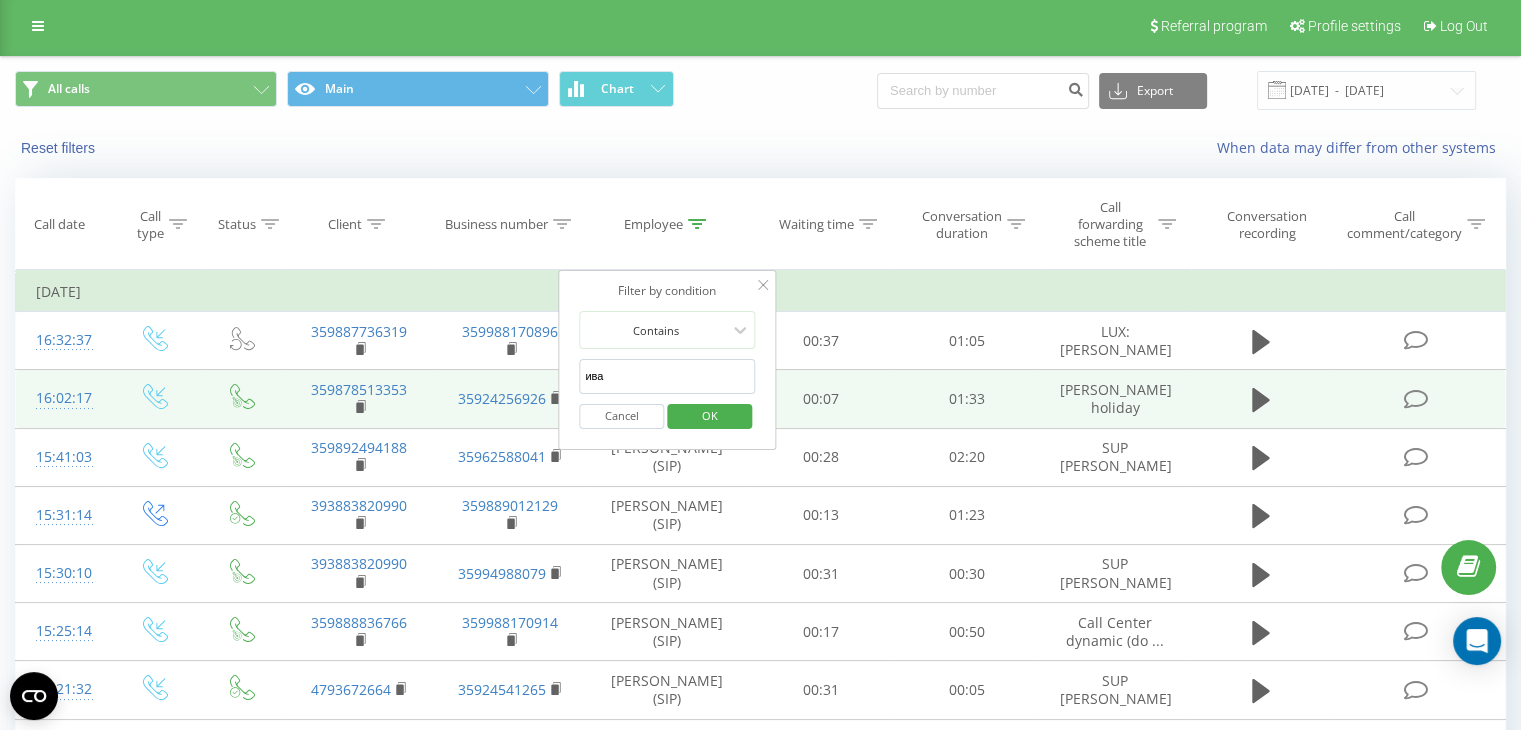 drag, startPoint x: 632, startPoint y: 372, endPoint x: 528, endPoint y: 375, distance: 104.04326 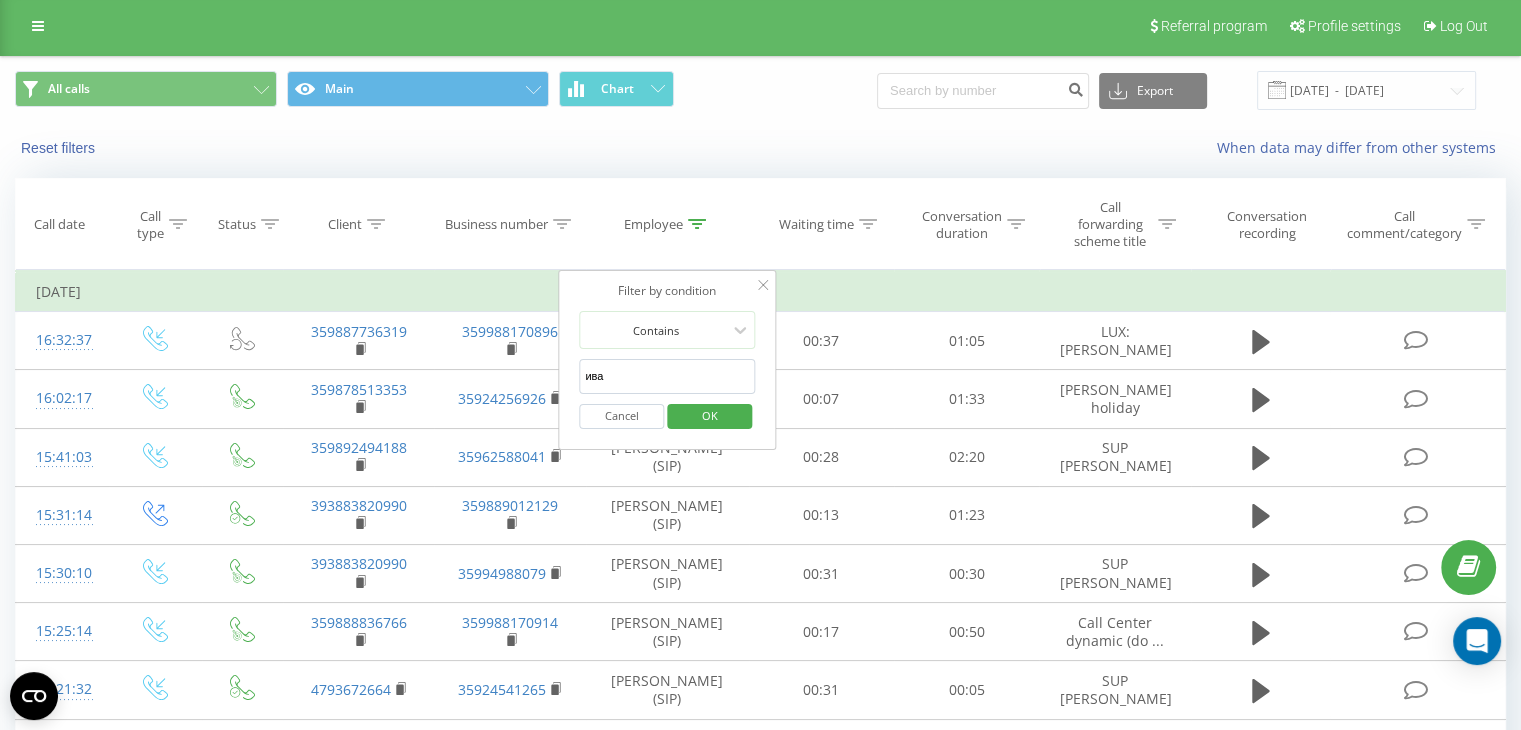 click on "OK" at bounding box center [710, 415] 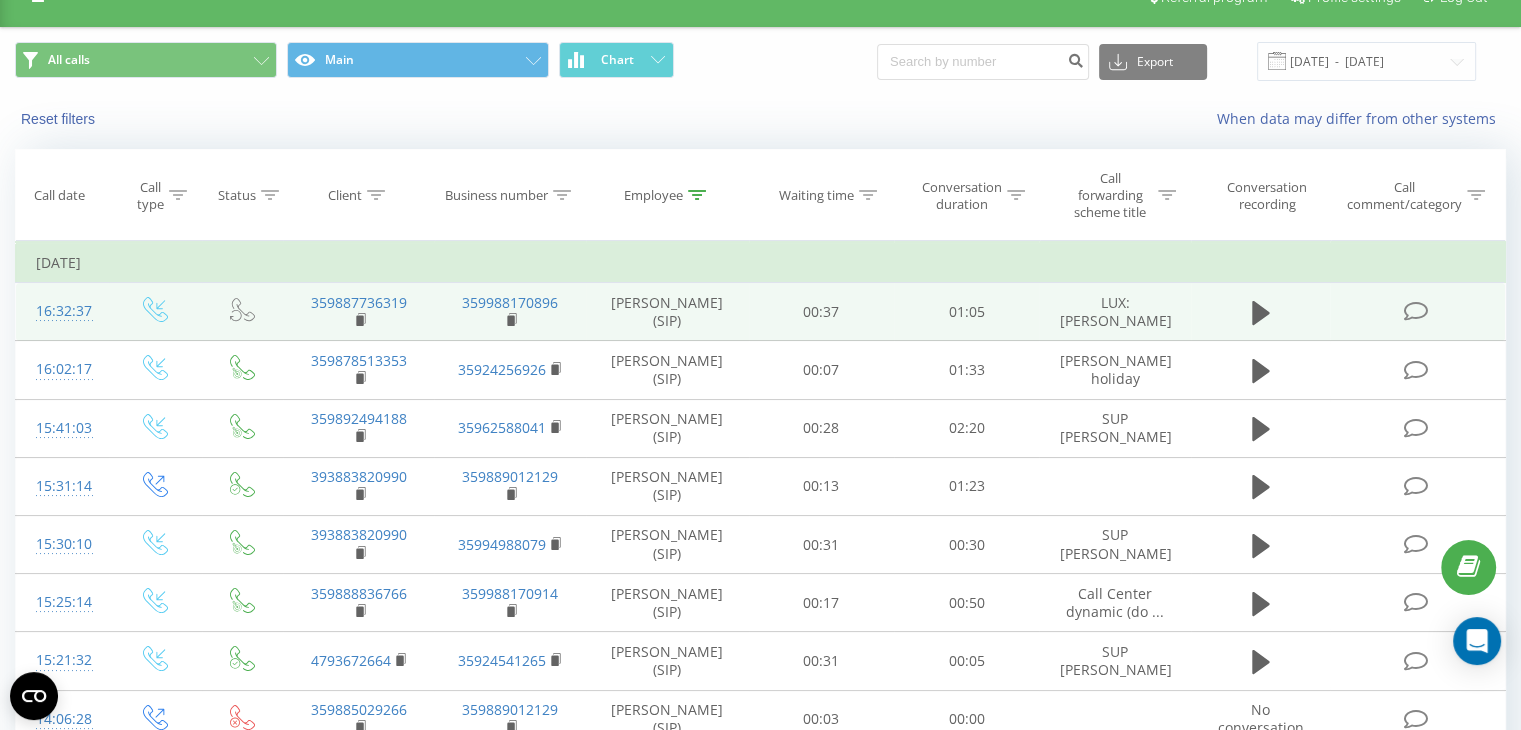 scroll, scrollTop: 0, scrollLeft: 0, axis: both 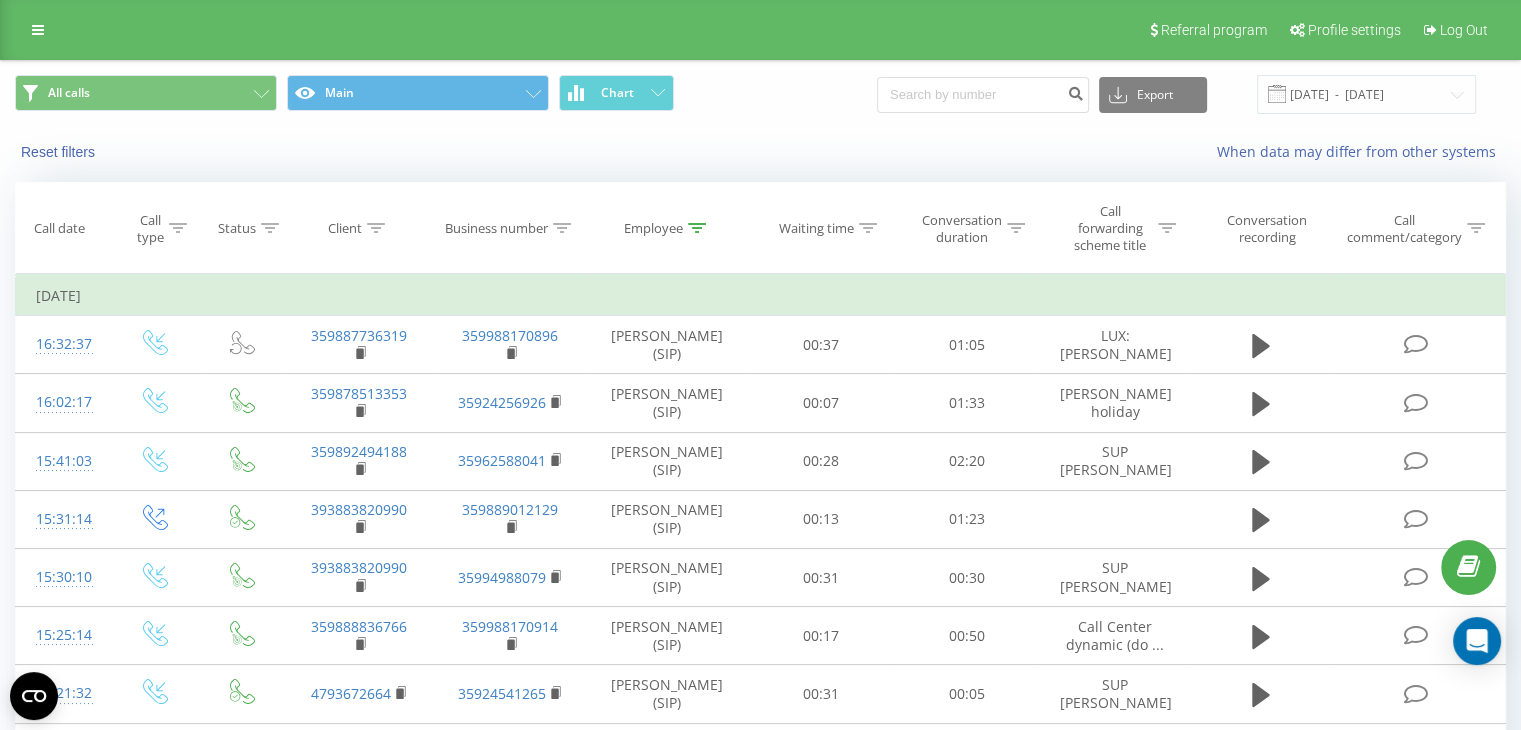 click on "Employee" at bounding box center (653, 228) 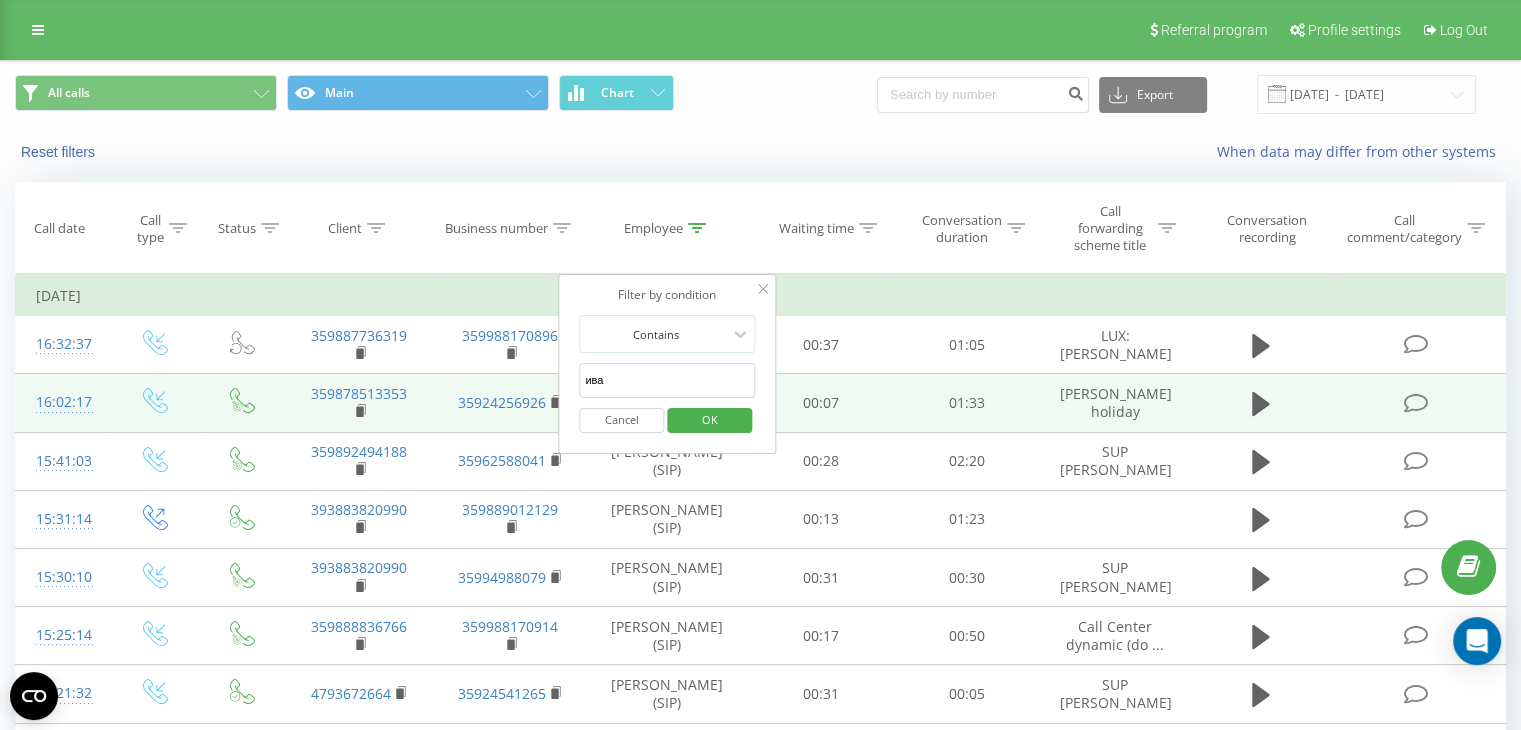 drag, startPoint x: 635, startPoint y: 371, endPoint x: 524, endPoint y: 378, distance: 111.220505 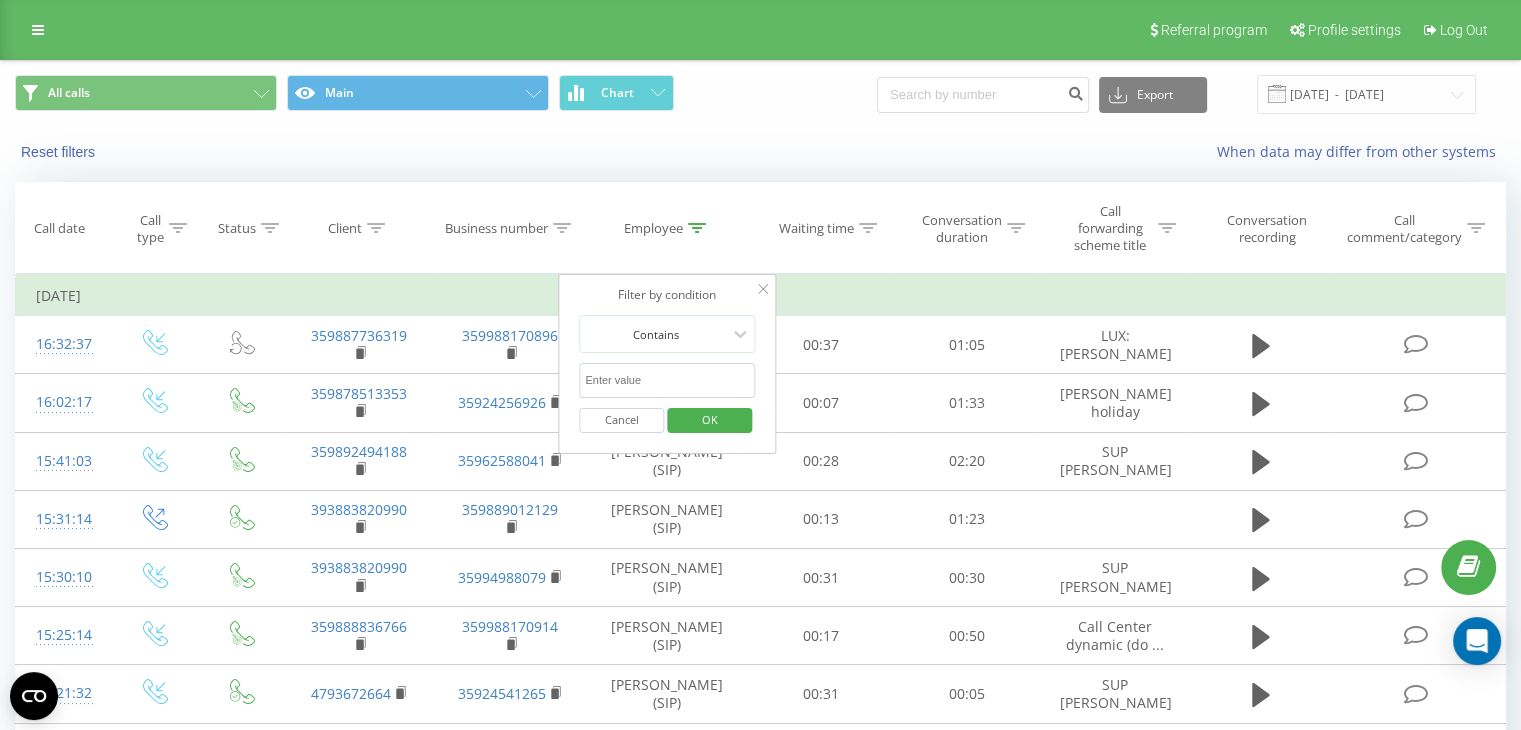 type 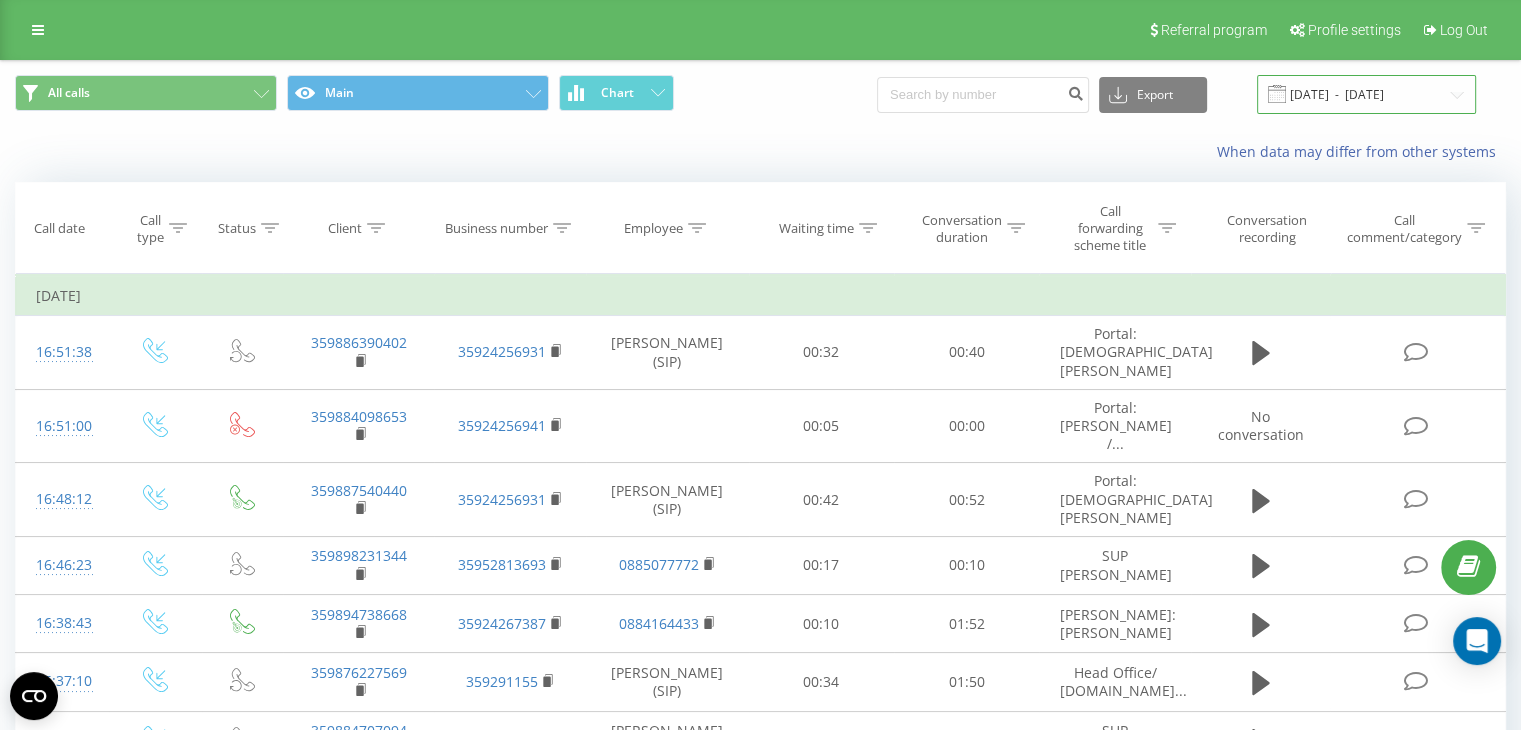 click on "[DATE]  -  [DATE]" at bounding box center (1366, 94) 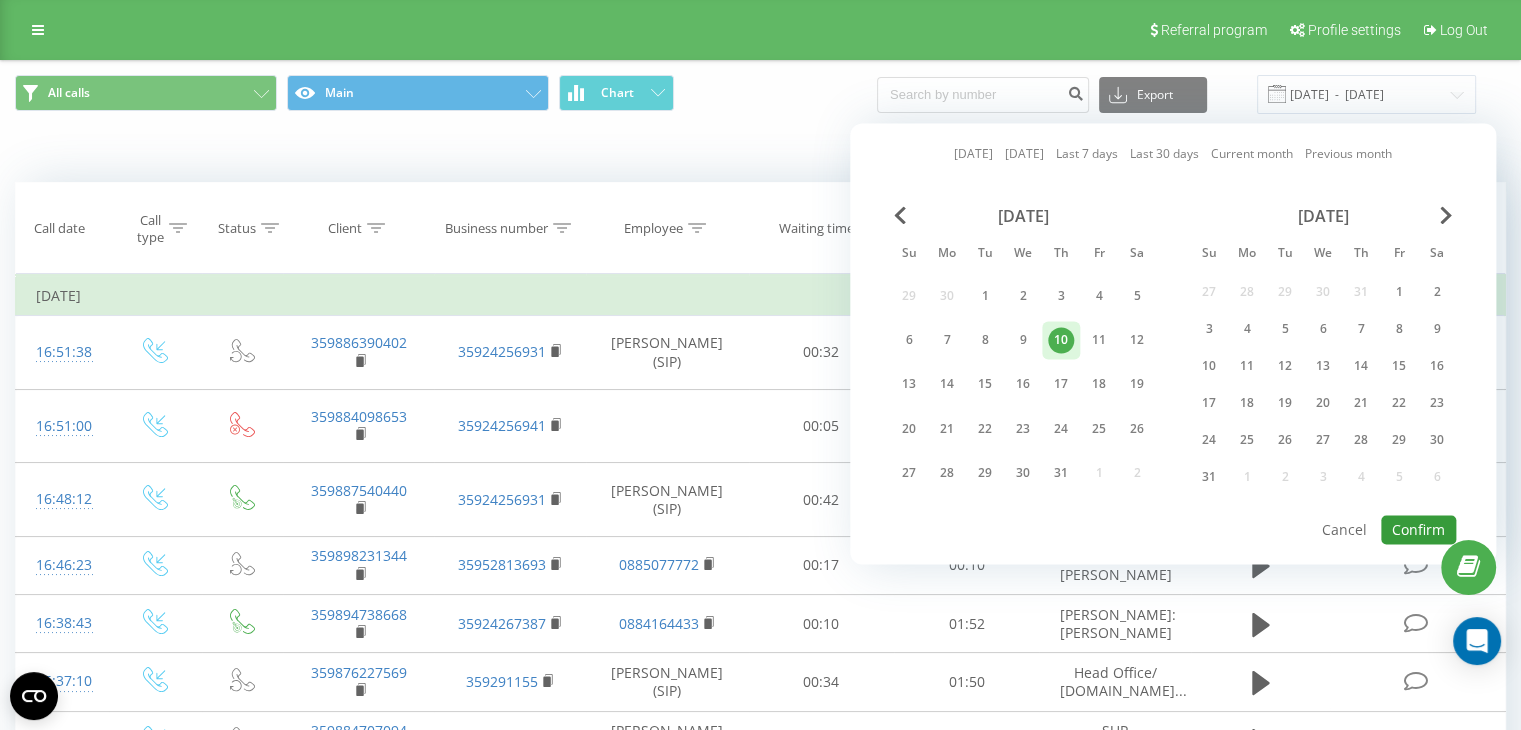 click on "Confirm" at bounding box center (1418, 529) 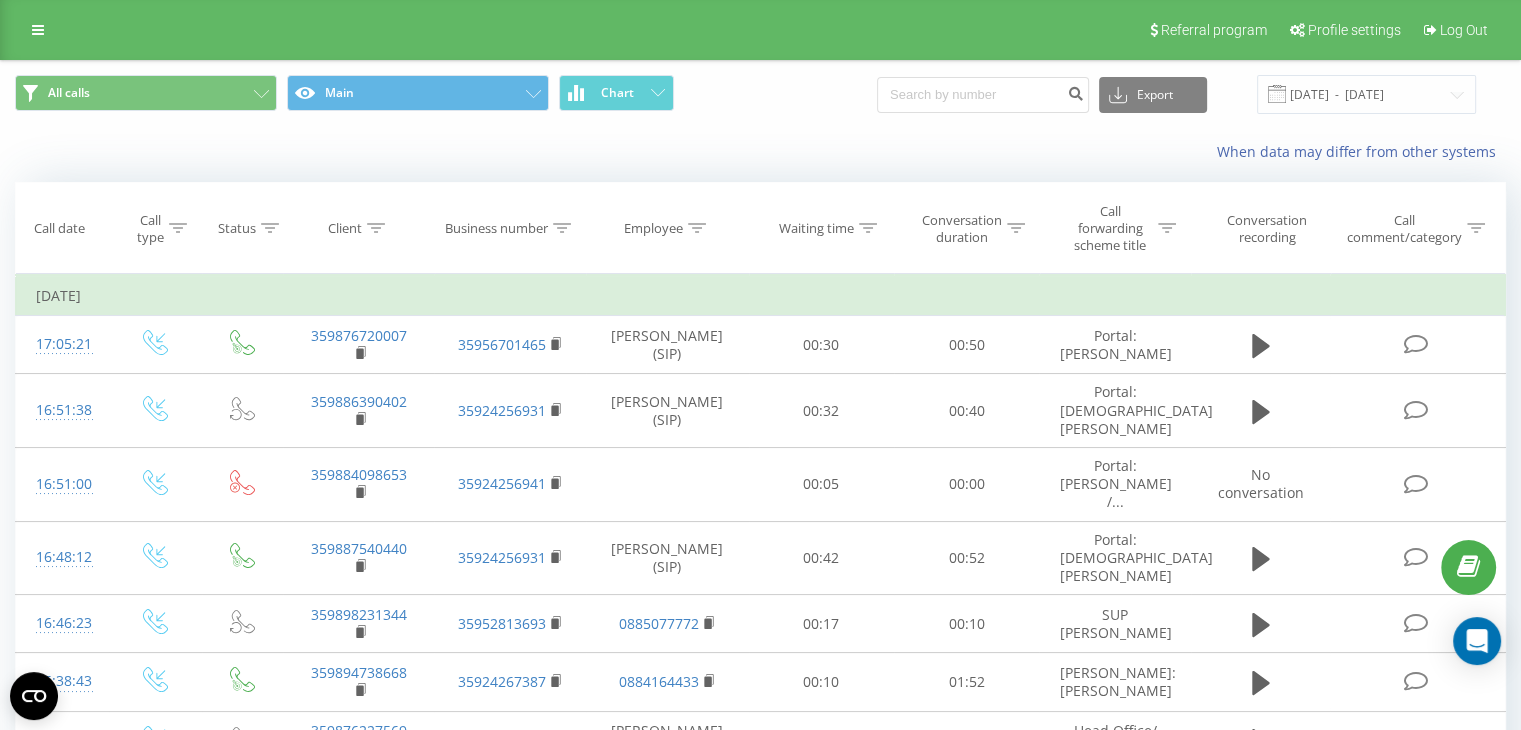 click 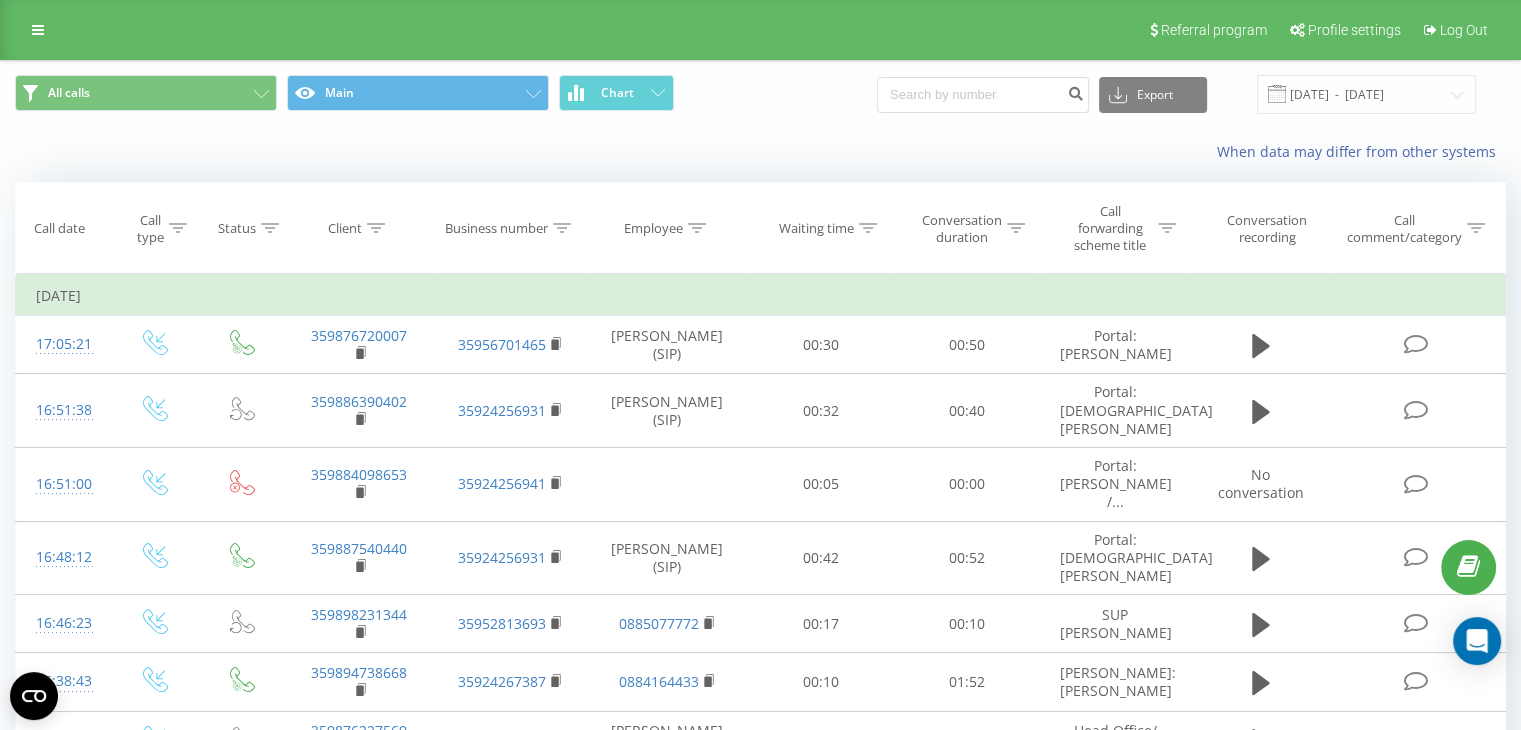 click 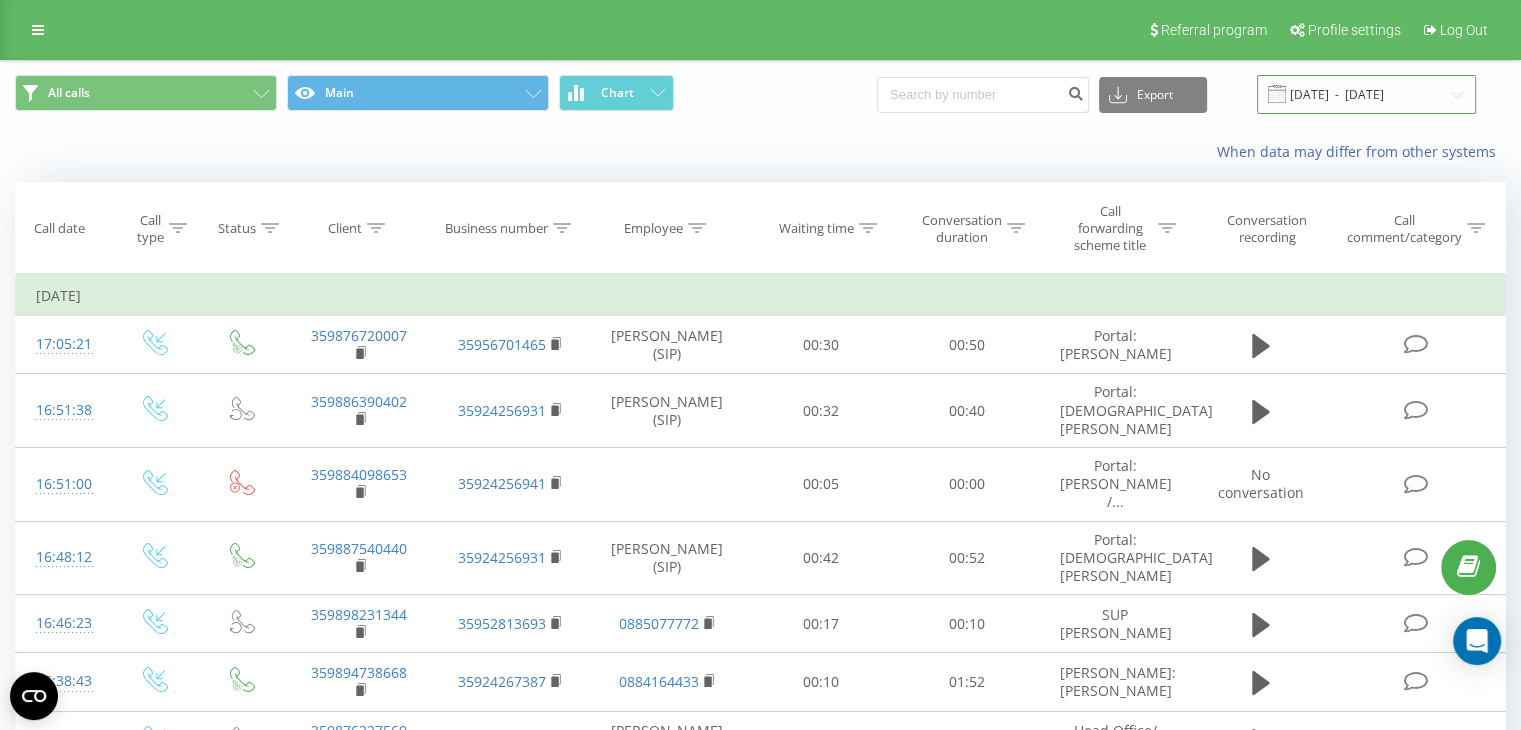 click on "[DATE]  -  [DATE]" at bounding box center (1366, 94) 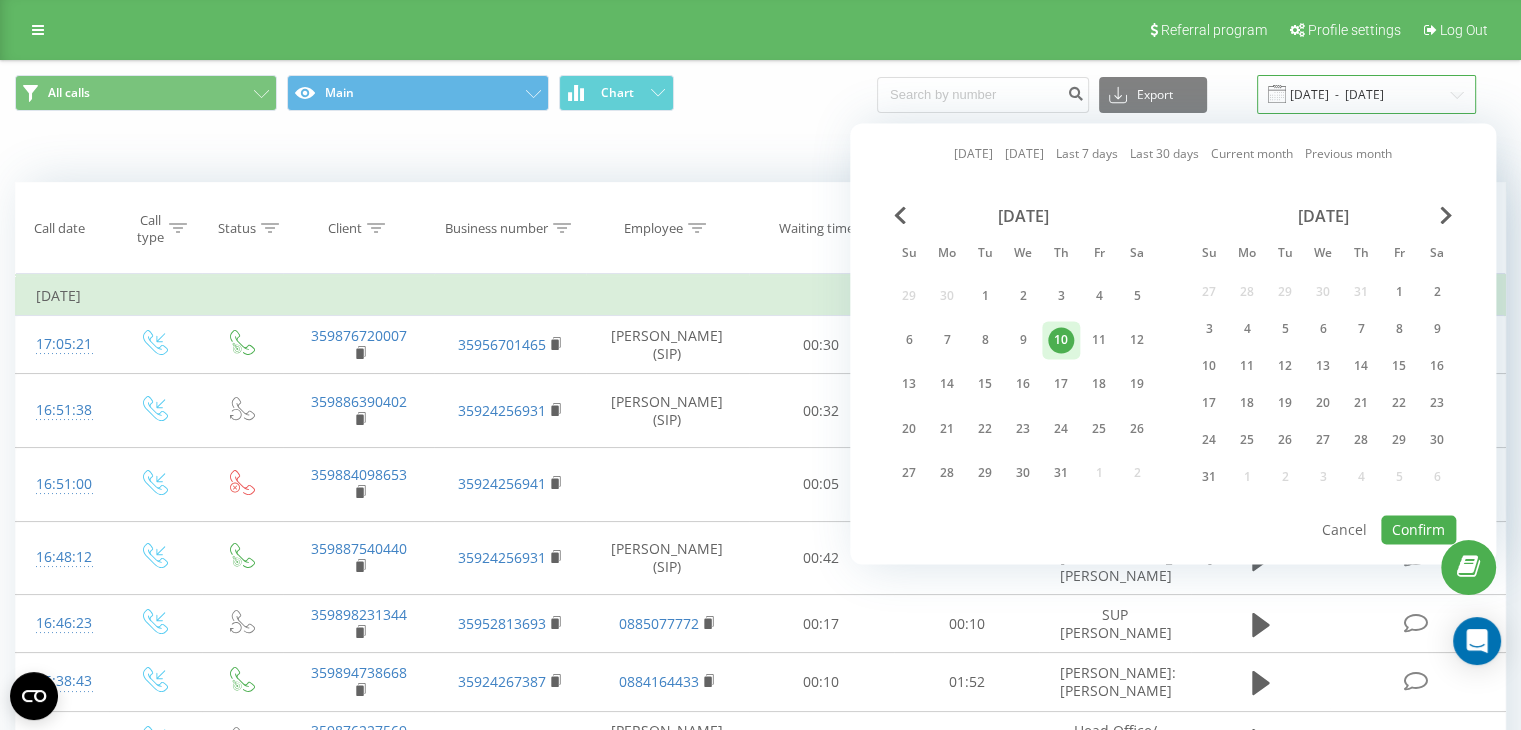 click on "[DATE]  -  [DATE]" at bounding box center (1366, 94) 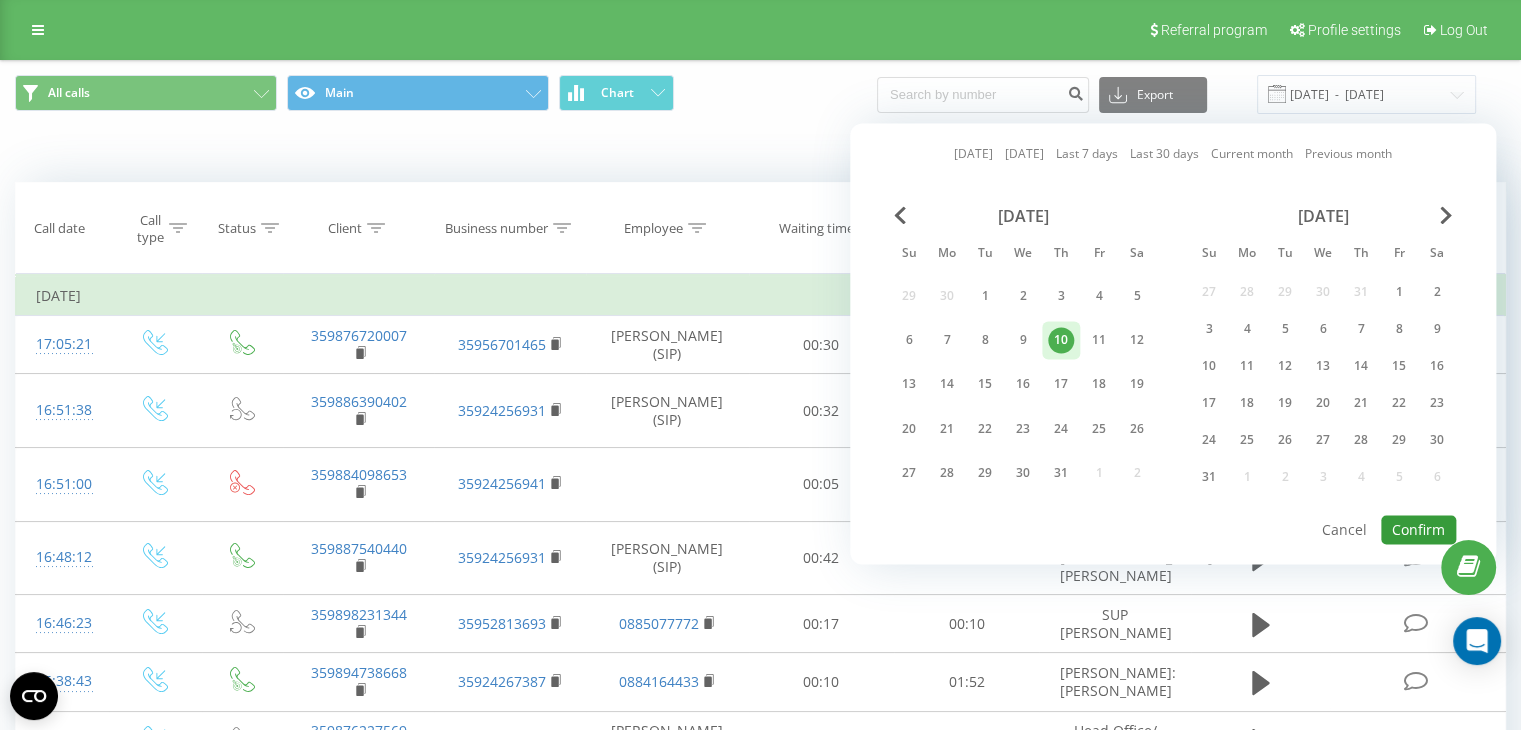 click on "Confirm" at bounding box center (1418, 529) 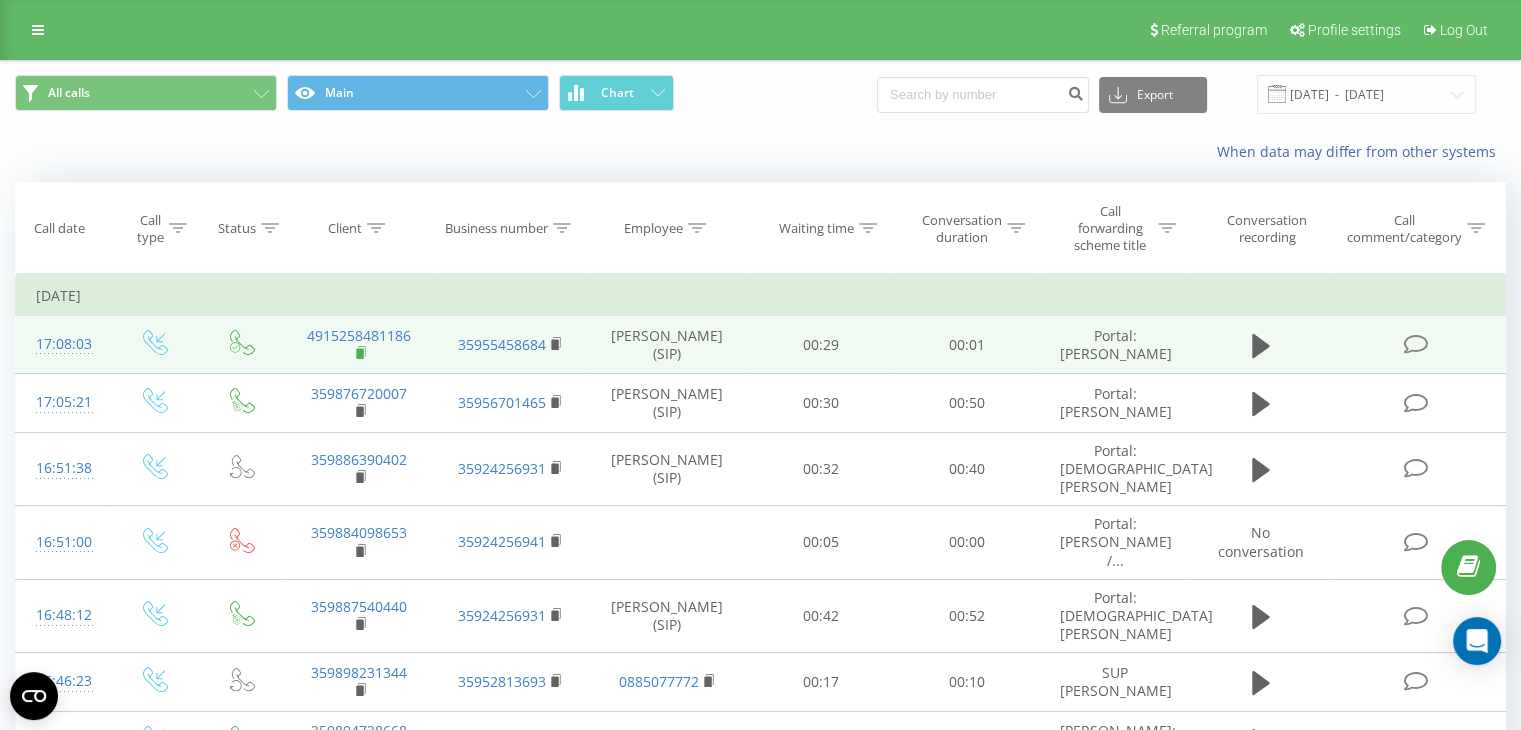 click 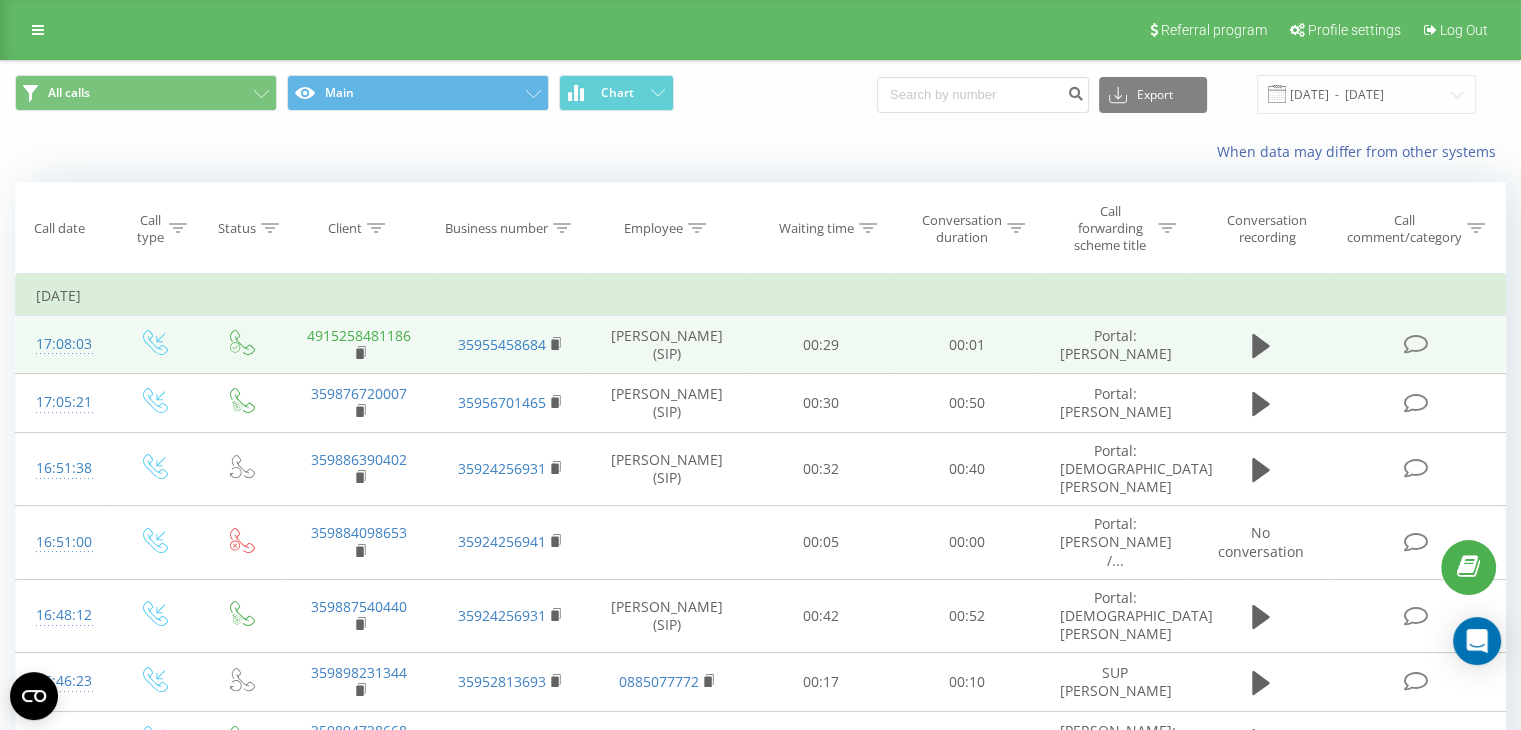 click on "4915258481186" at bounding box center [359, 335] 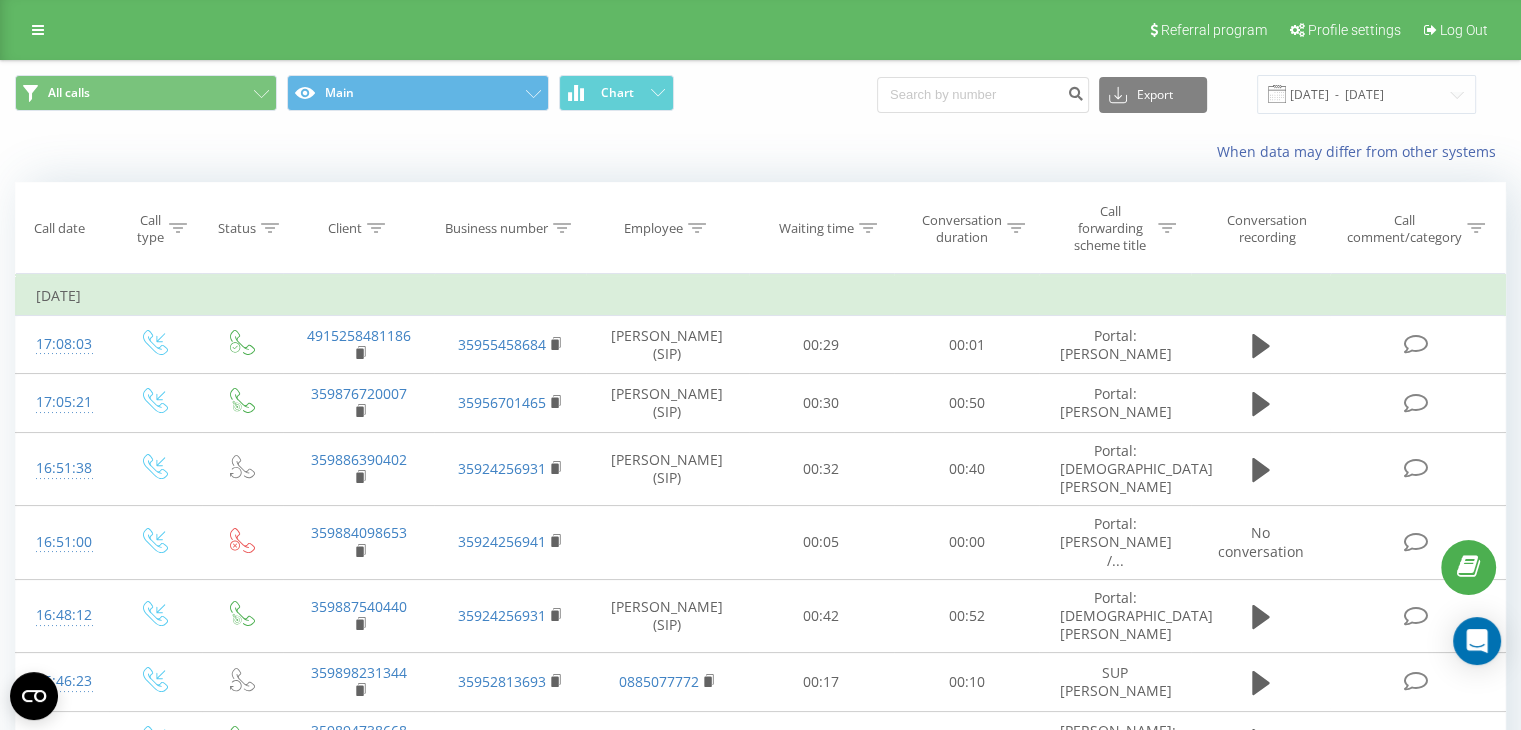 type on "4915258481186" 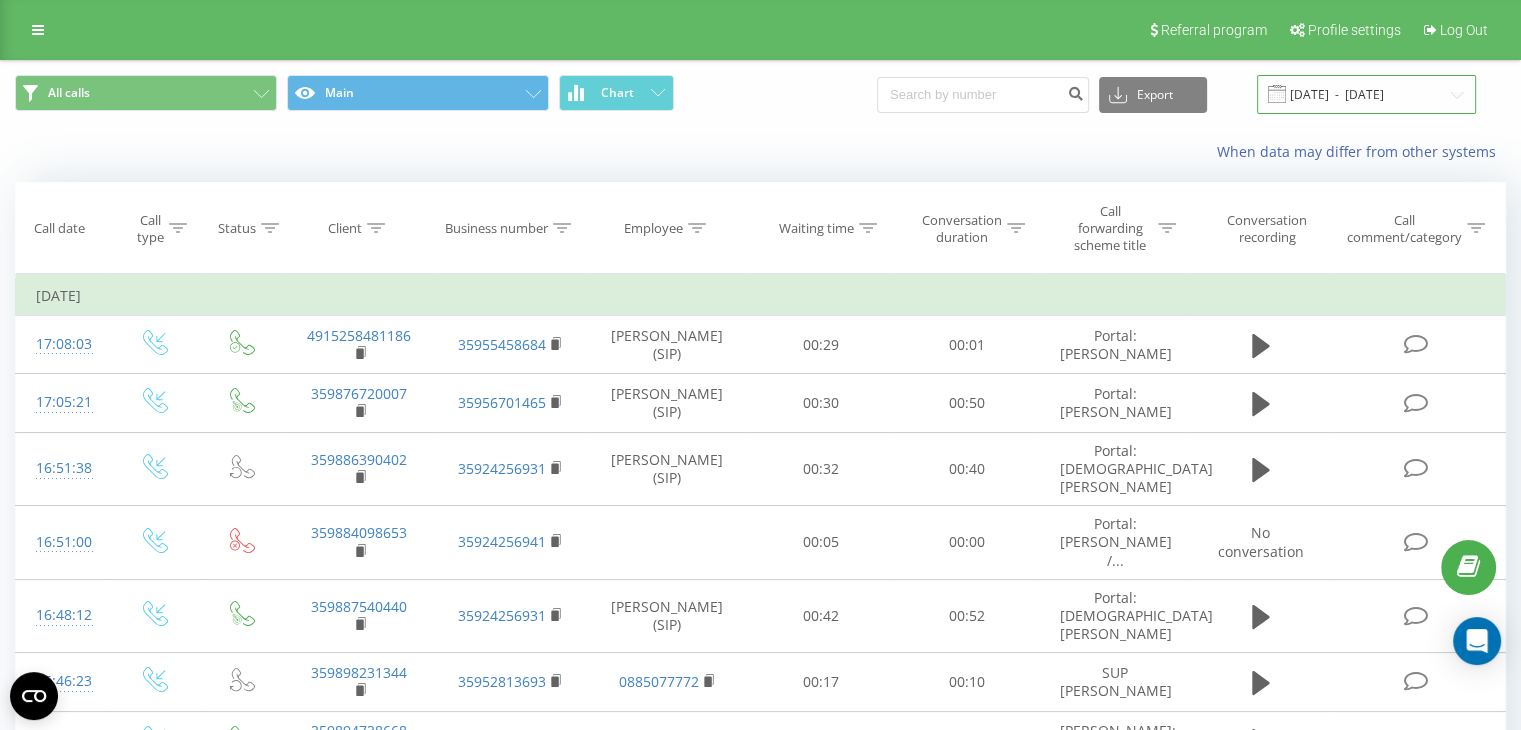 click on "[DATE]  -  [DATE]" at bounding box center [1366, 94] 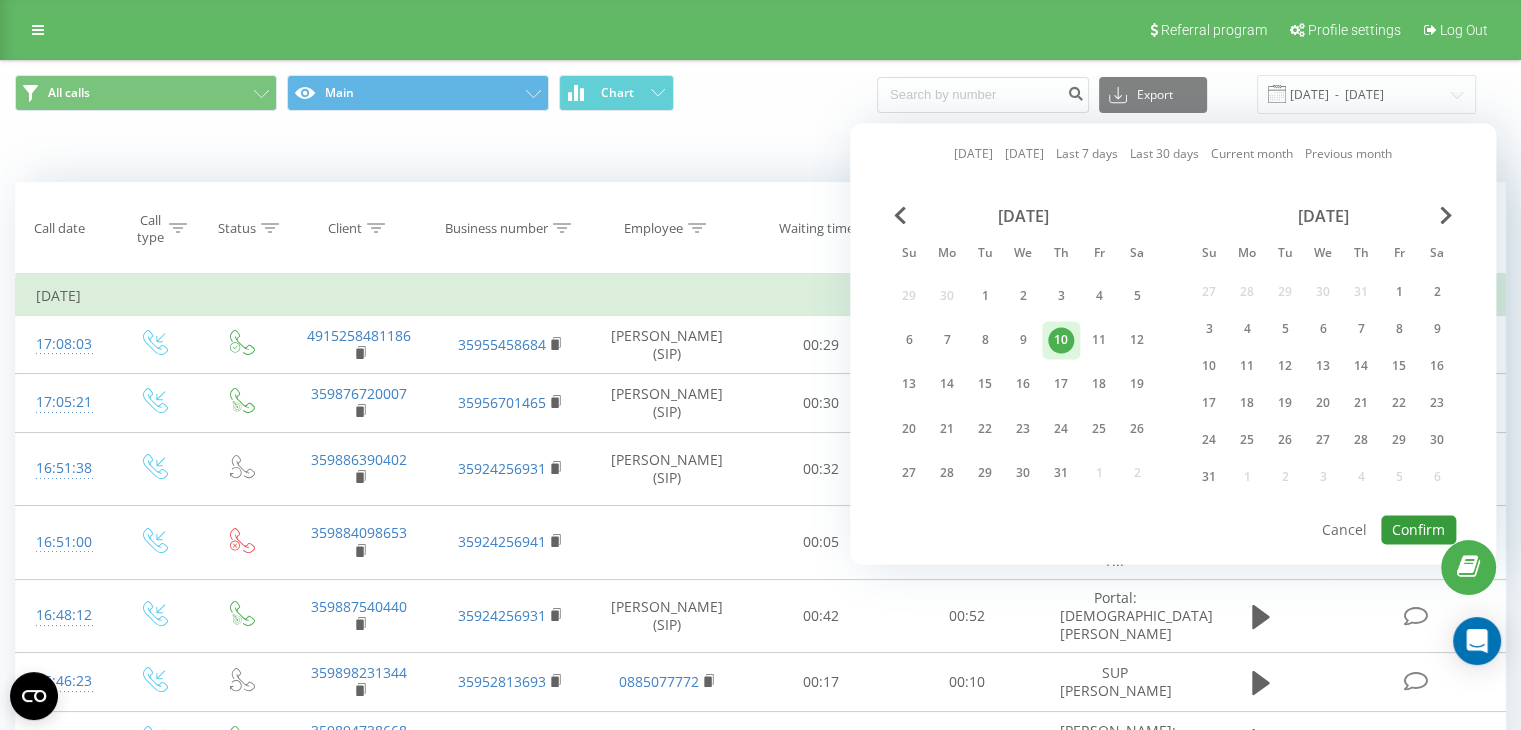 click on "Confirm" at bounding box center (1418, 529) 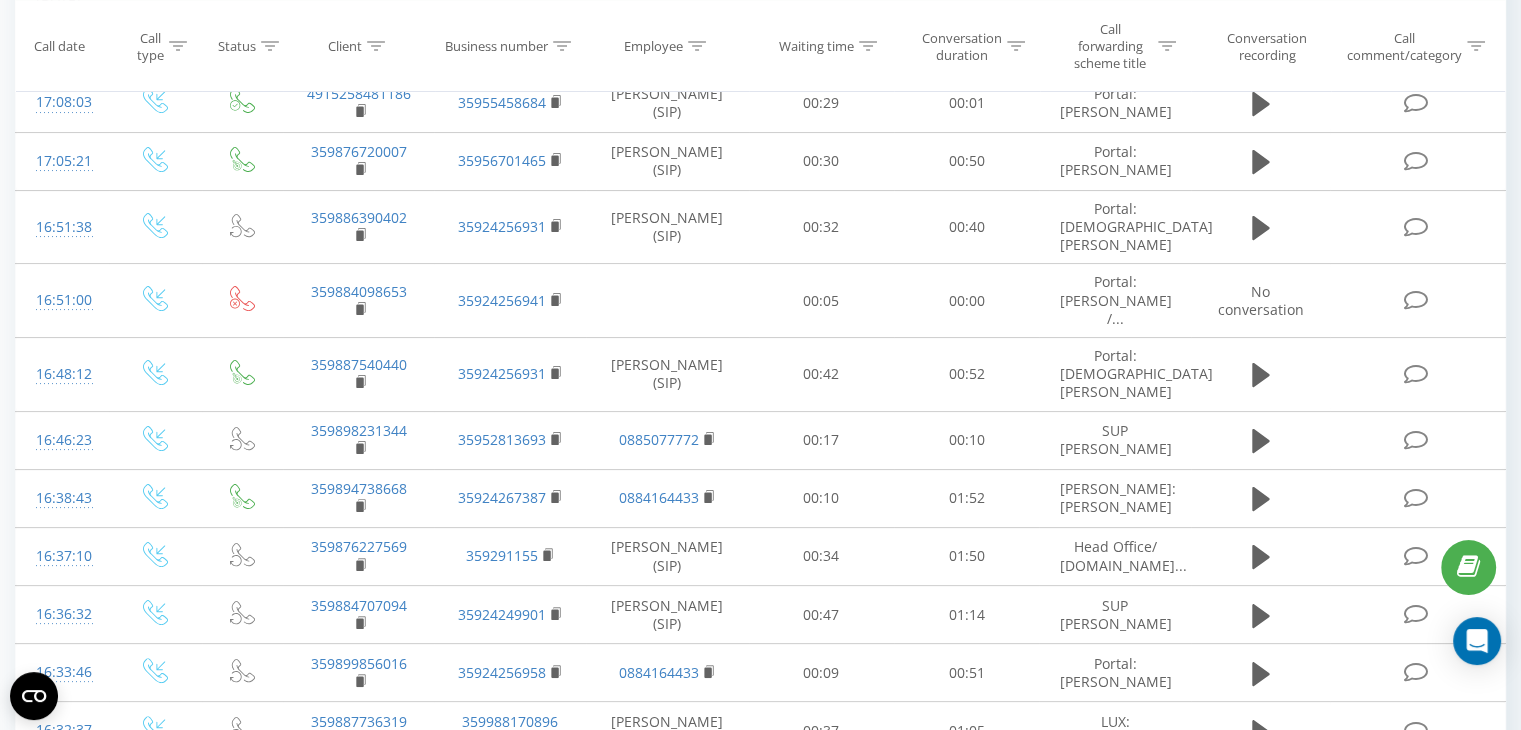 scroll, scrollTop: 0, scrollLeft: 0, axis: both 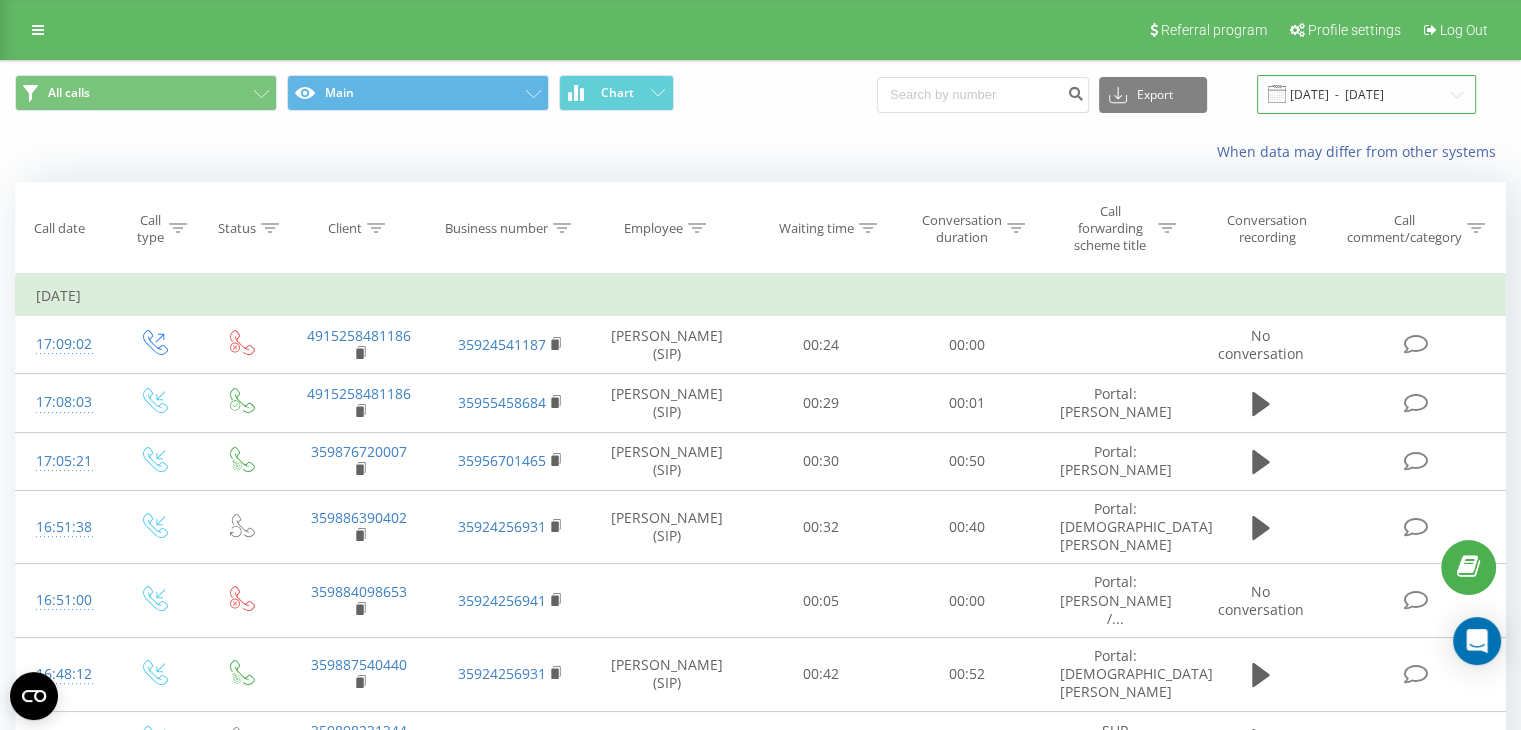 click on "[DATE]  -  [DATE]" at bounding box center (1366, 94) 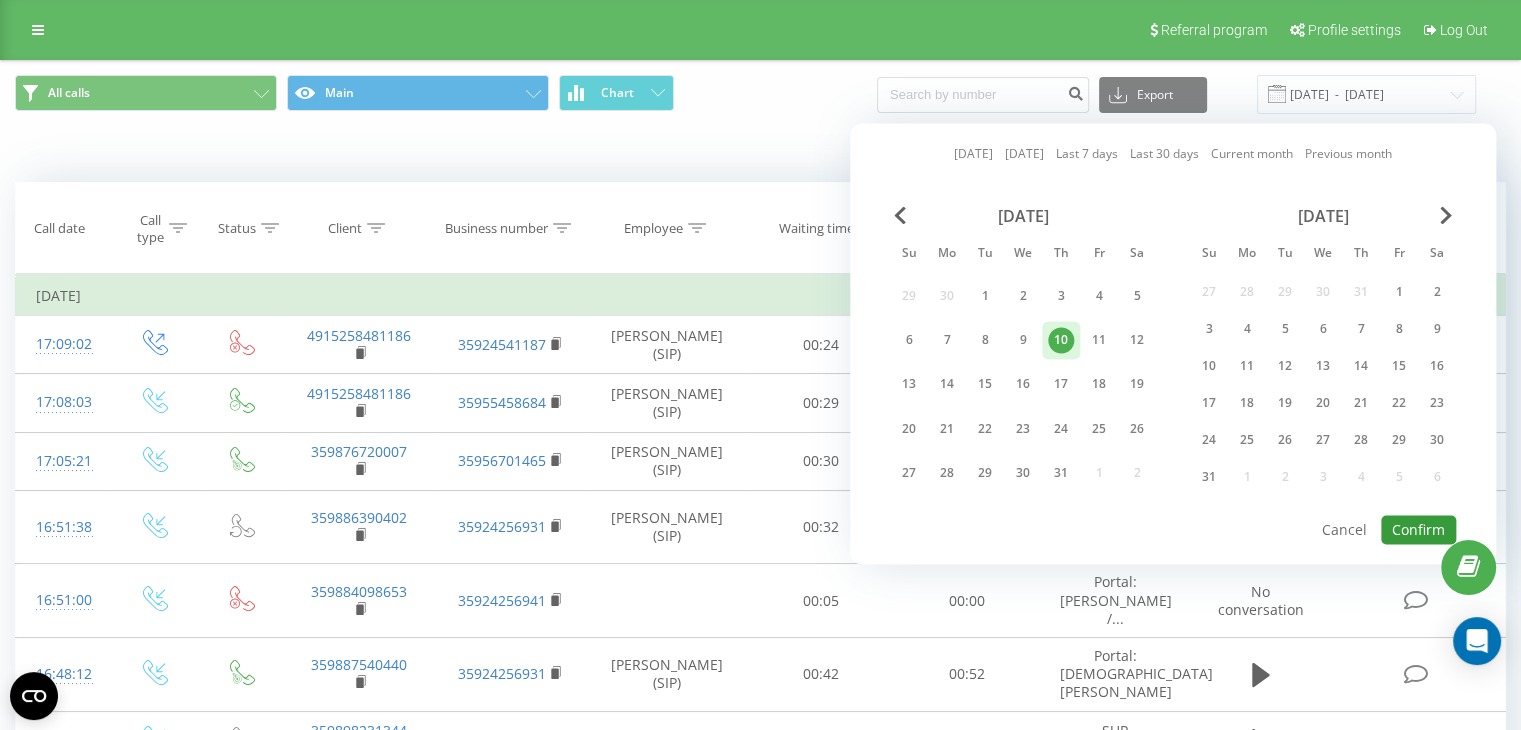 click on "Confirm" at bounding box center (1418, 529) 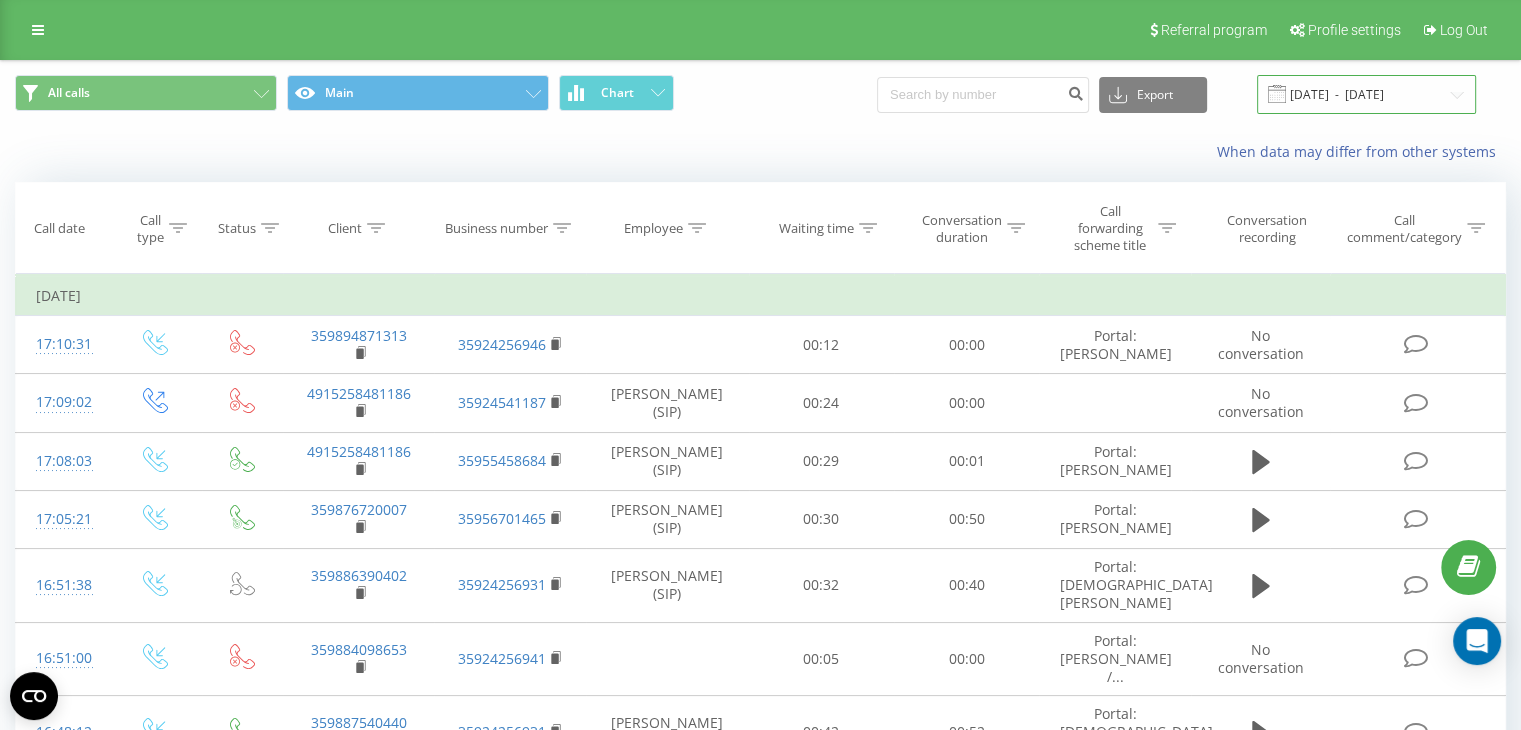 click on "[DATE]  -  [DATE]" at bounding box center [1366, 94] 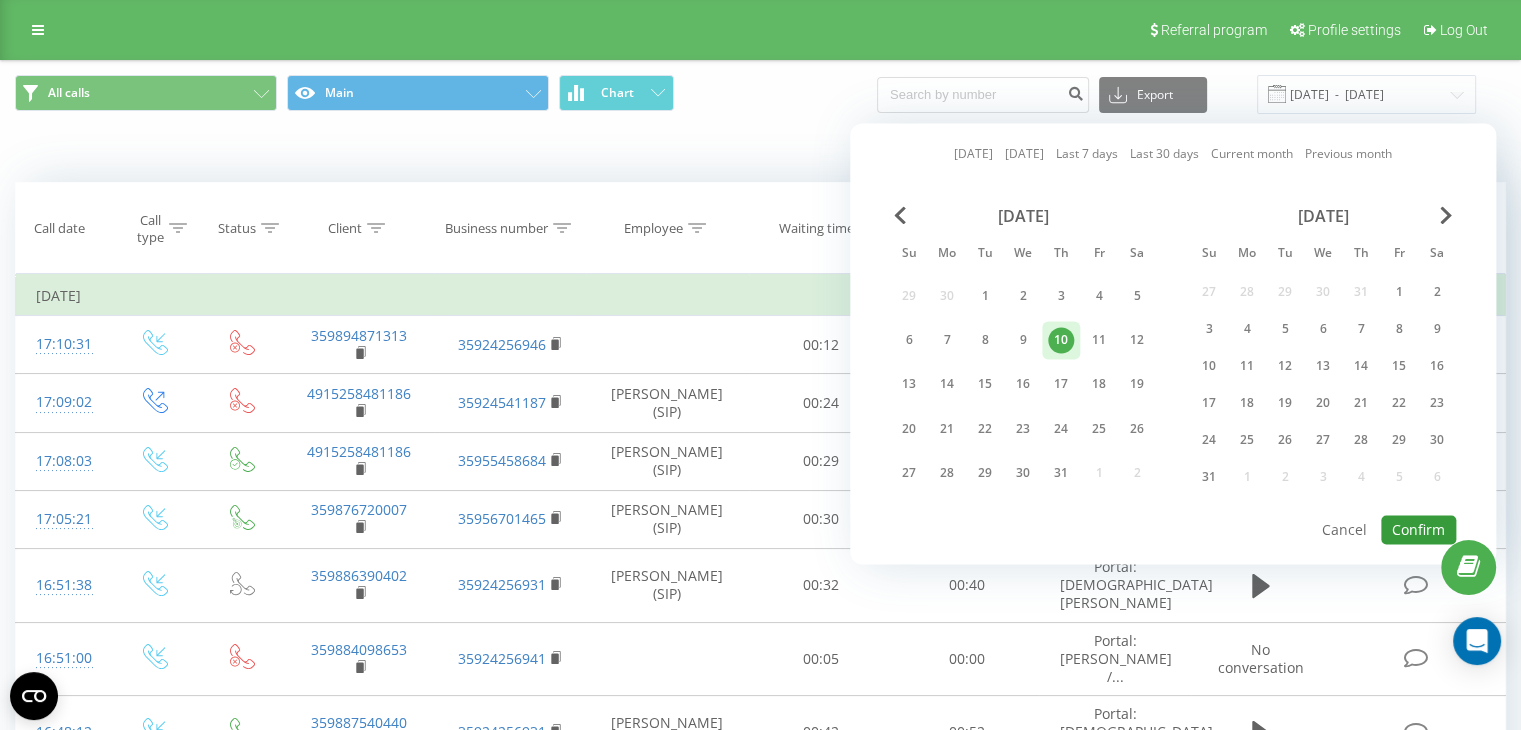 click on "Confirm" at bounding box center (1418, 529) 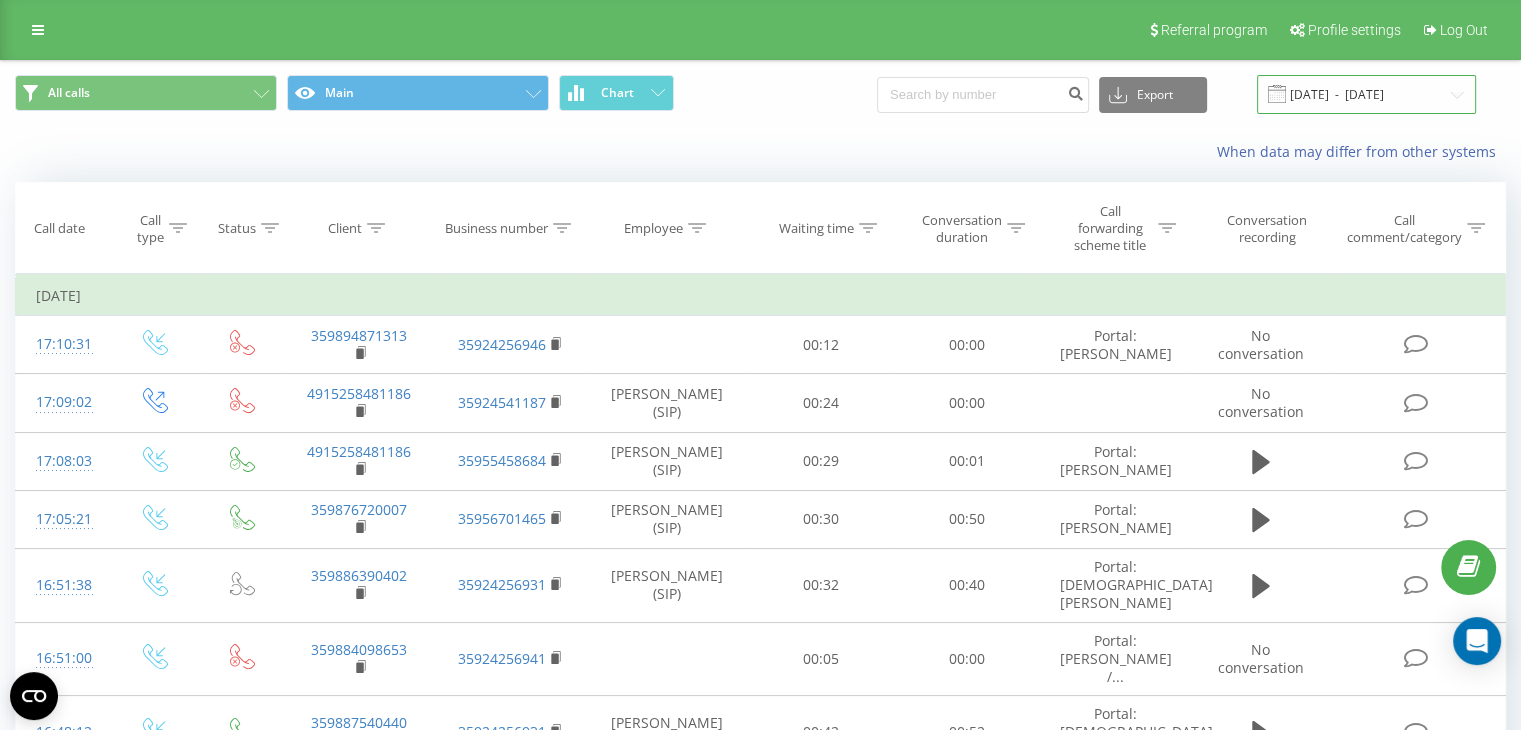 click on "[DATE]  -  [DATE]" at bounding box center [1366, 94] 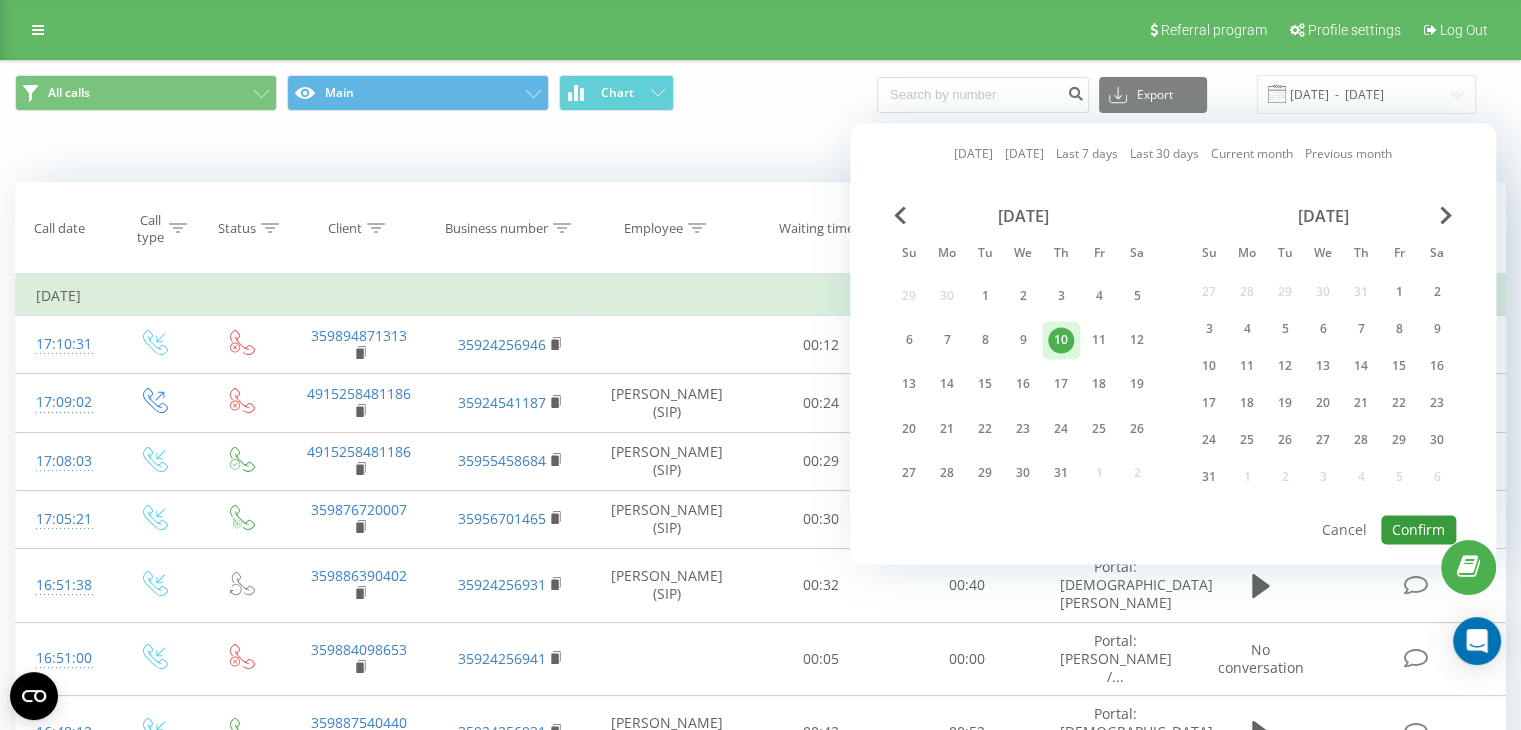 click on "Confirm" at bounding box center (1418, 529) 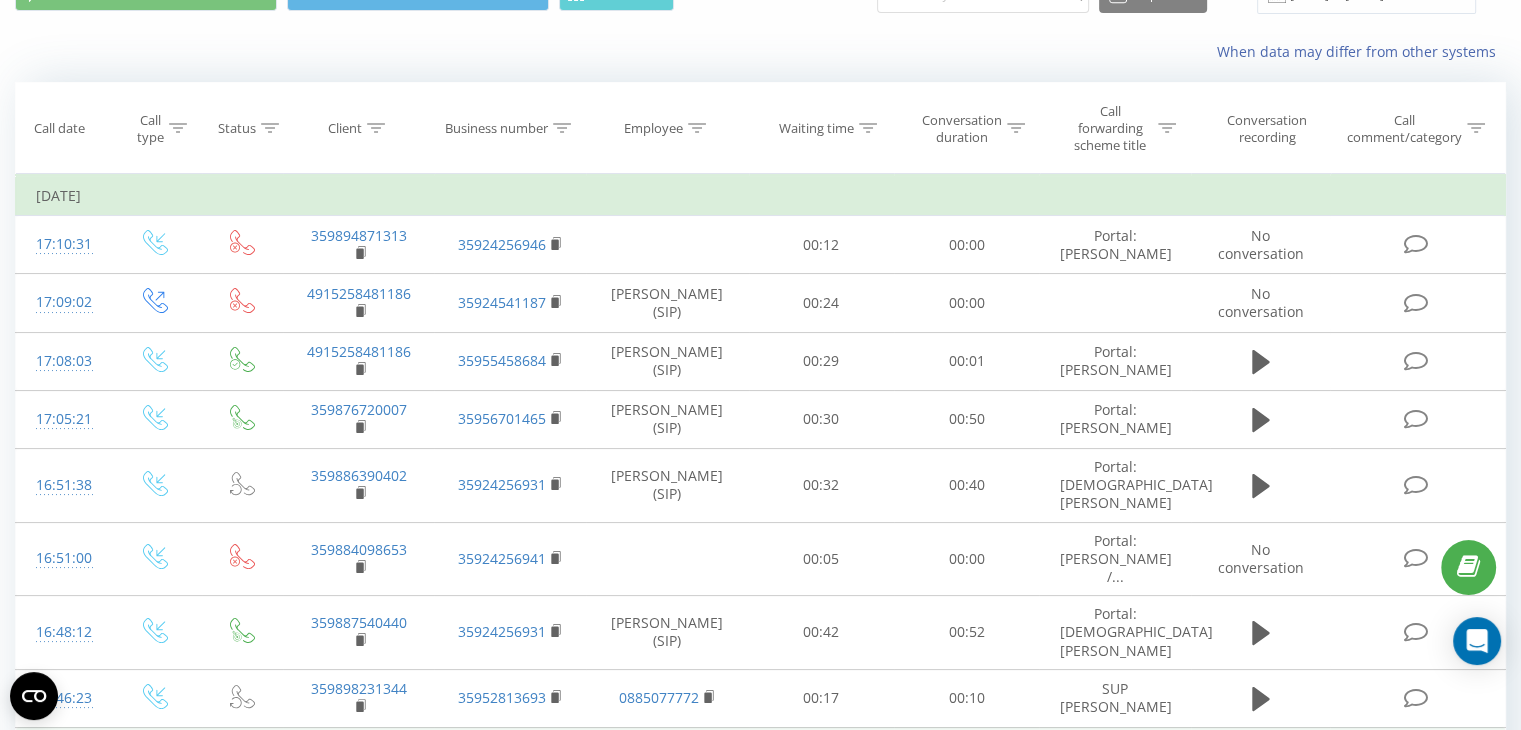 scroll, scrollTop: 0, scrollLeft: 0, axis: both 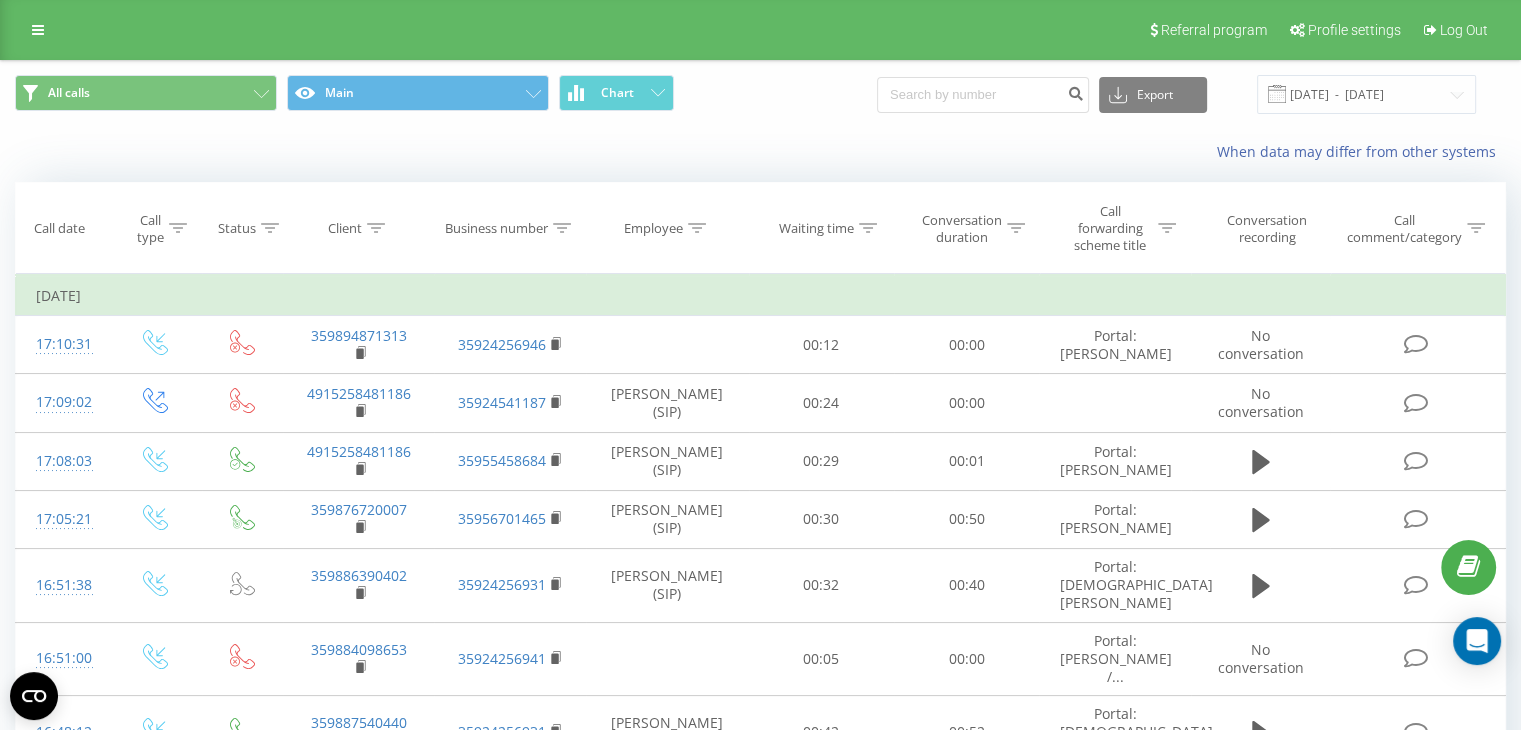 click 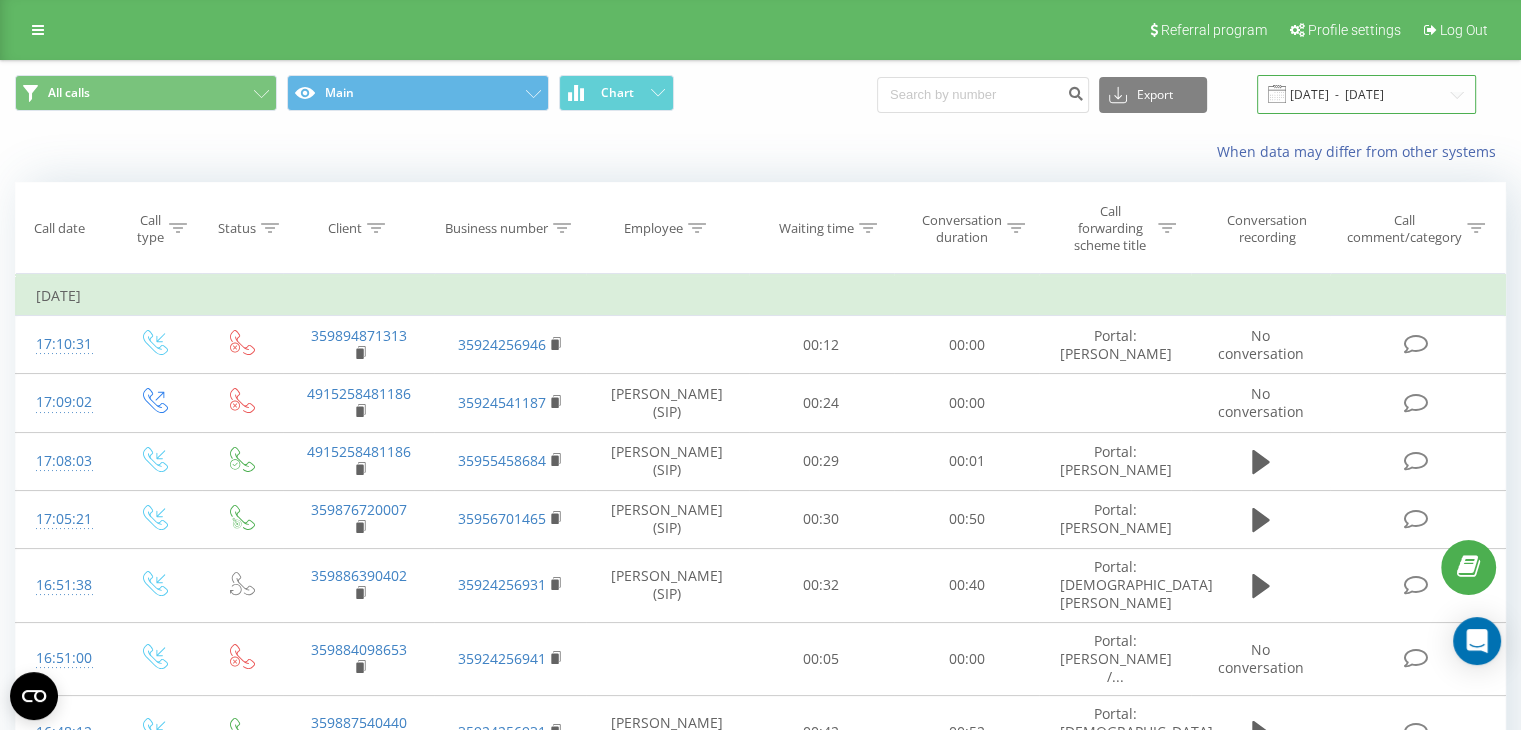 click on "[DATE]  -  [DATE]" at bounding box center (1366, 94) 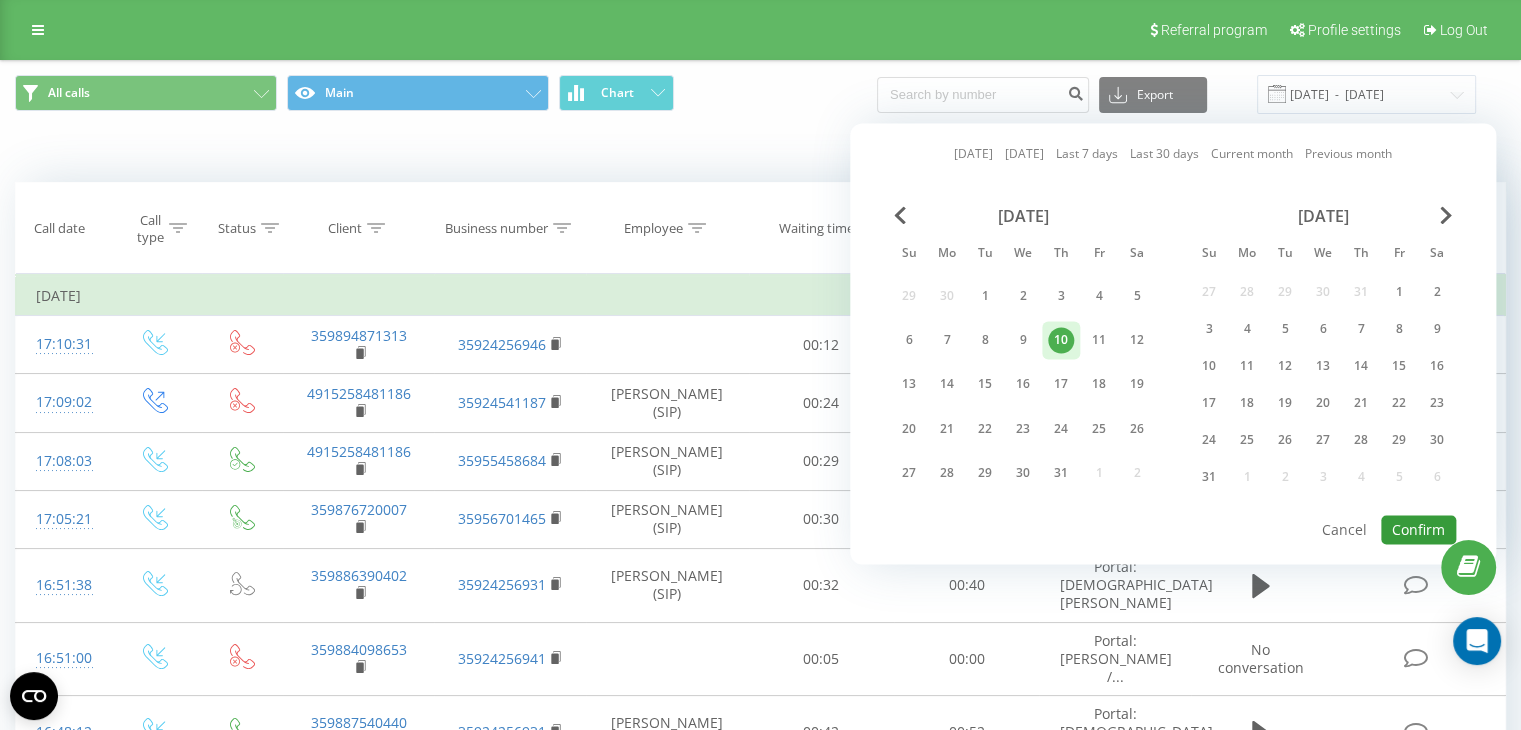 click on "Confirm" at bounding box center (1418, 529) 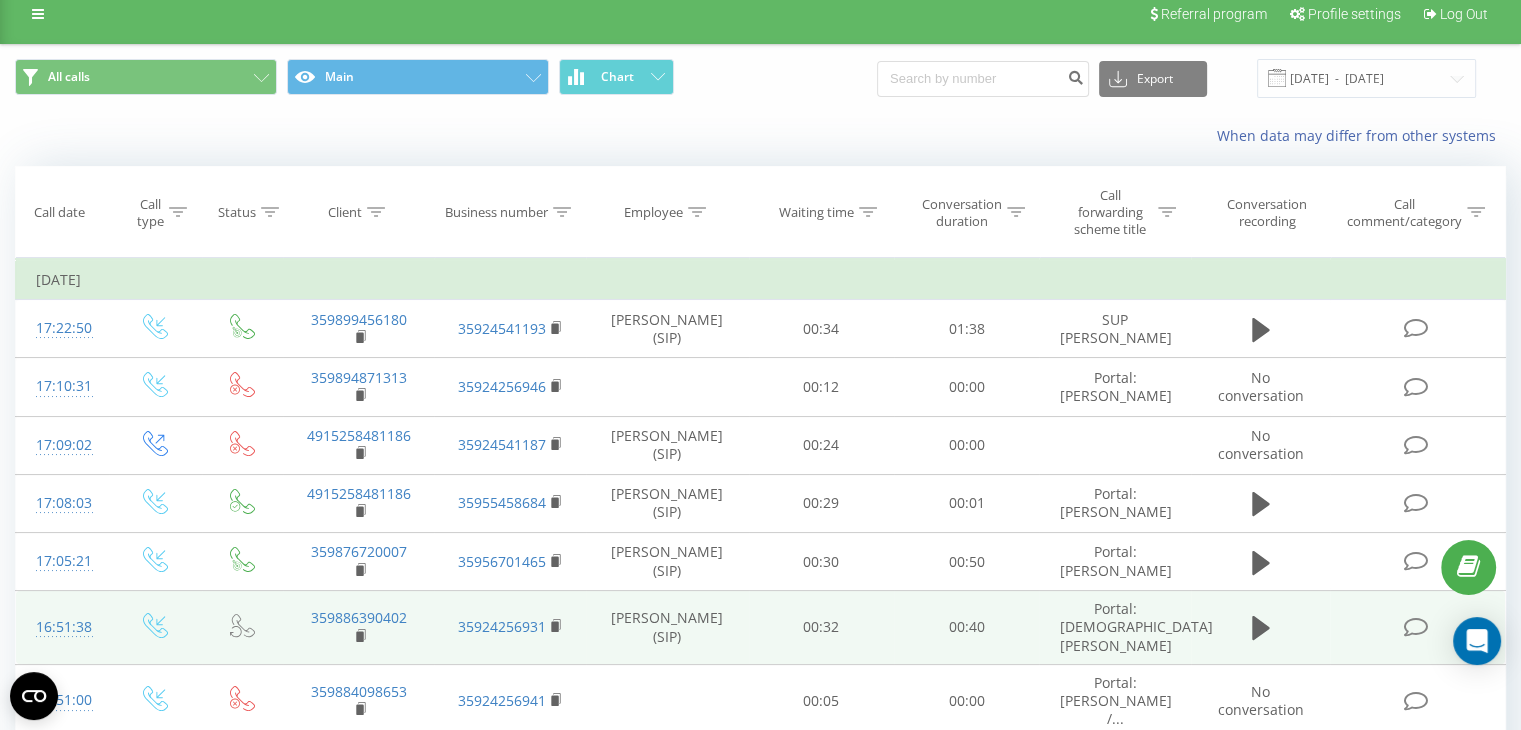 scroll, scrollTop: 0, scrollLeft: 0, axis: both 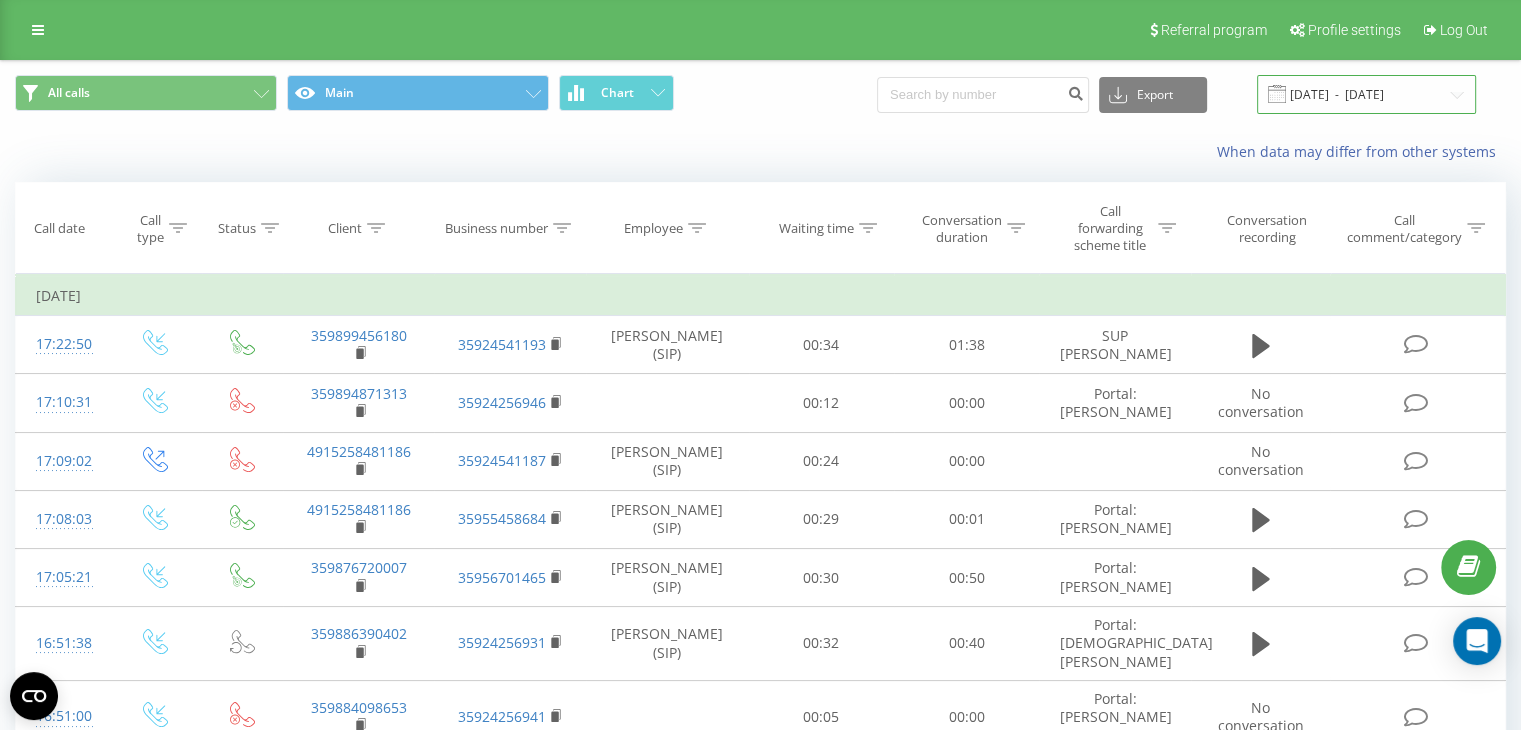 click on "[DATE]  -  [DATE]" at bounding box center [1366, 94] 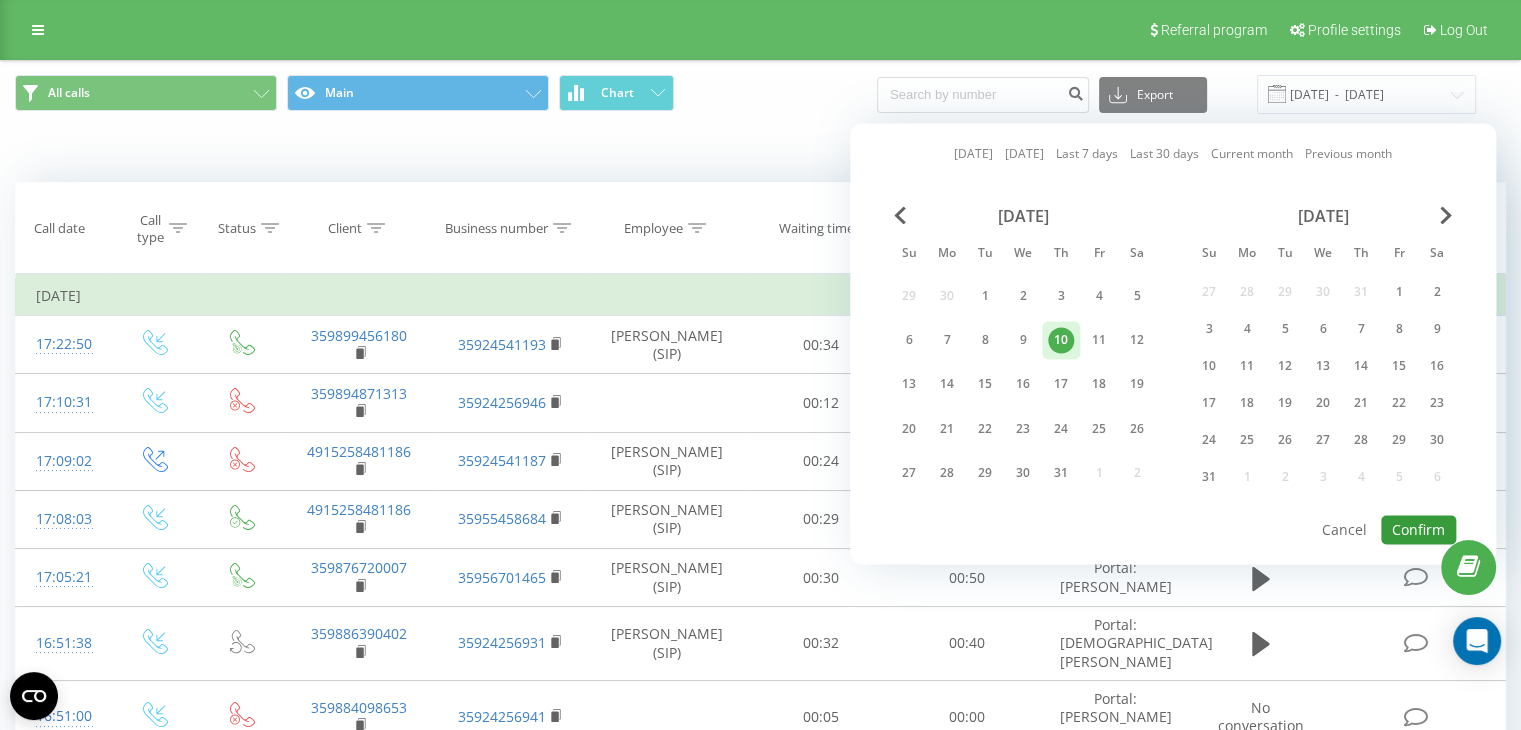 click on "Confirm" at bounding box center (1418, 529) 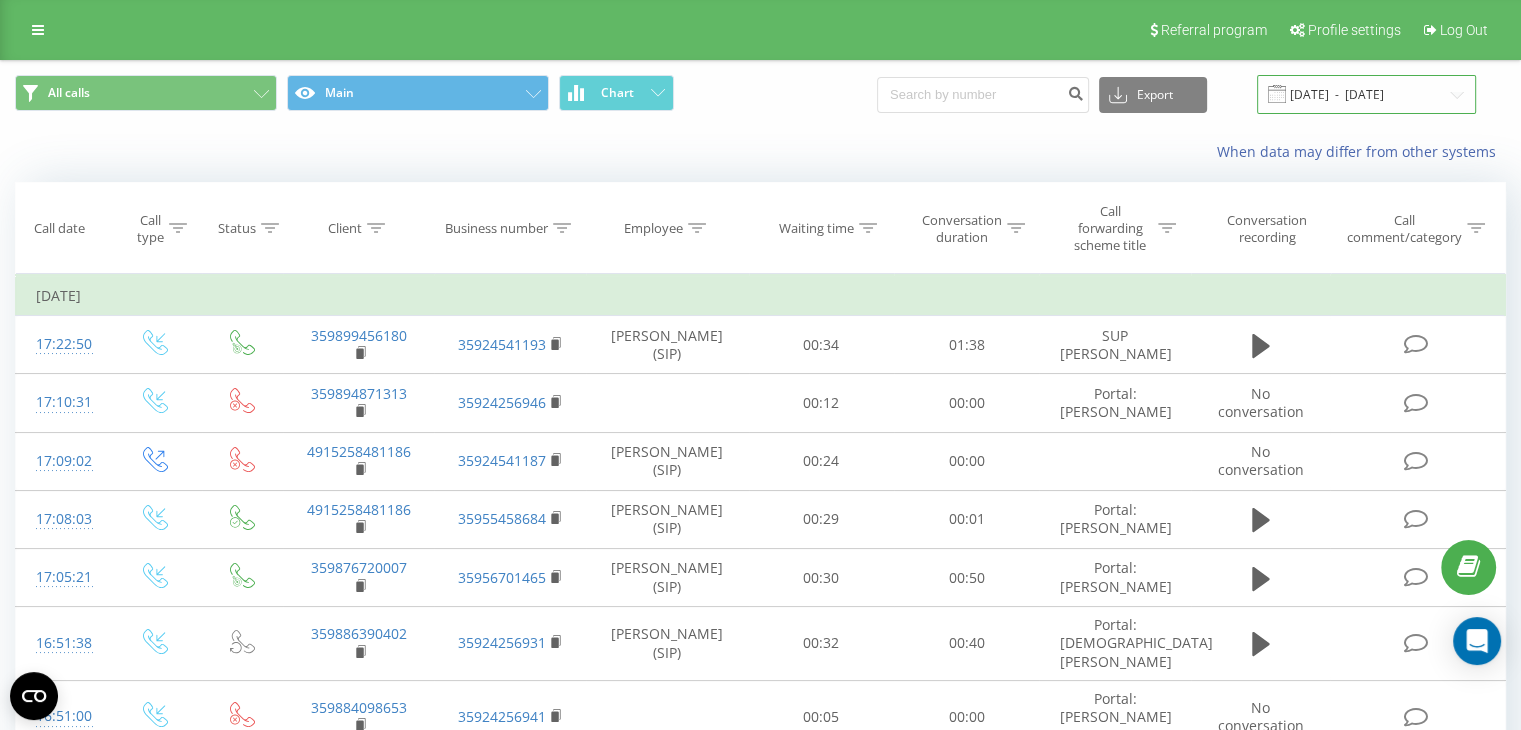 click on "[DATE]  -  [DATE]" at bounding box center [1366, 94] 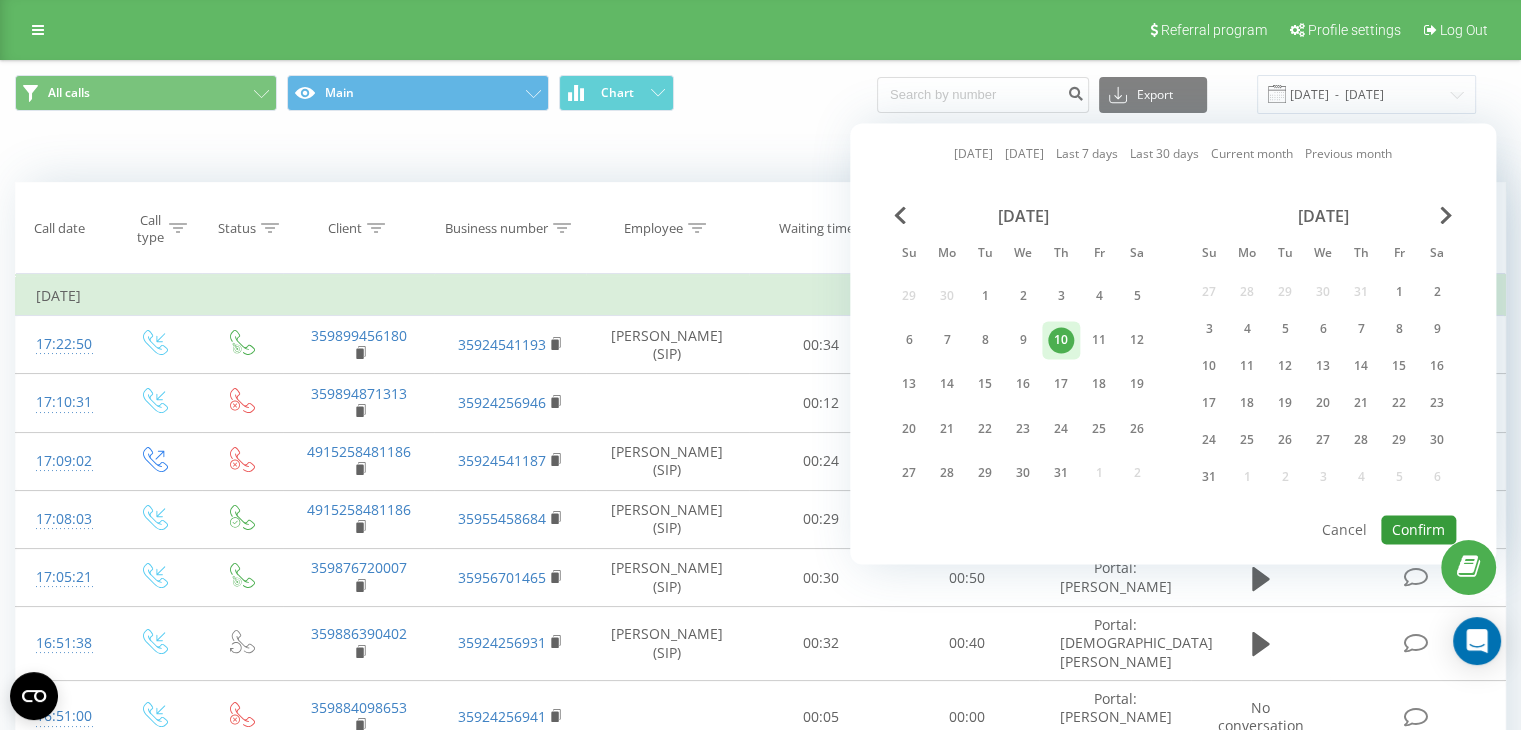 click on "Confirm" at bounding box center [1418, 529] 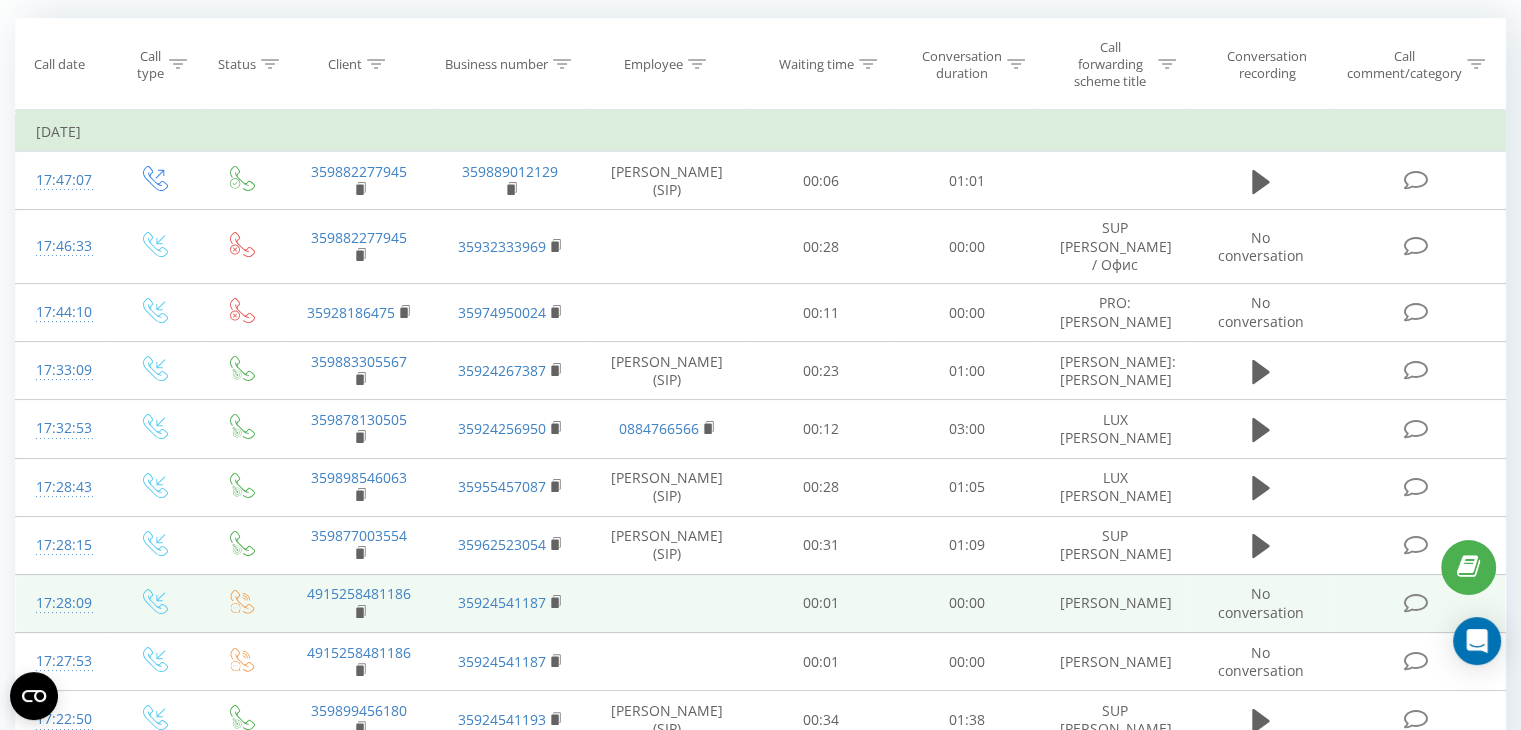scroll, scrollTop: 200, scrollLeft: 0, axis: vertical 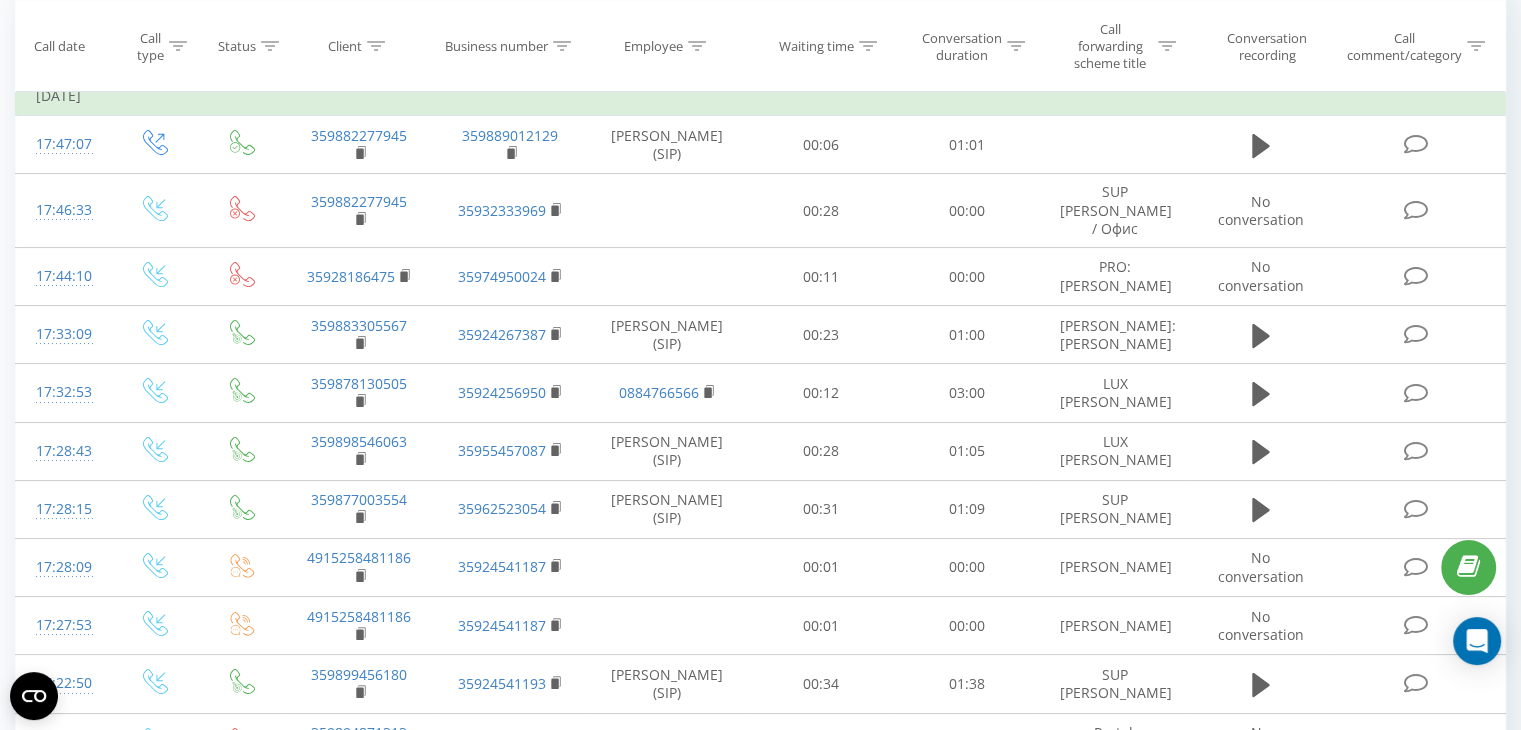 click 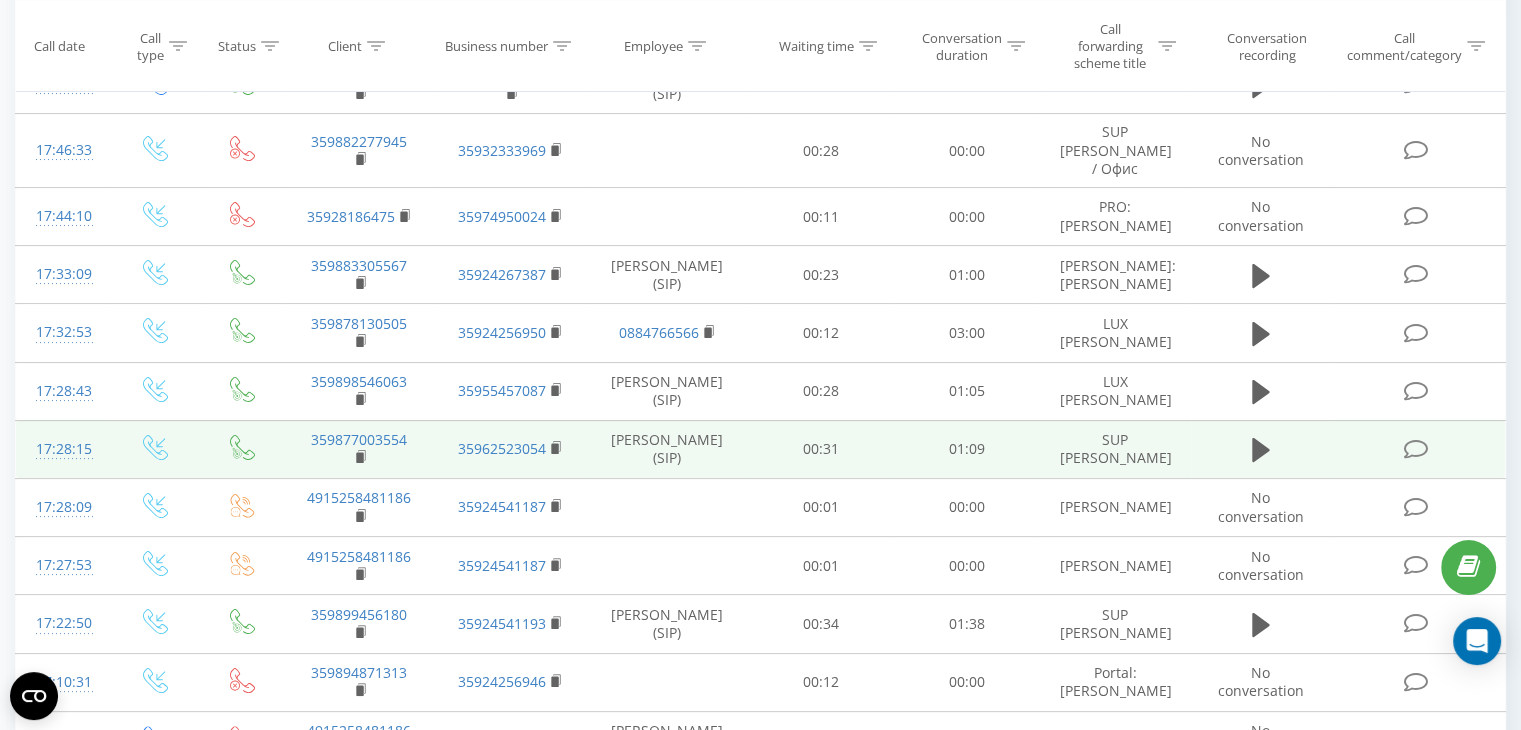 scroll, scrollTop: 0, scrollLeft: 0, axis: both 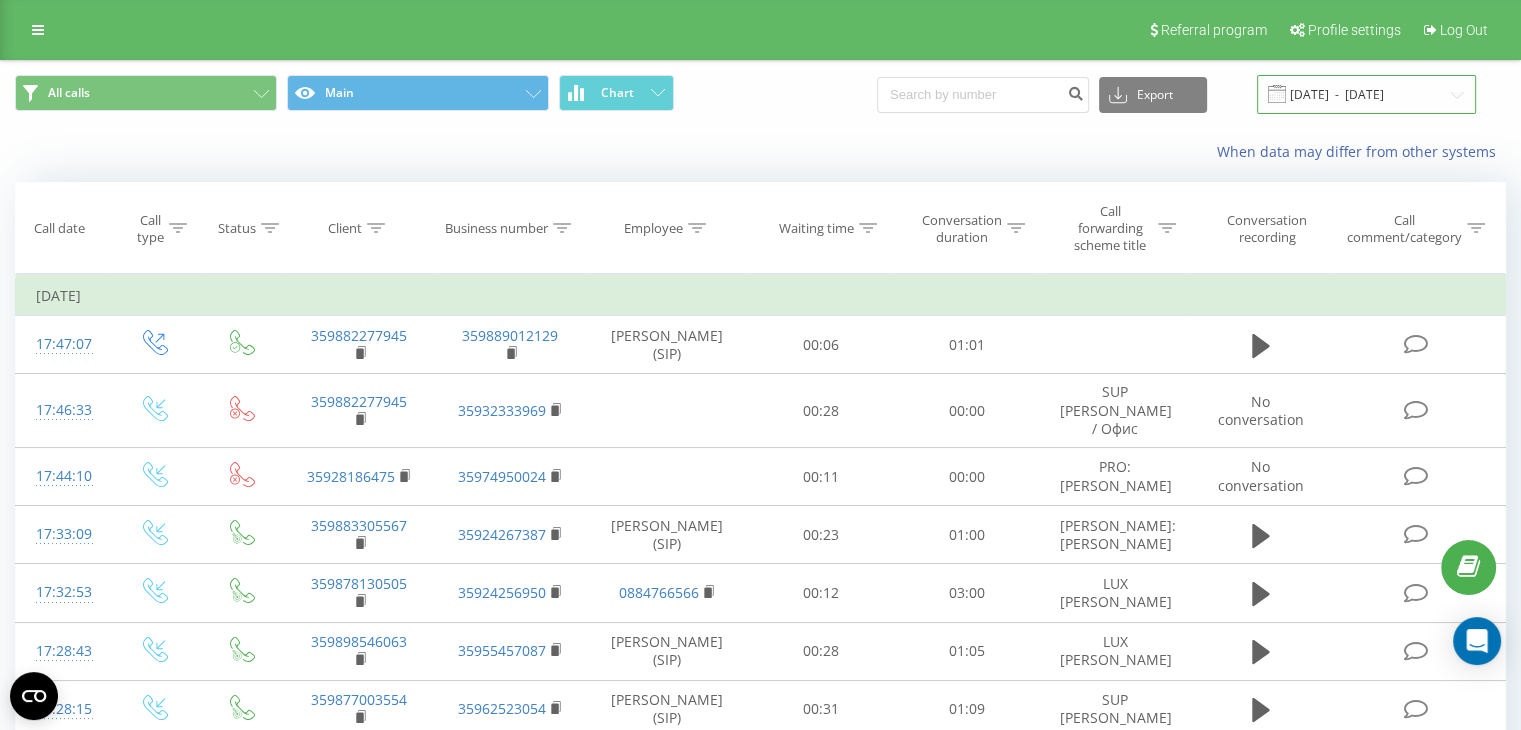 click on "[DATE]  -  [DATE]" at bounding box center (1366, 94) 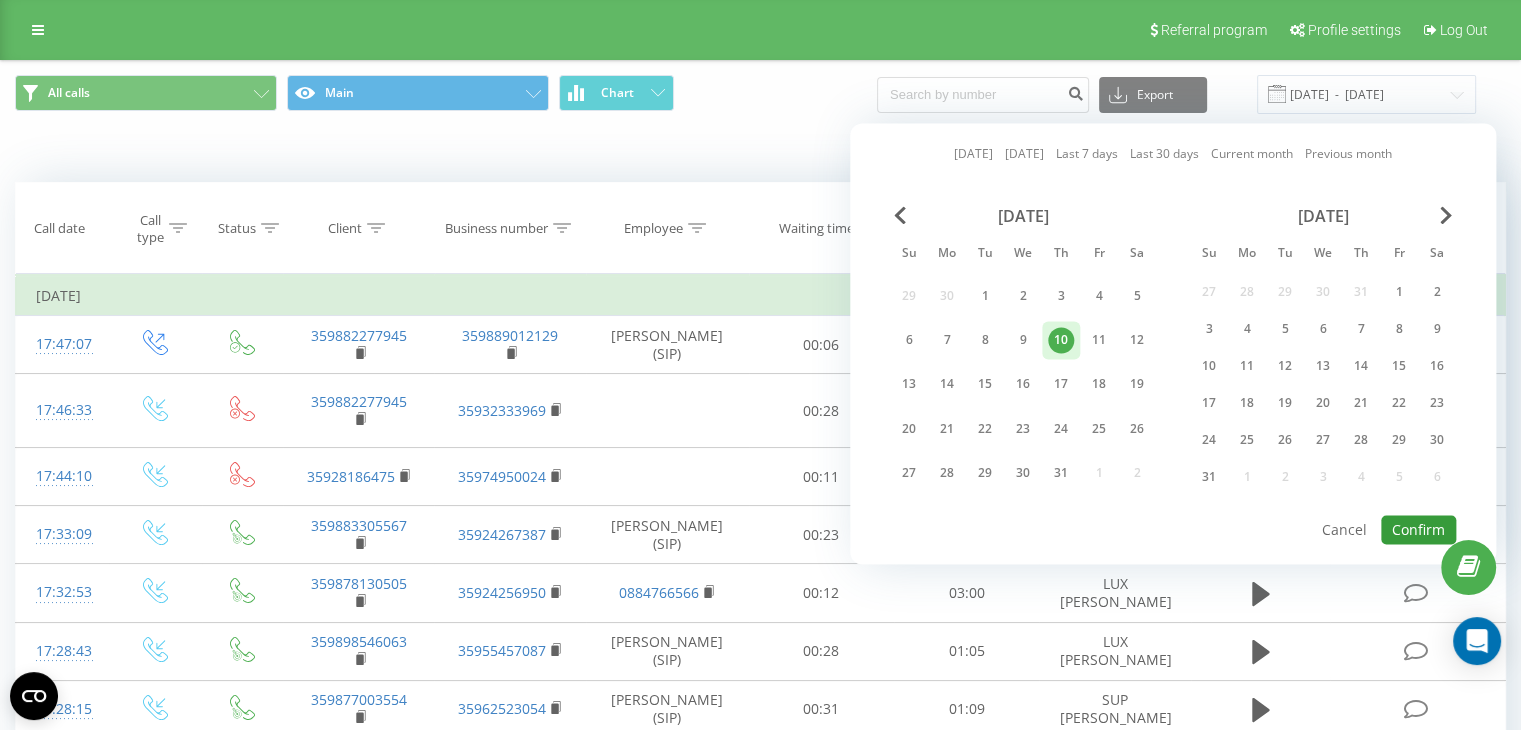 click on "Confirm" at bounding box center (1418, 529) 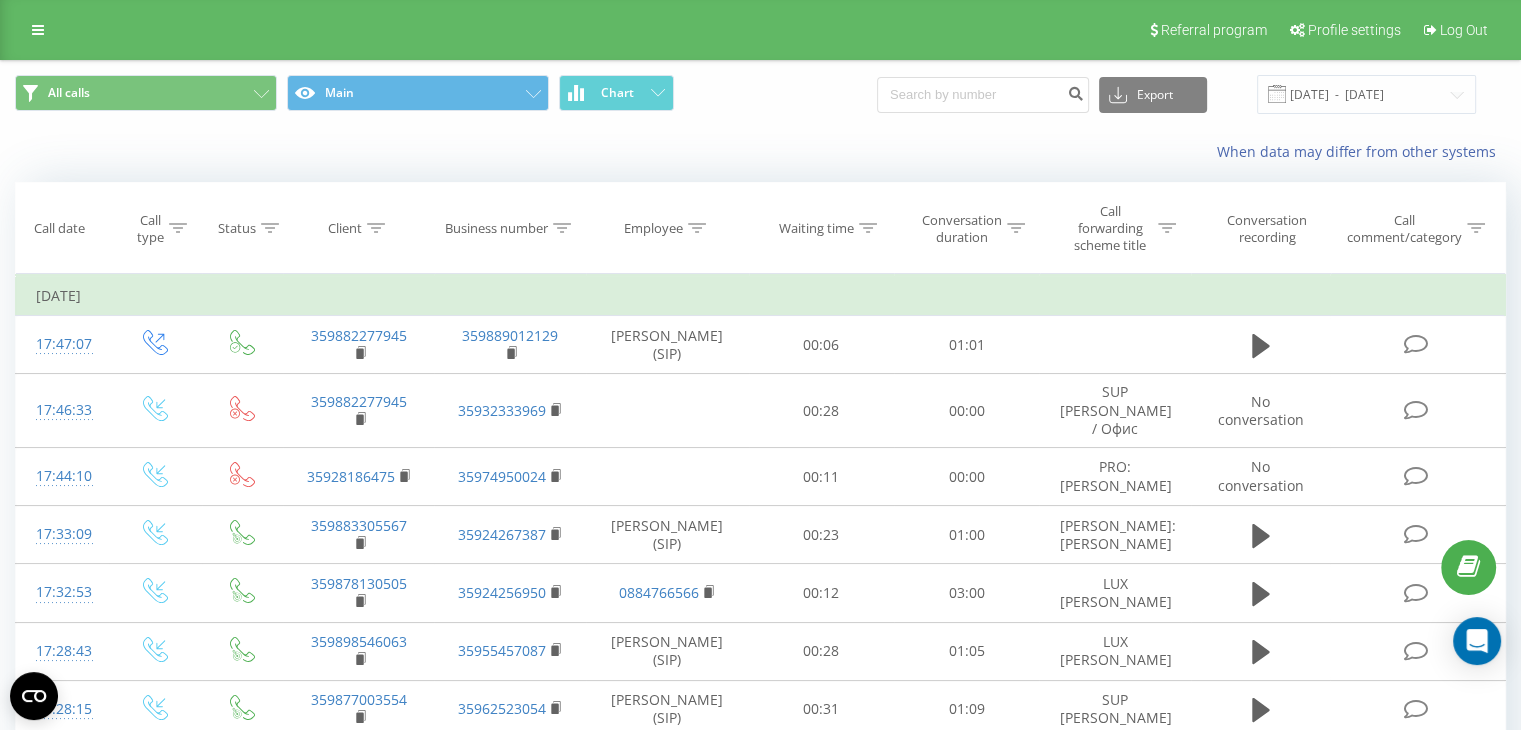 click on "Employee" at bounding box center [653, 228] 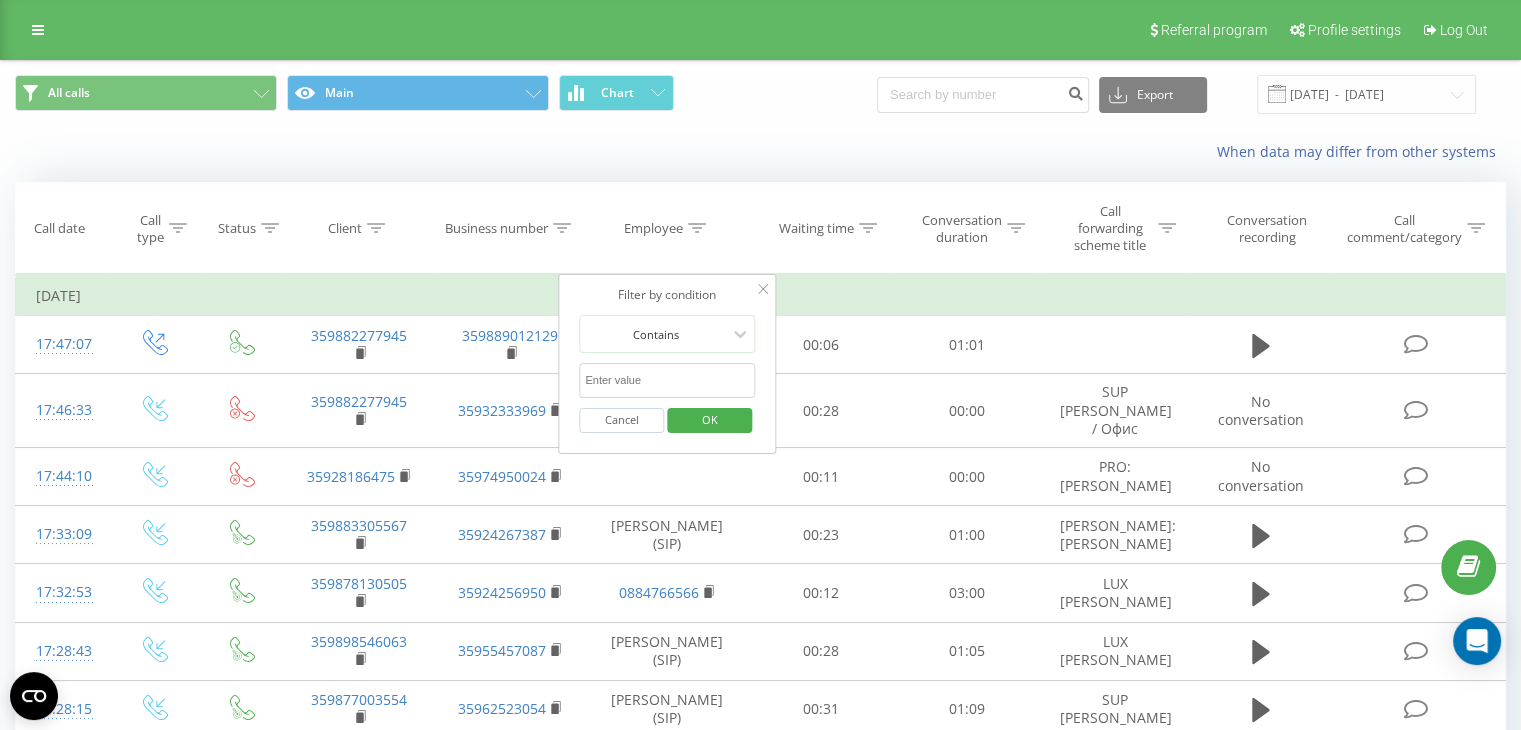 click at bounding box center (667, 380) 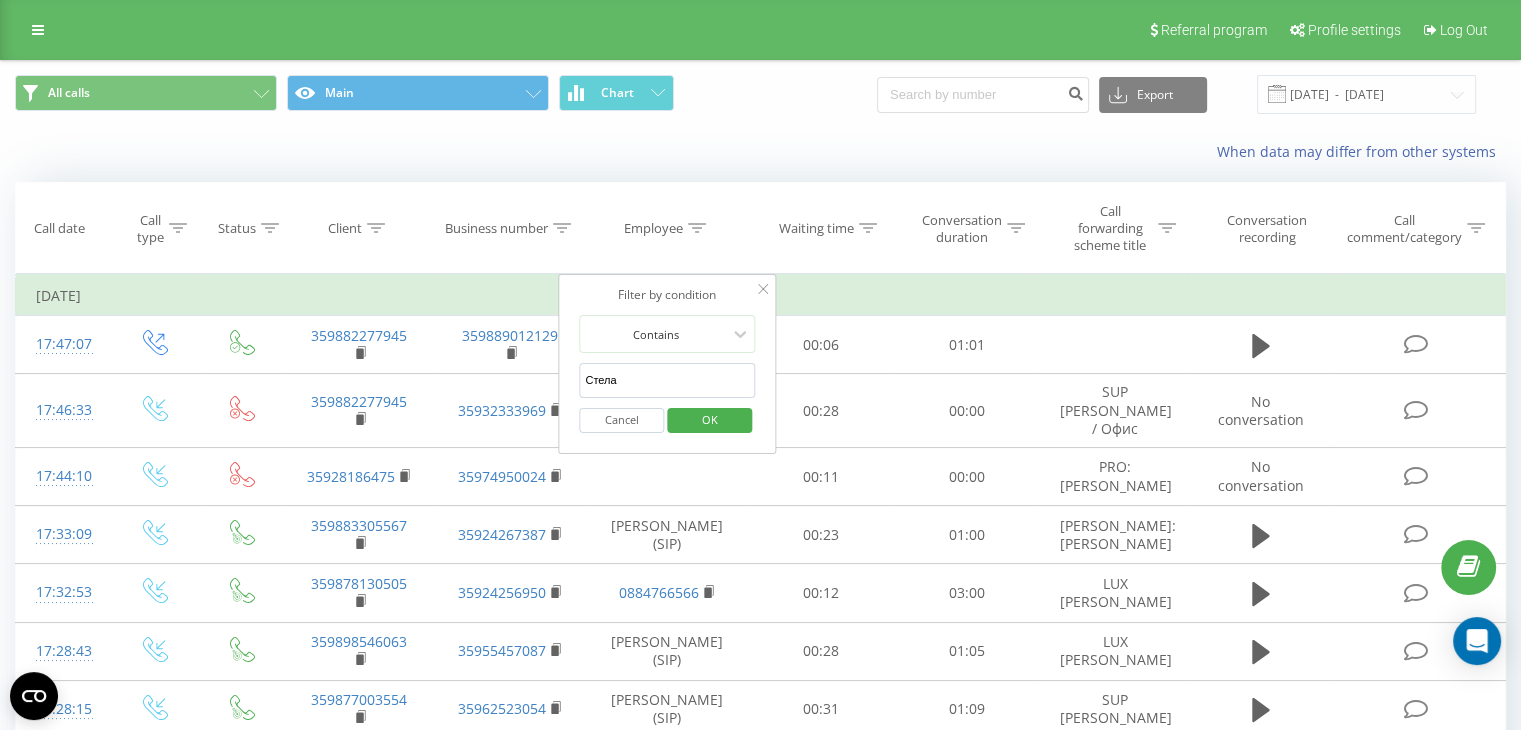click on "OK" at bounding box center (710, 419) 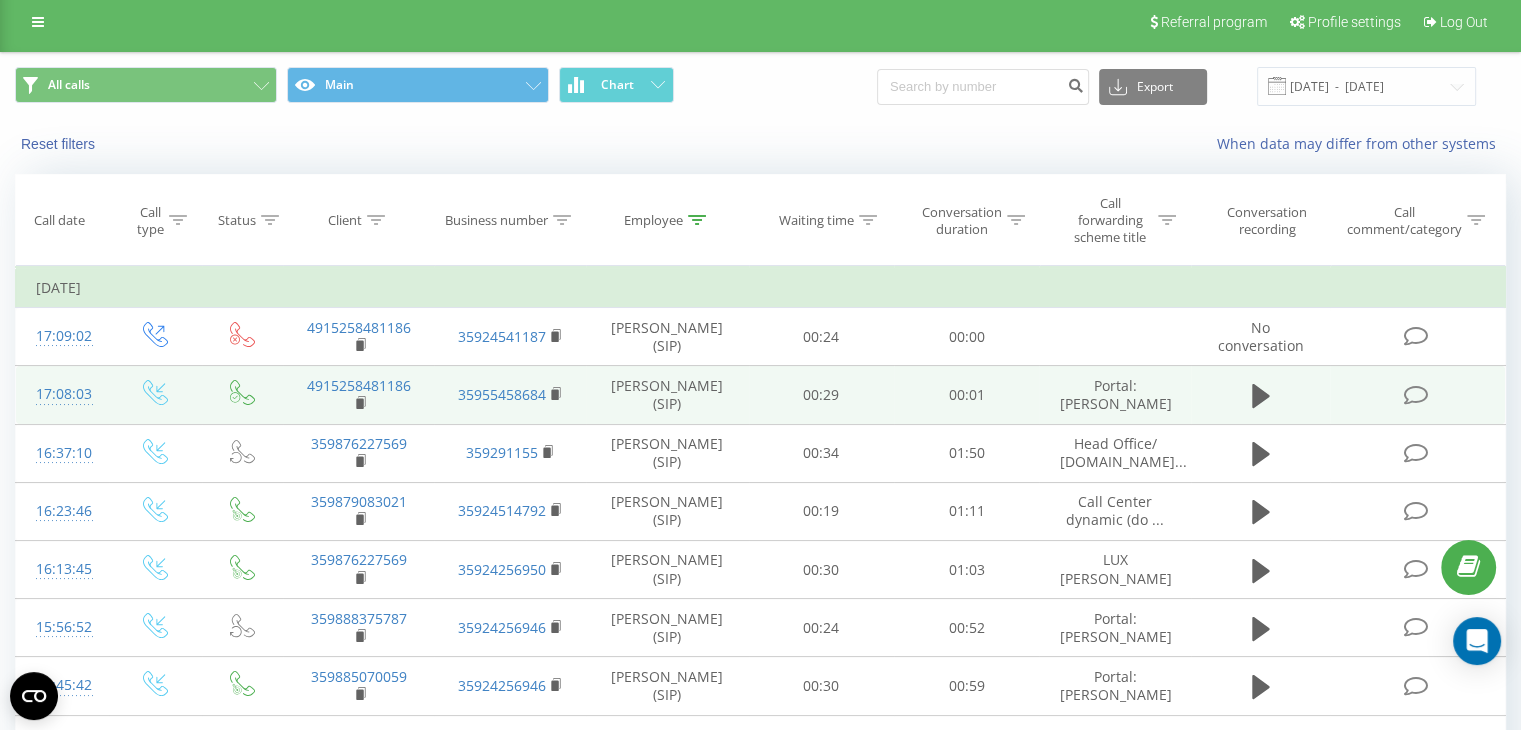 scroll, scrollTop: 0, scrollLeft: 0, axis: both 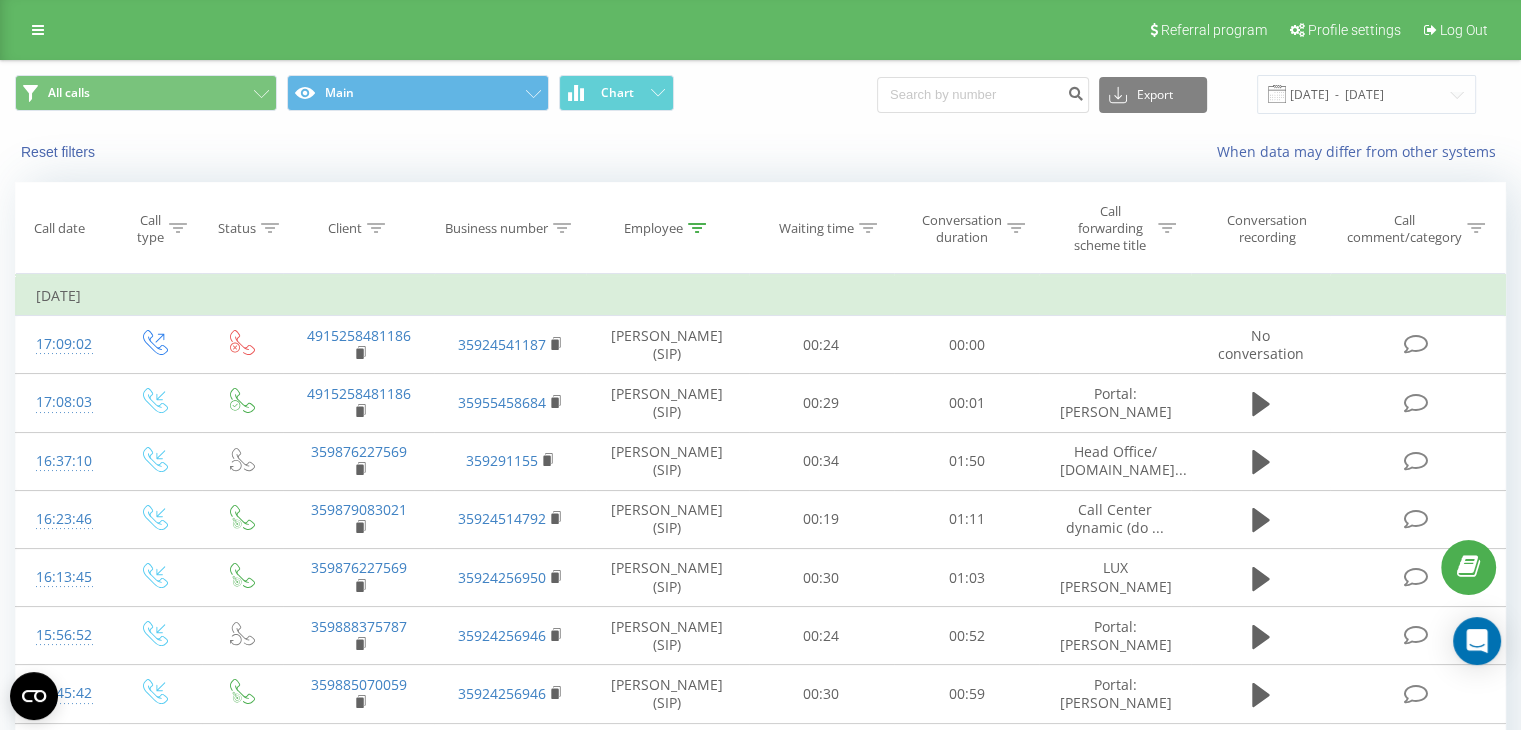click on "Employee" at bounding box center (653, 228) 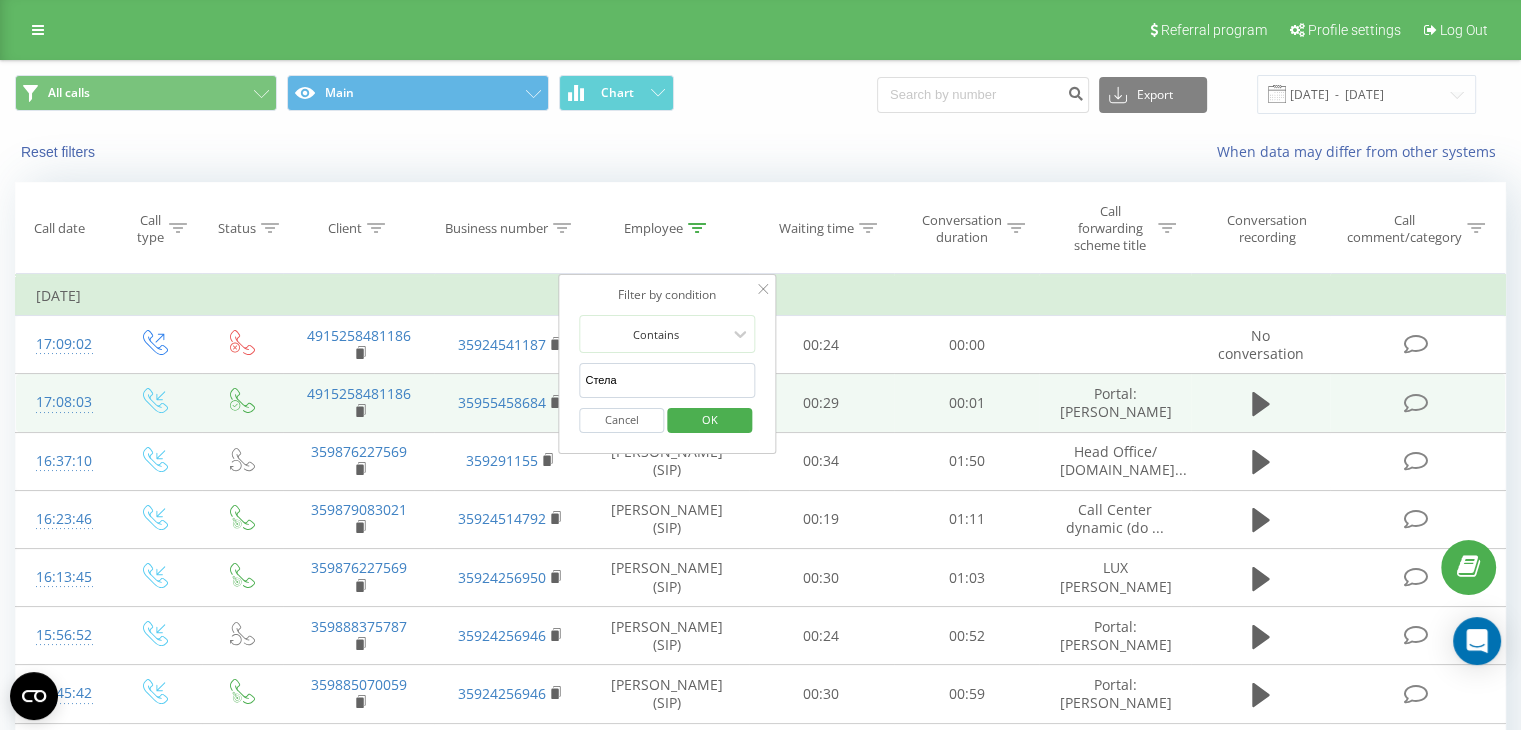 drag, startPoint x: 629, startPoint y: 373, endPoint x: 553, endPoint y: 382, distance: 76.53104 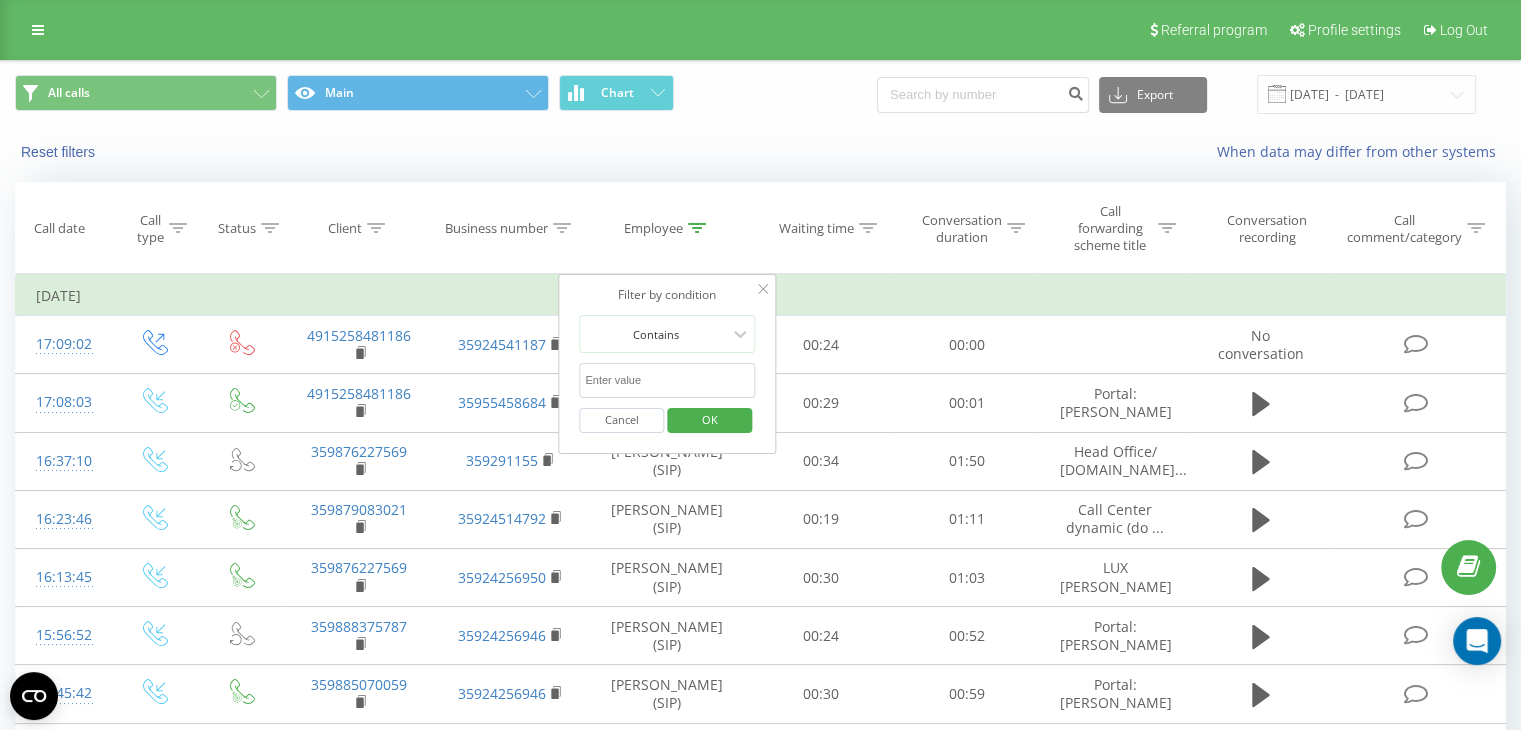 click at bounding box center (667, 380) 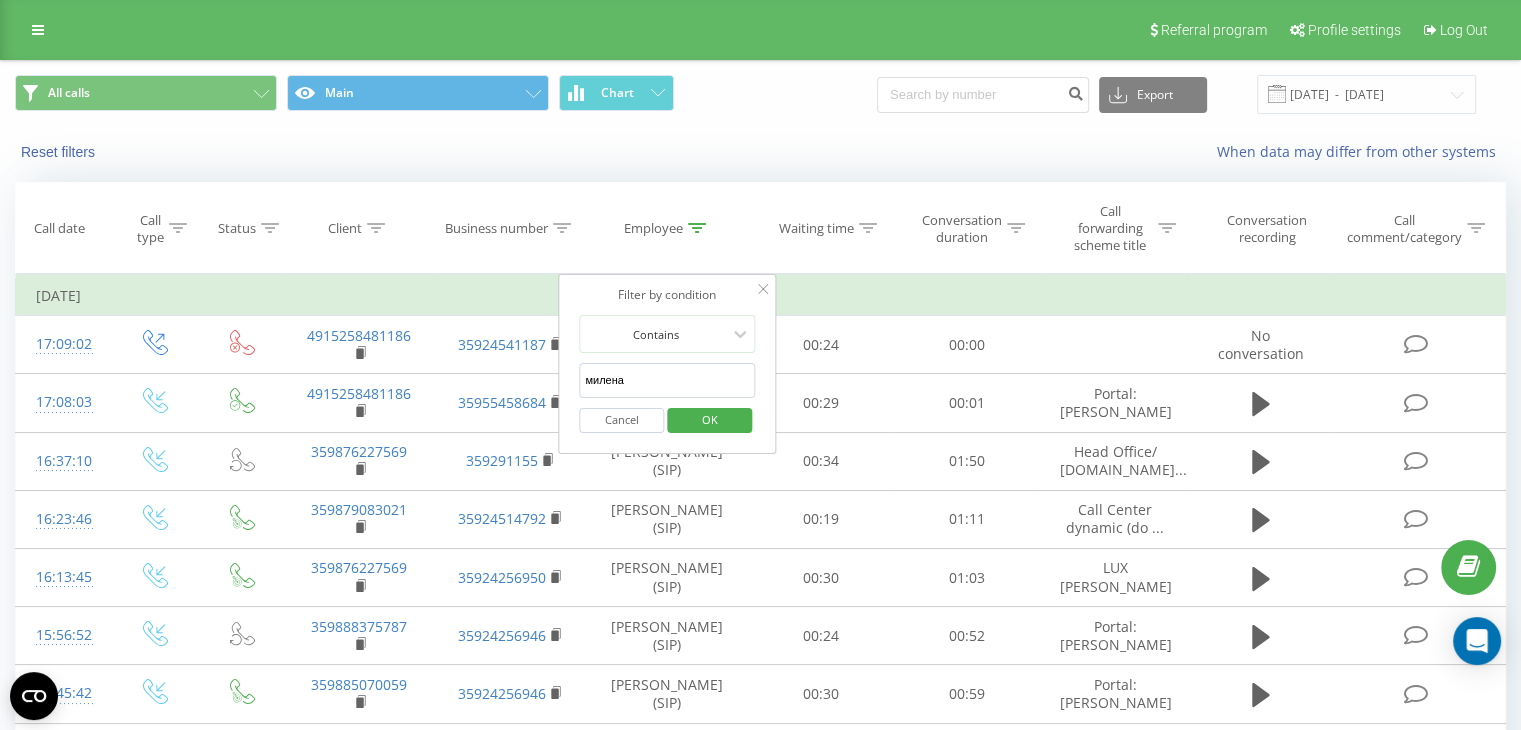 click on "OK" at bounding box center (710, 419) 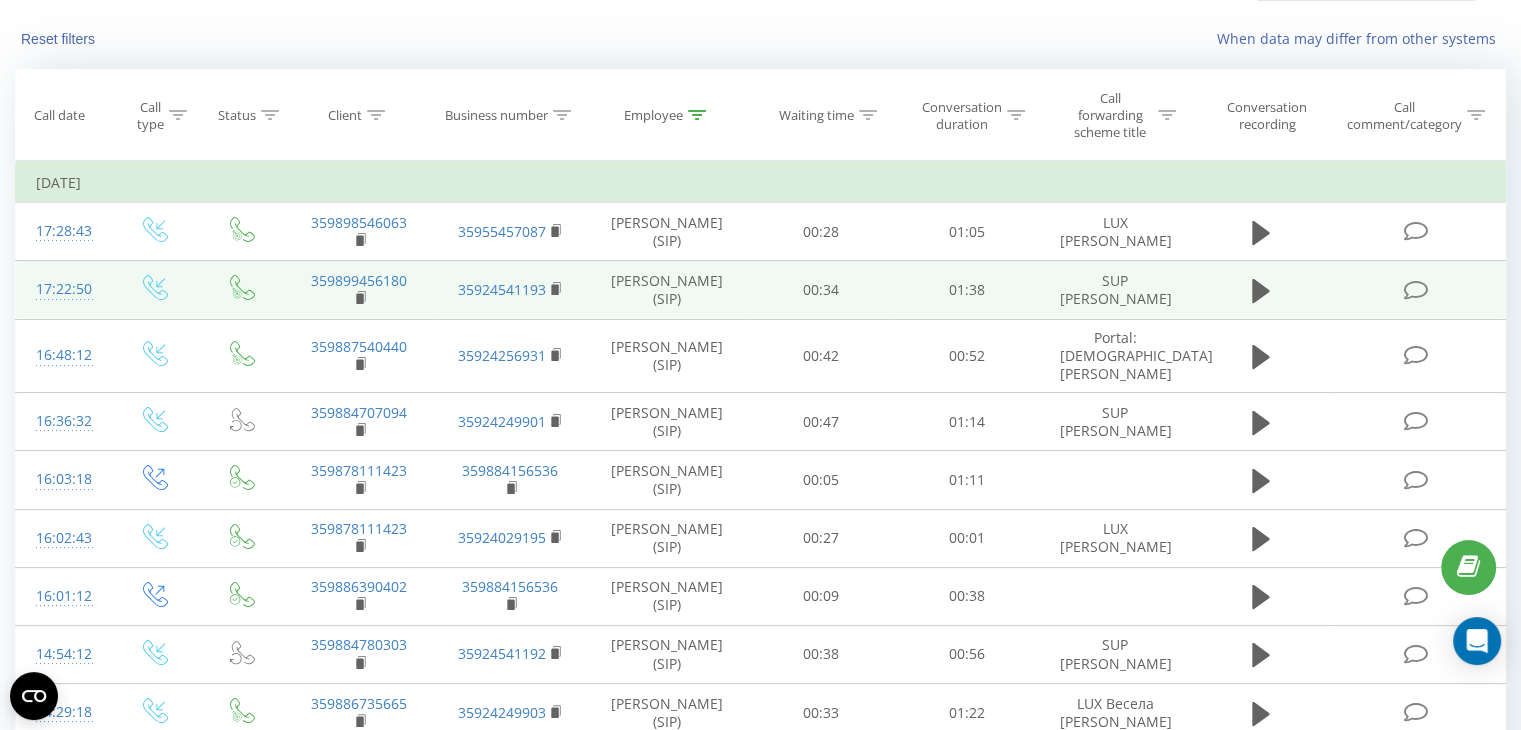 scroll, scrollTop: 0, scrollLeft: 0, axis: both 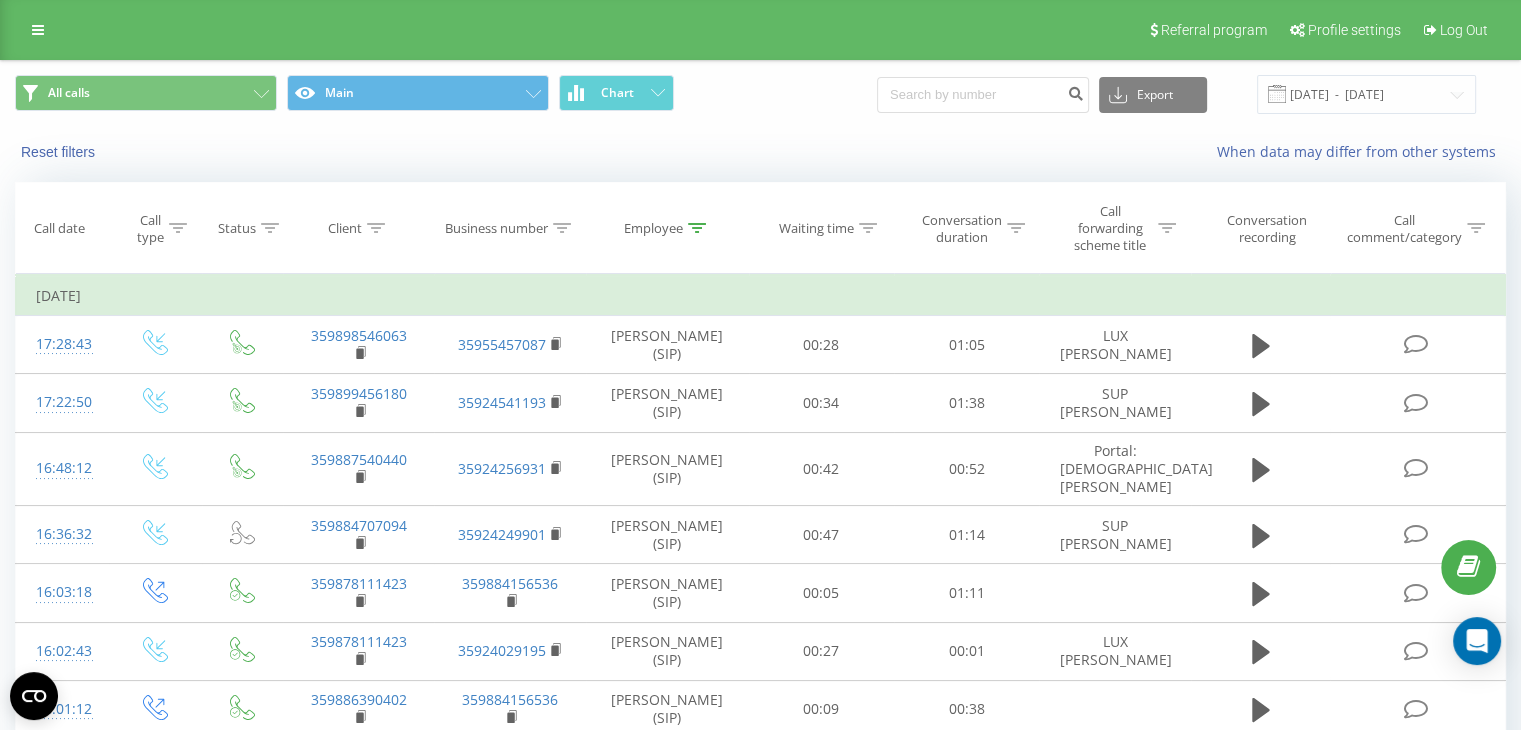 click on "Employee" at bounding box center (653, 228) 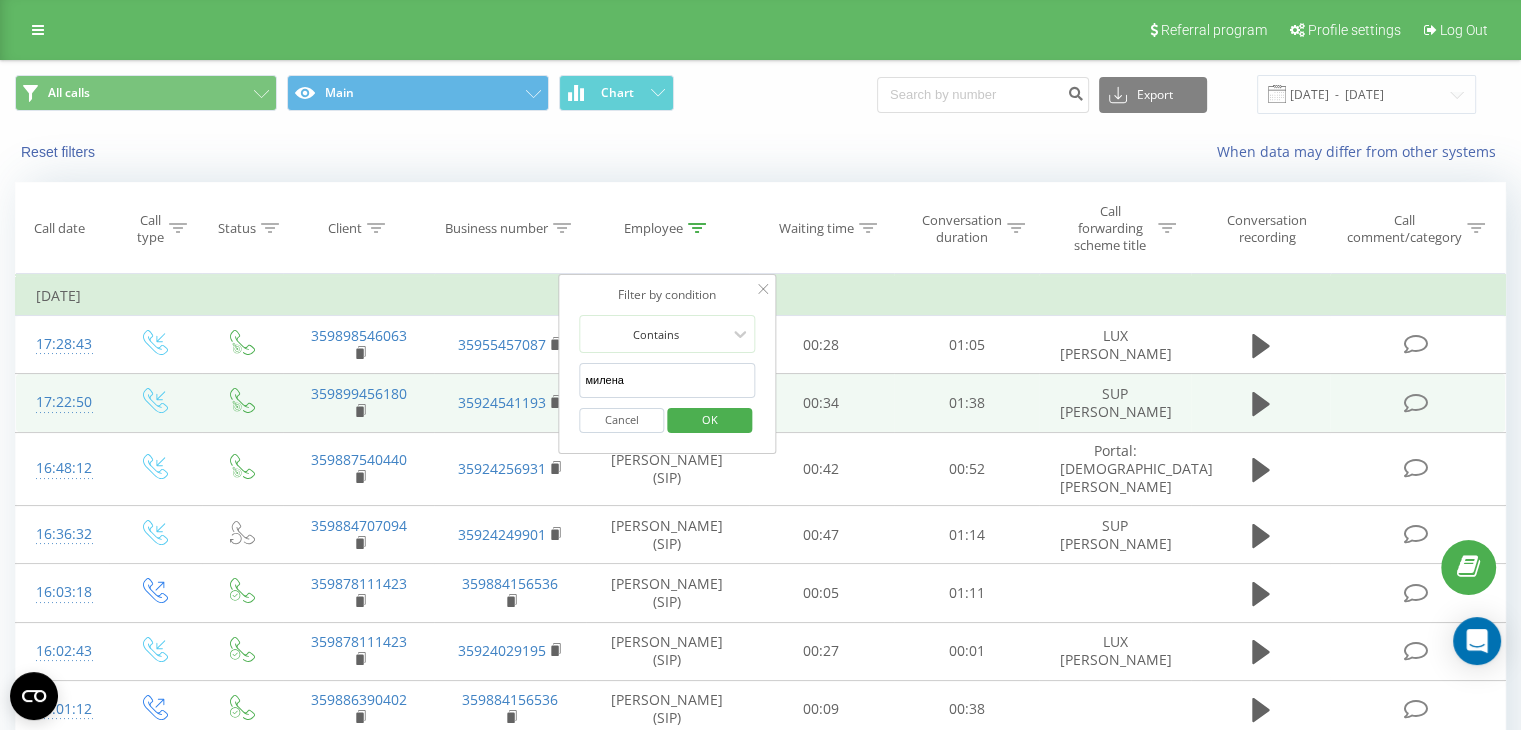 drag, startPoint x: 628, startPoint y: 374, endPoint x: 536, endPoint y: 377, distance: 92.0489 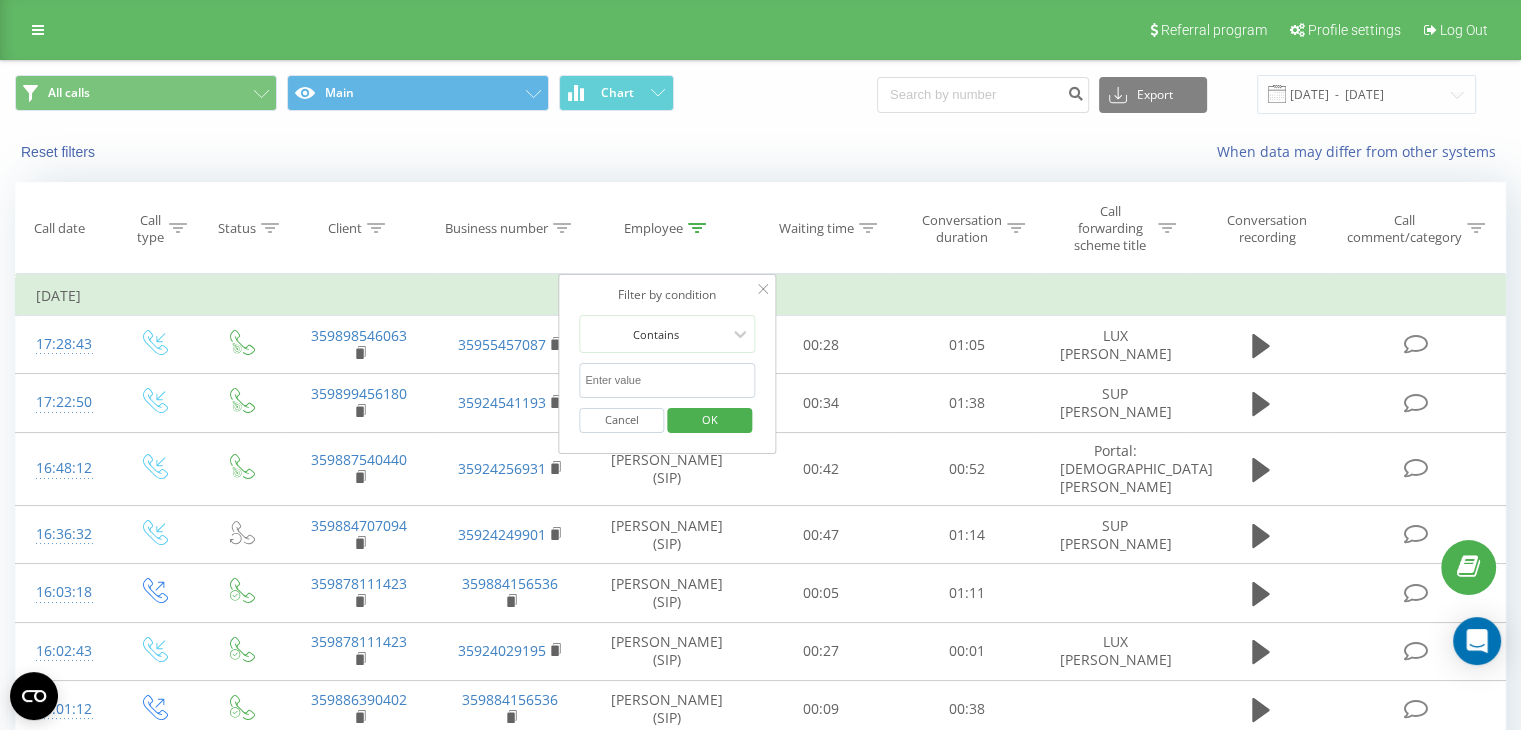 click at bounding box center [667, 380] 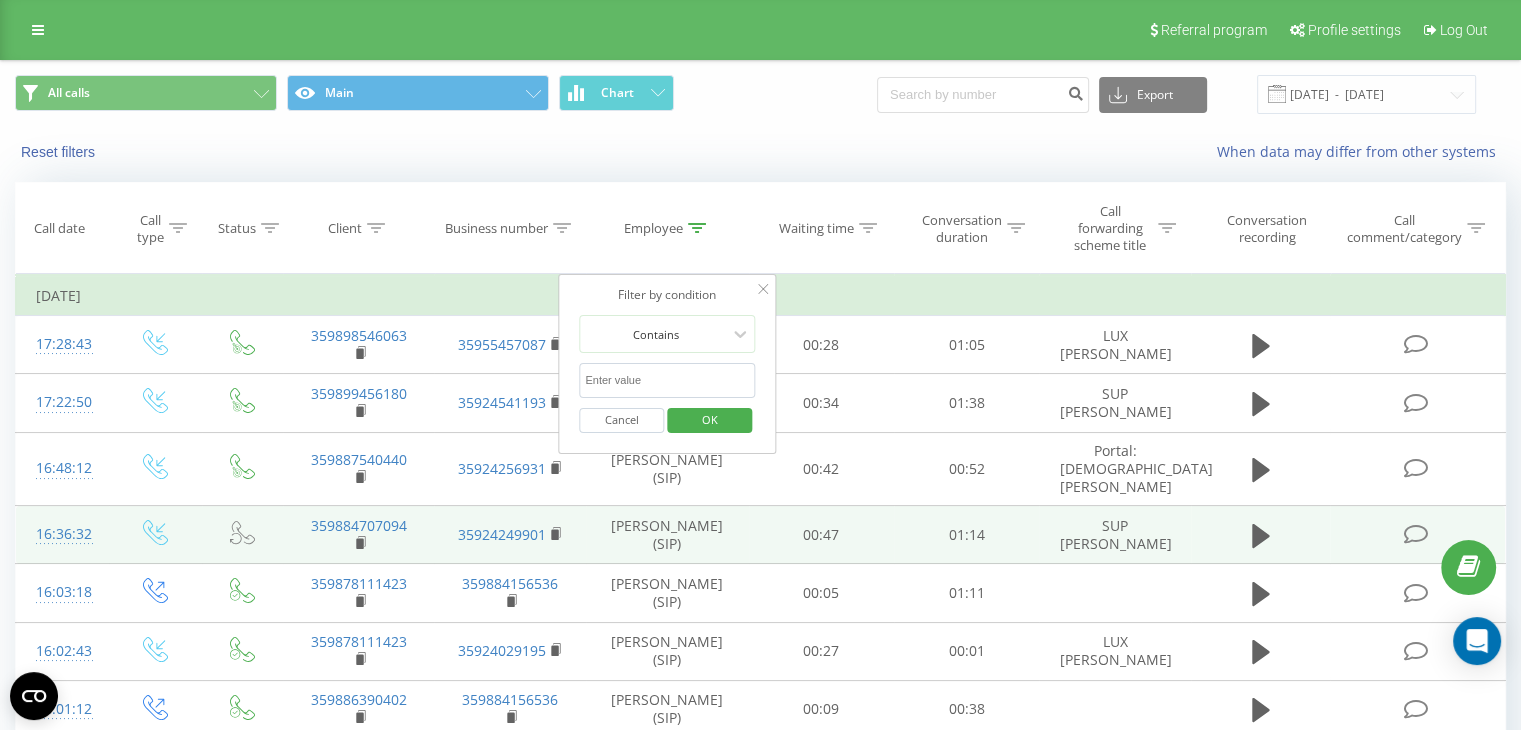 type on "ива" 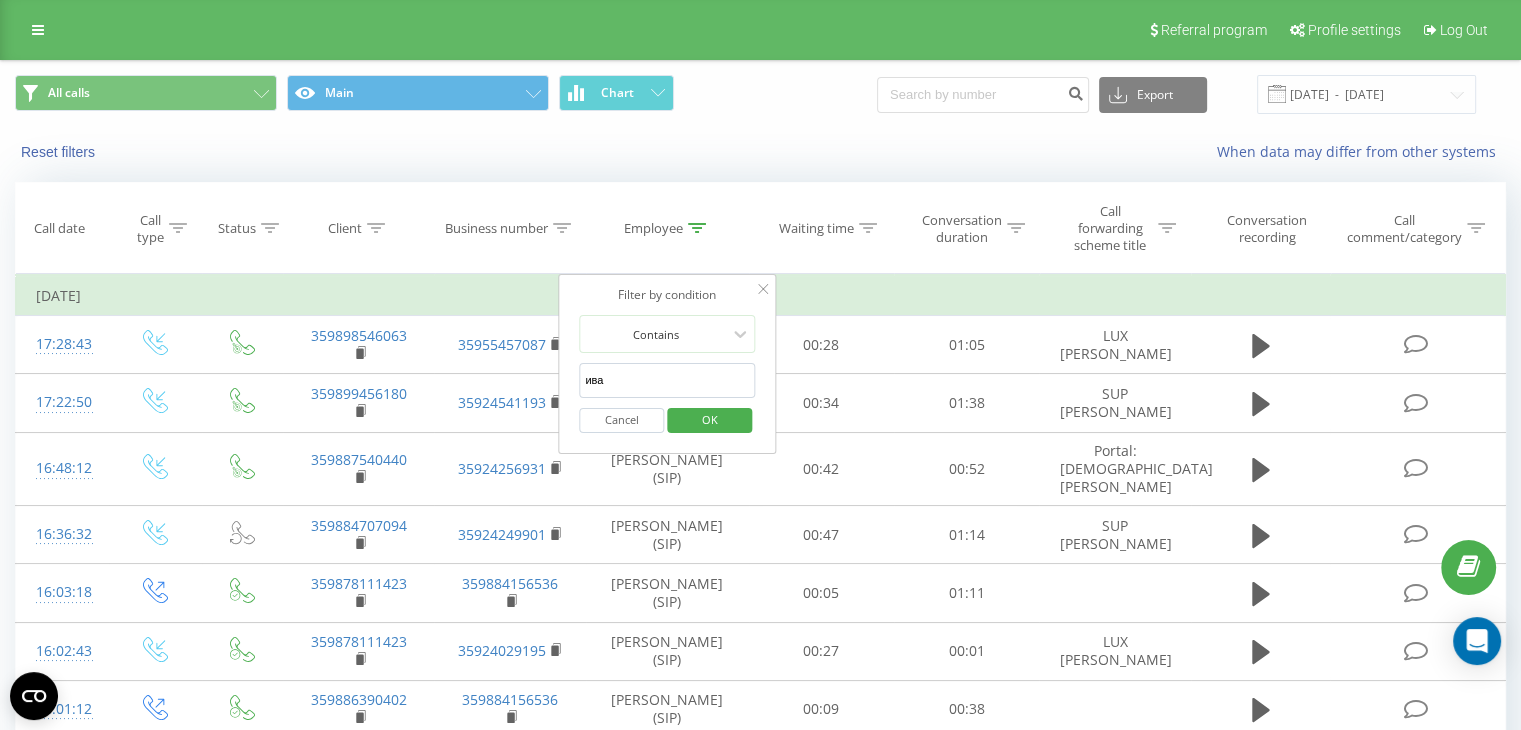 click on "OK" at bounding box center (710, 419) 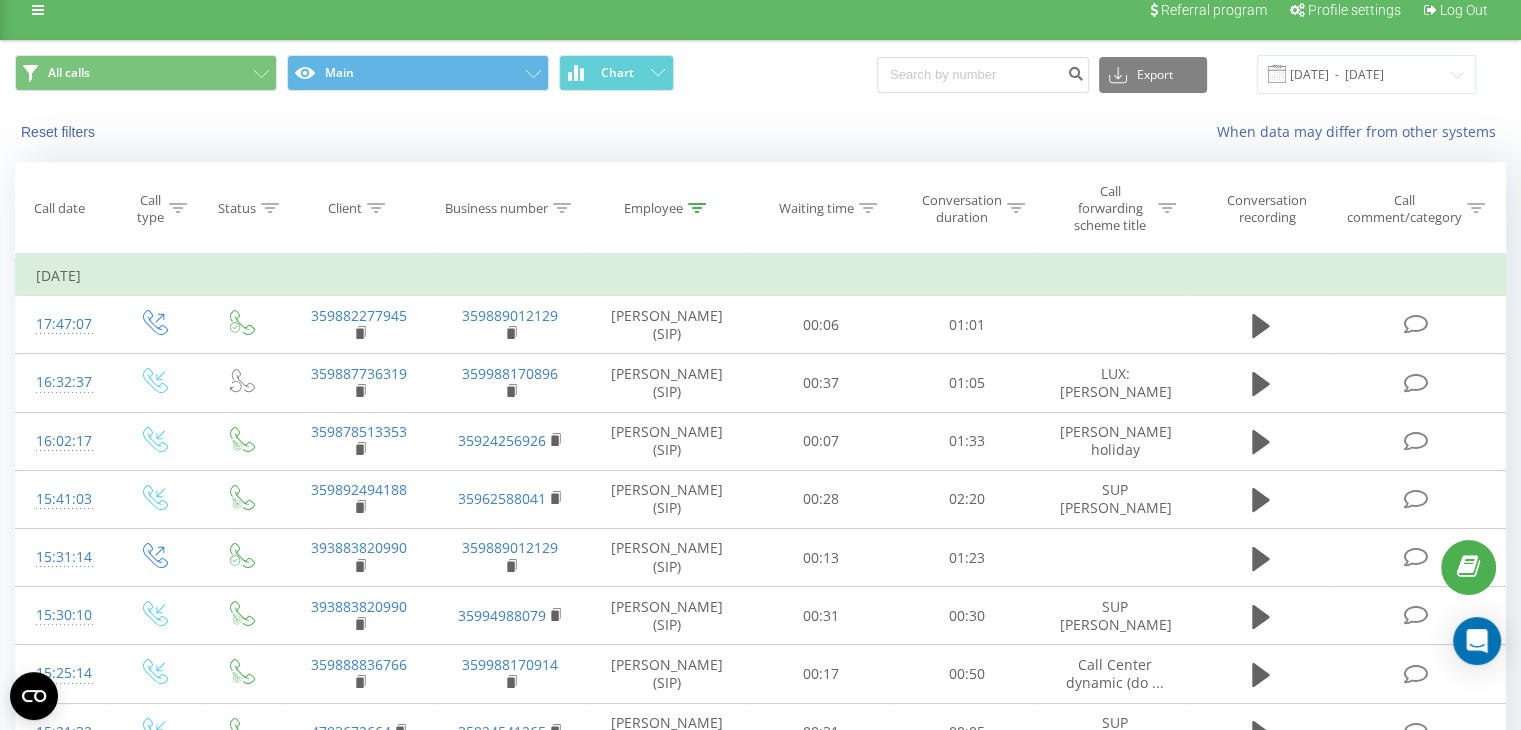 scroll, scrollTop: 0, scrollLeft: 0, axis: both 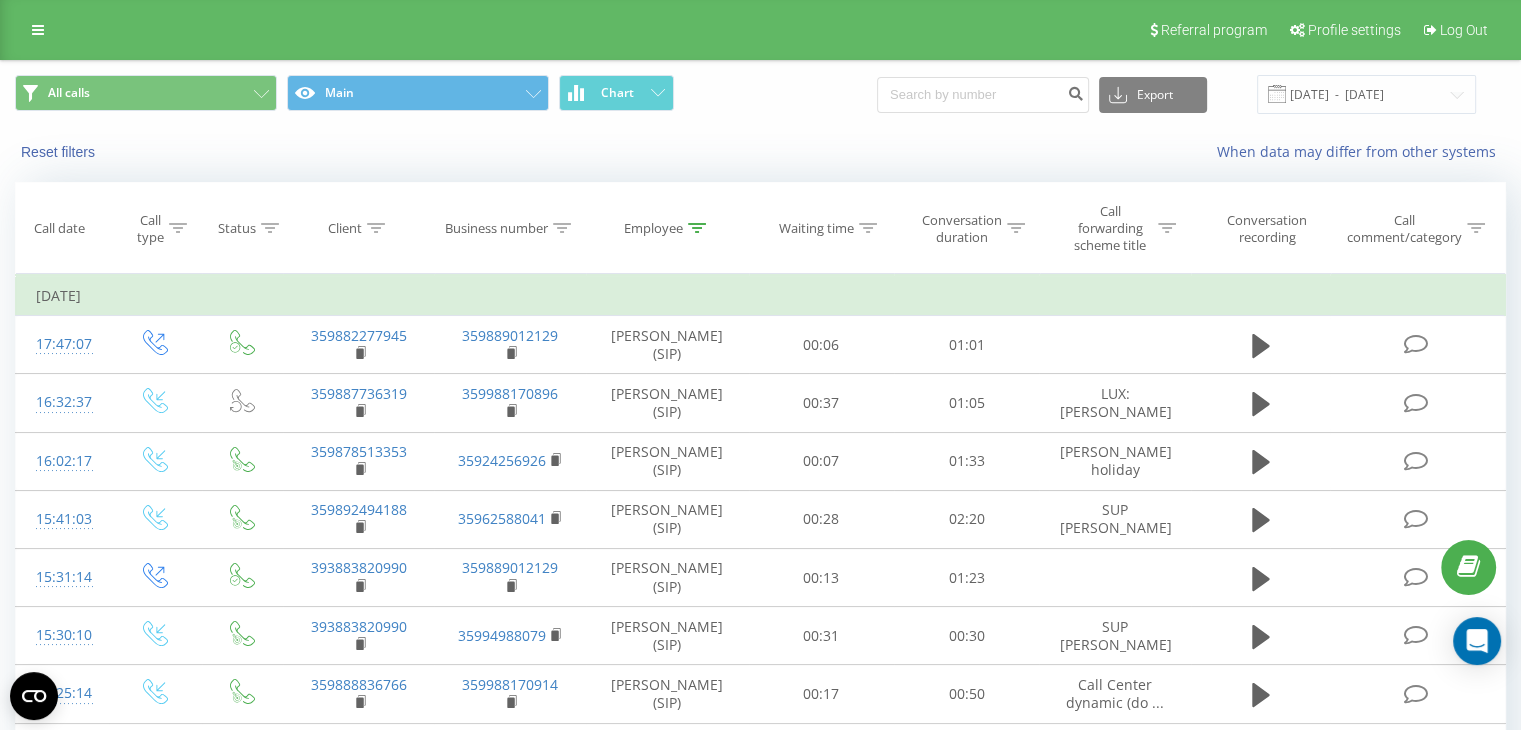 click on "Employee" at bounding box center (653, 228) 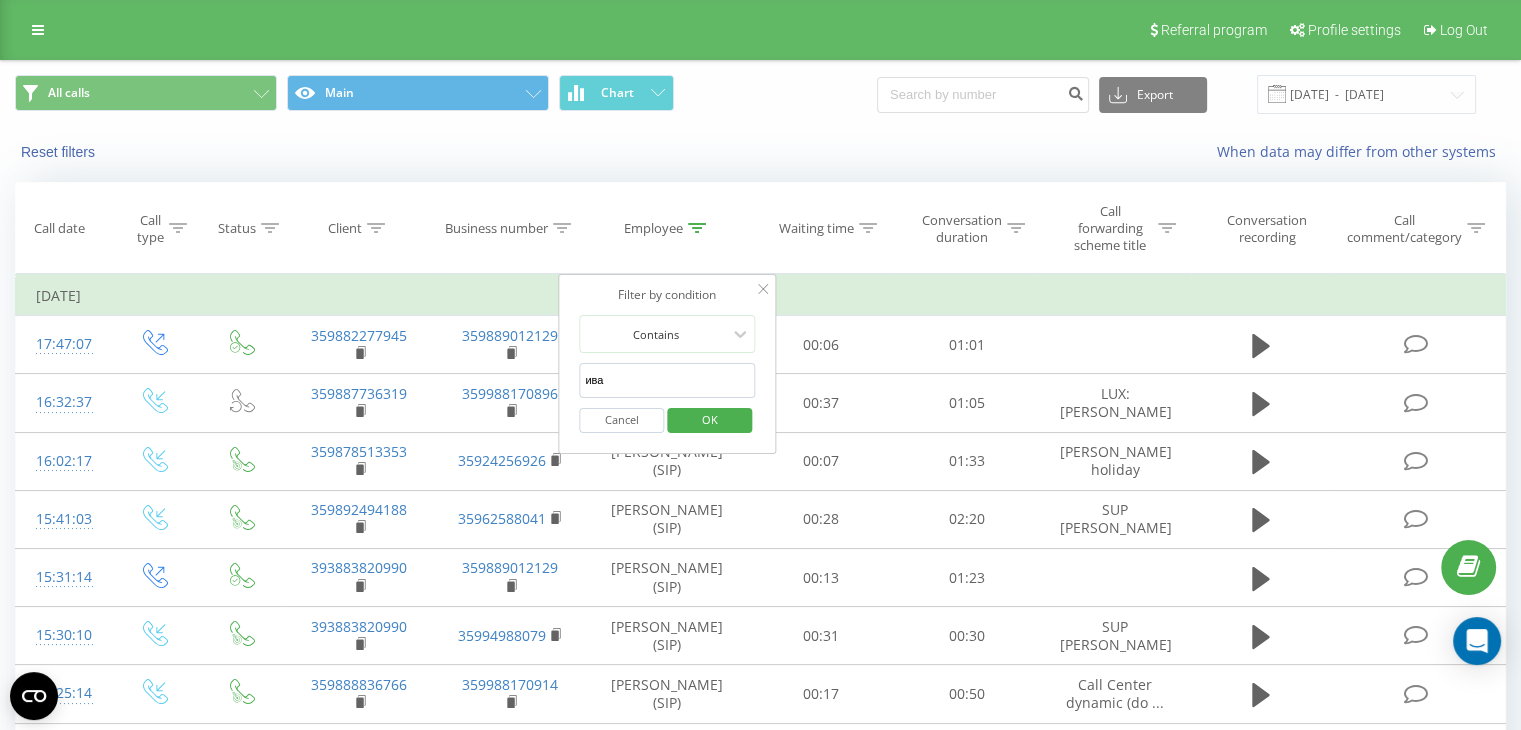 drag, startPoint x: 634, startPoint y: 379, endPoint x: 568, endPoint y: 380, distance: 66.007576 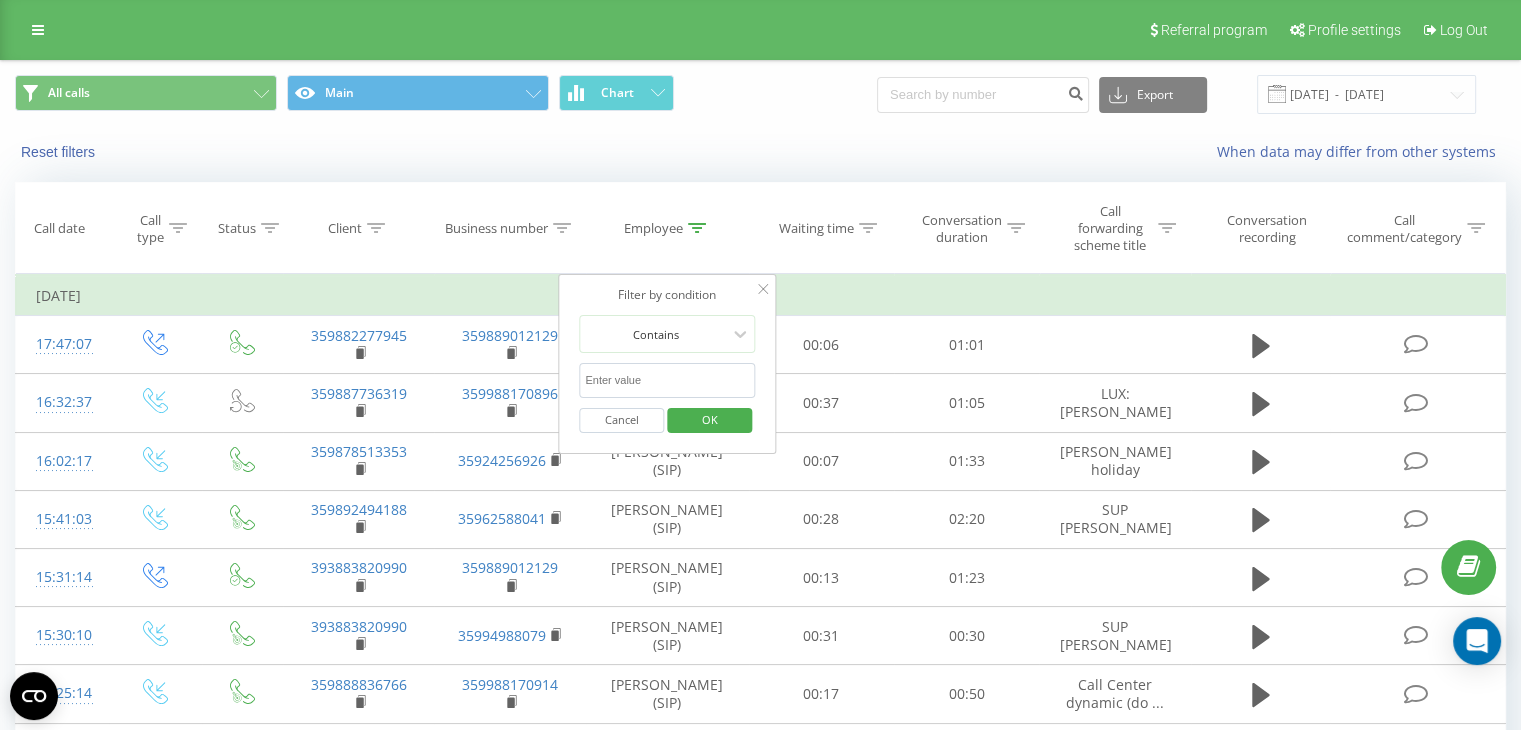click at bounding box center (667, 380) 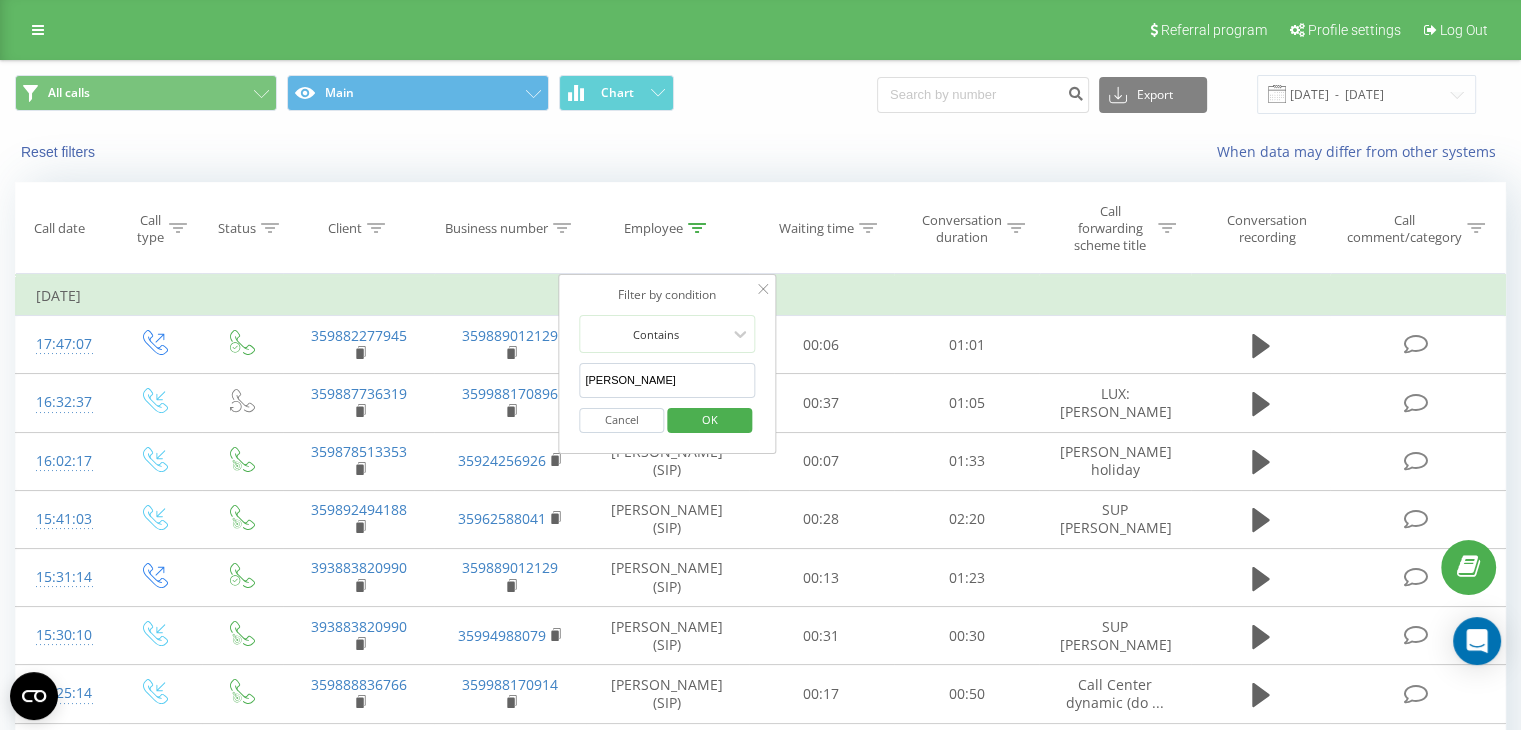 click on "OK" at bounding box center [710, 419] 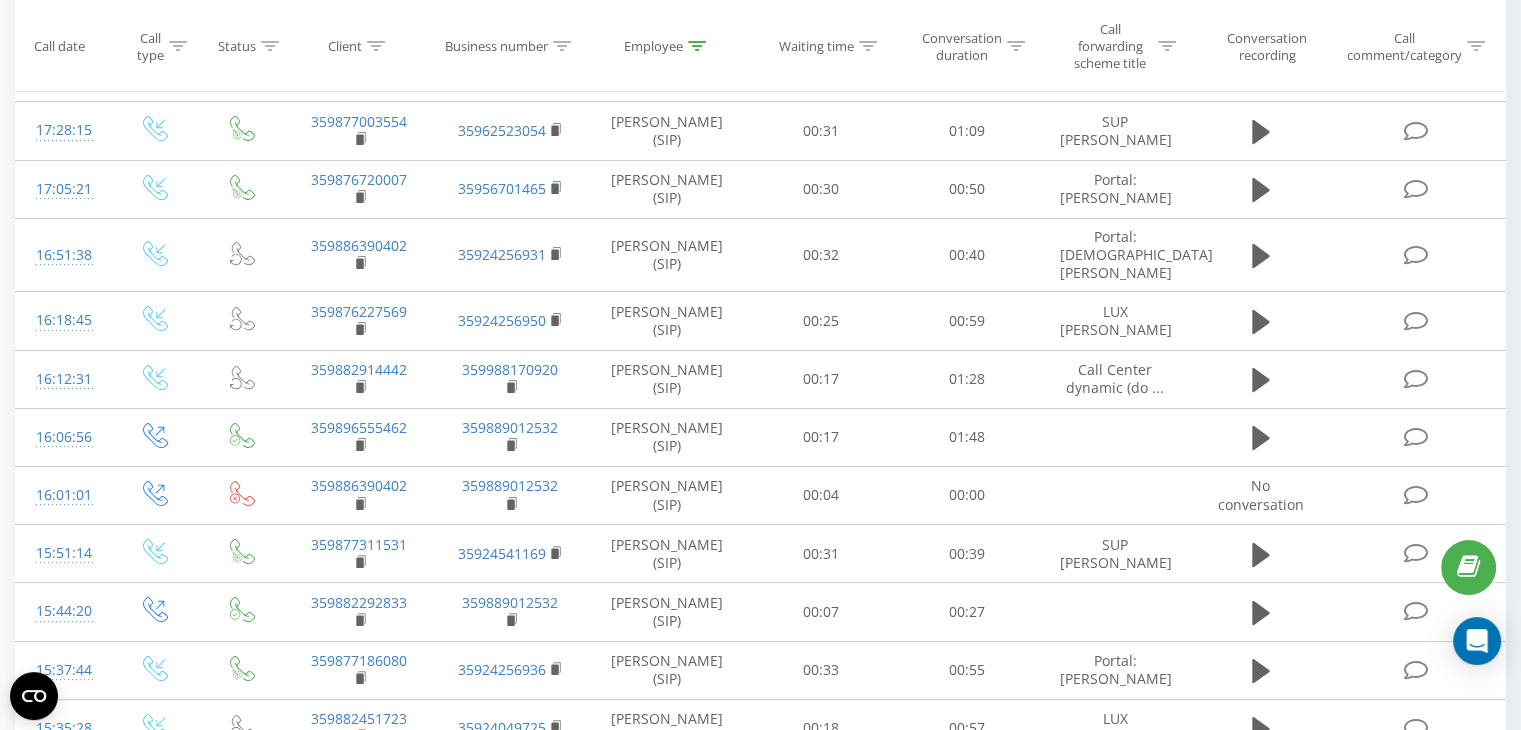 scroll, scrollTop: 0, scrollLeft: 0, axis: both 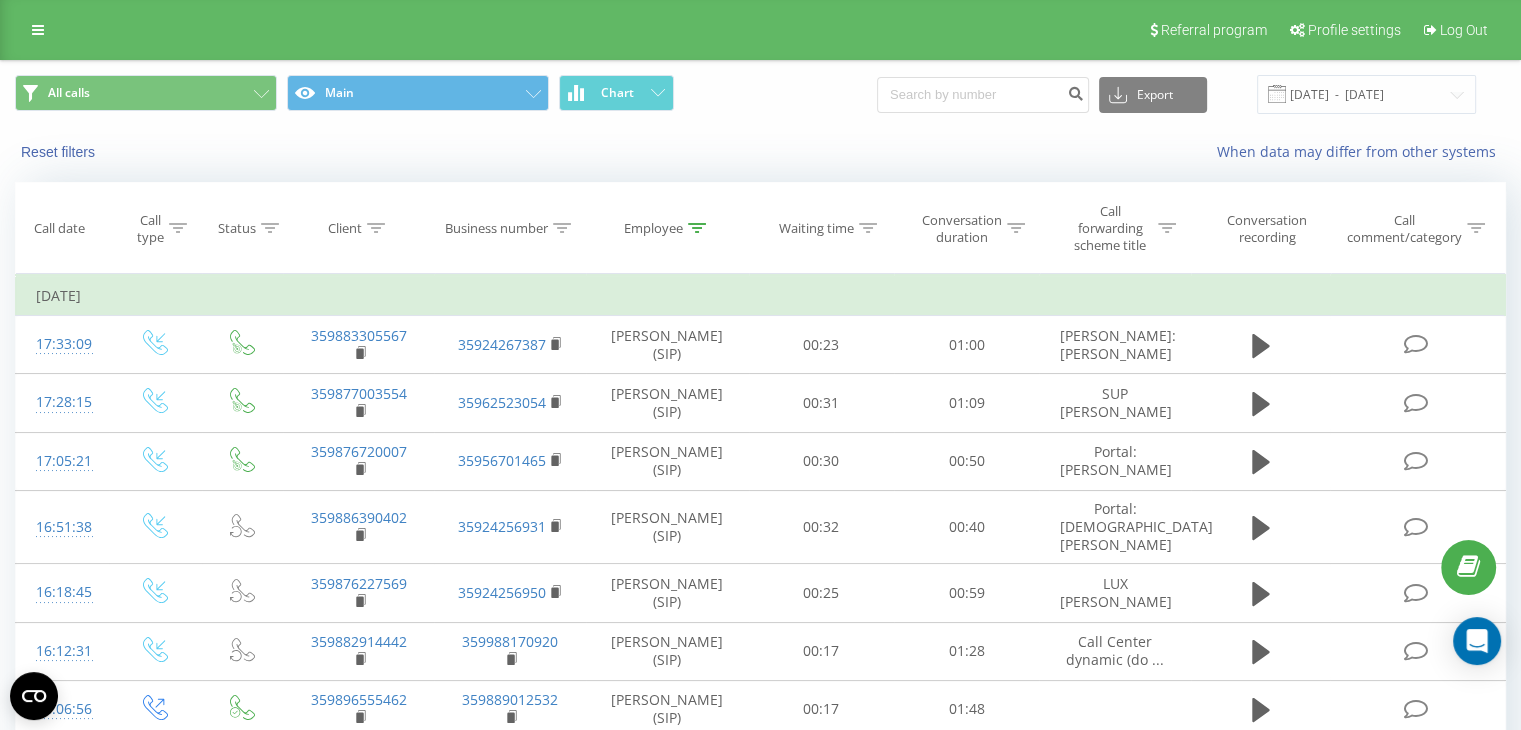 click on "Employee" at bounding box center [653, 228] 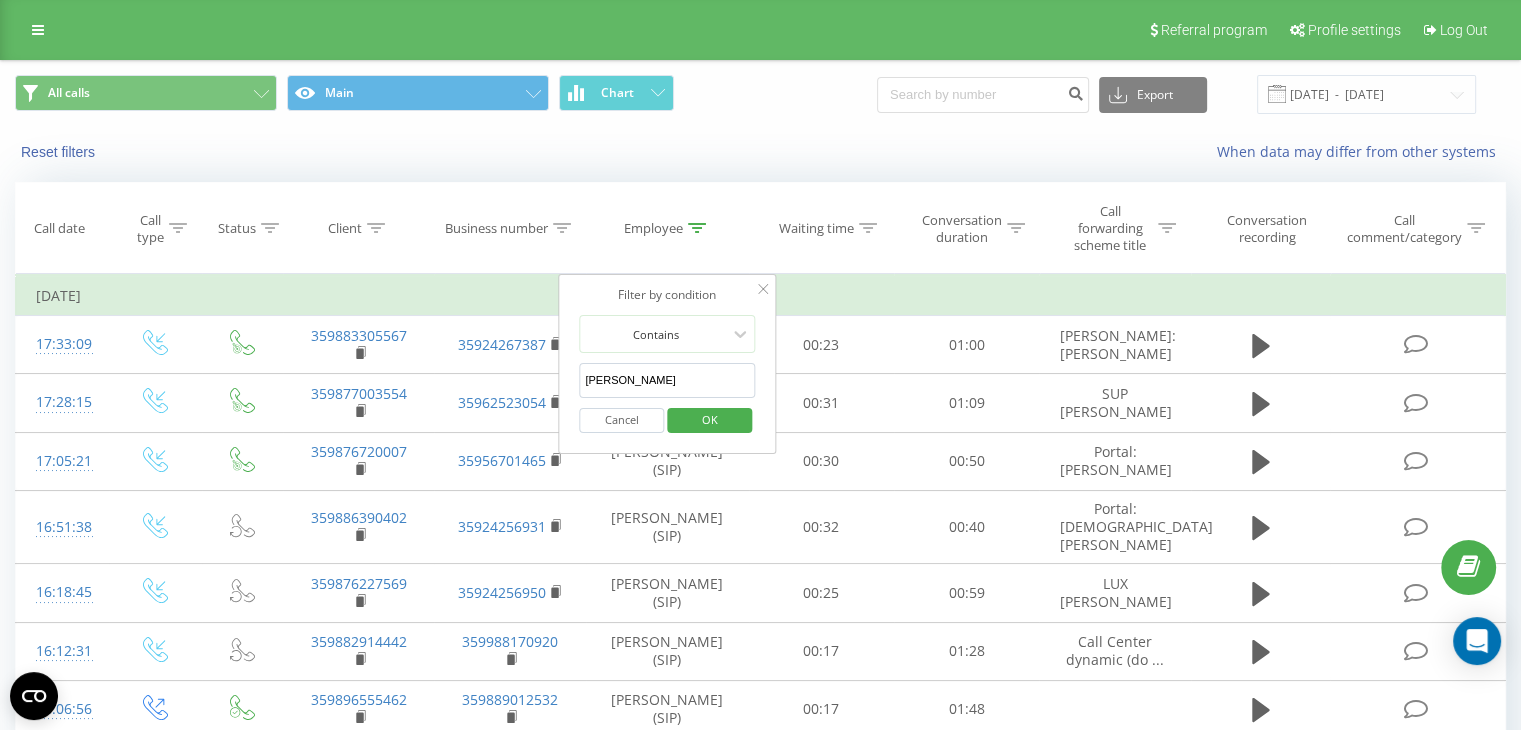 drag, startPoint x: 634, startPoint y: 375, endPoint x: 565, endPoint y: 377, distance: 69.02898 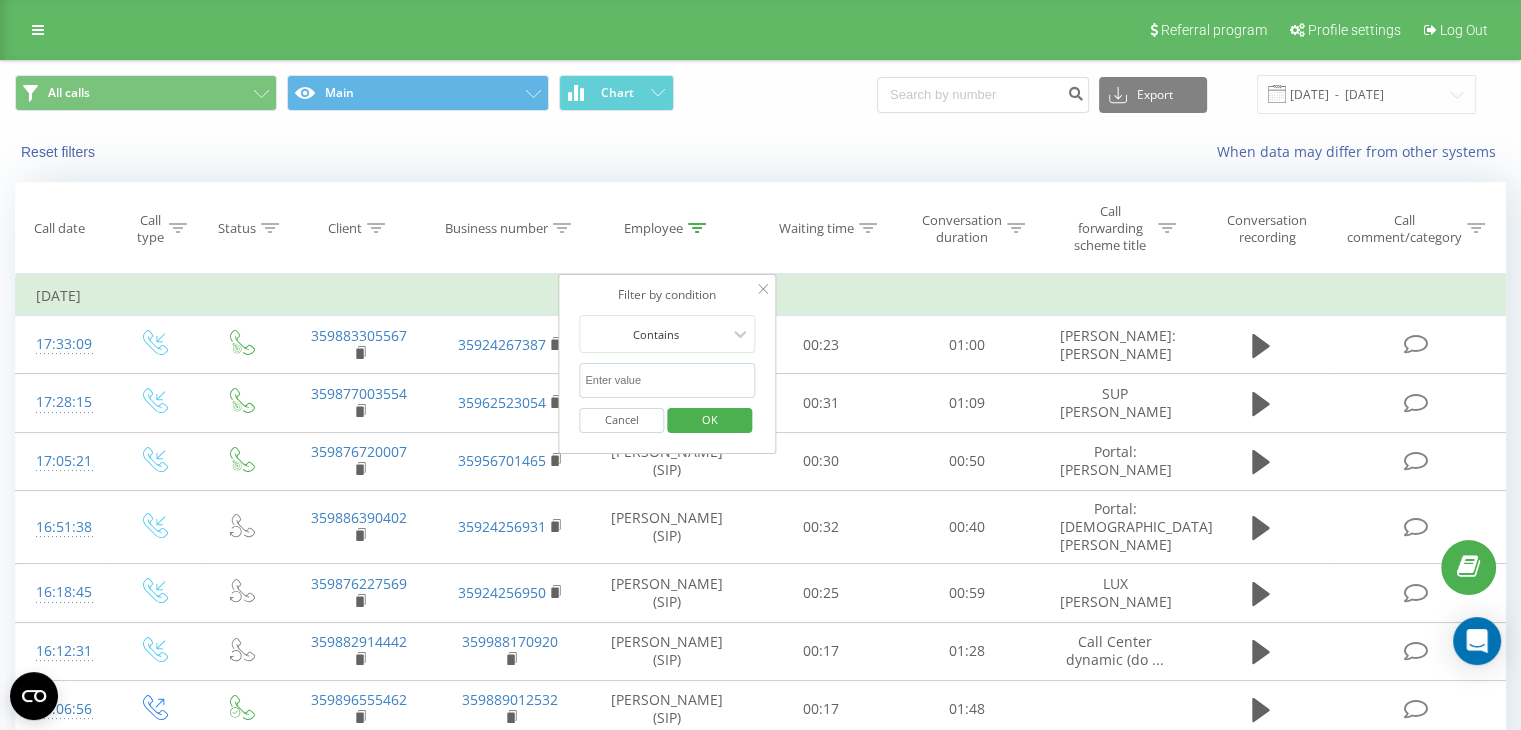 type 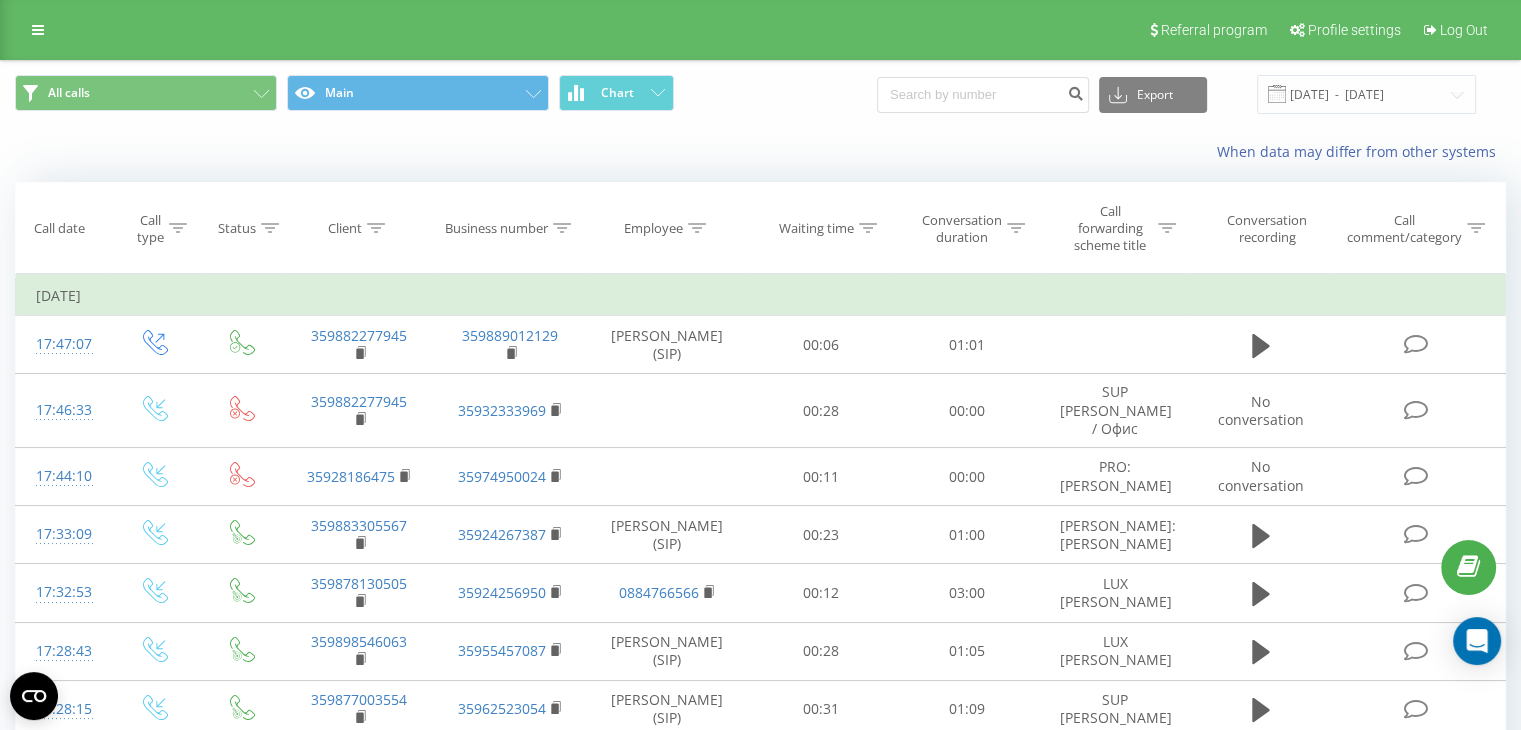 click 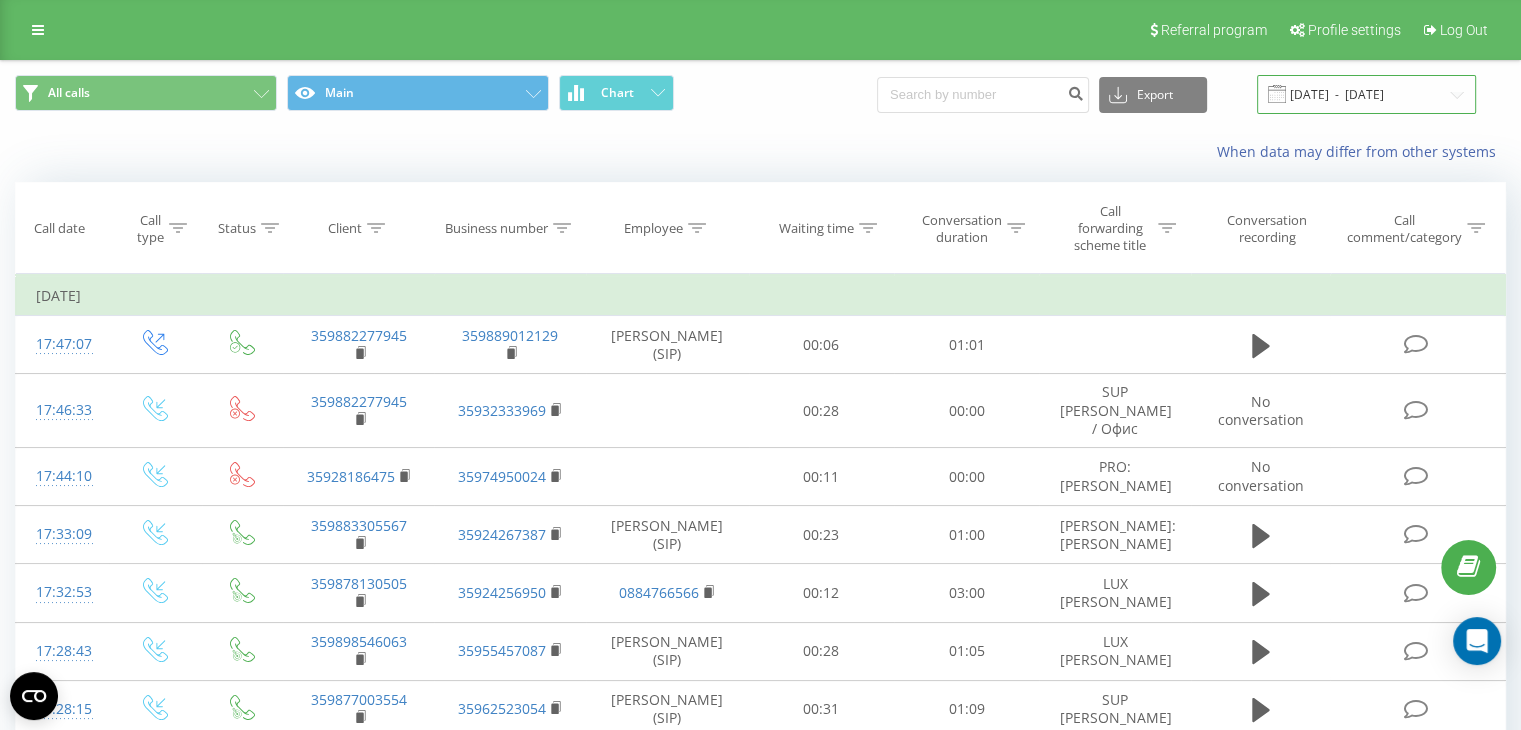 click on "[DATE]  -  [DATE]" at bounding box center [1366, 94] 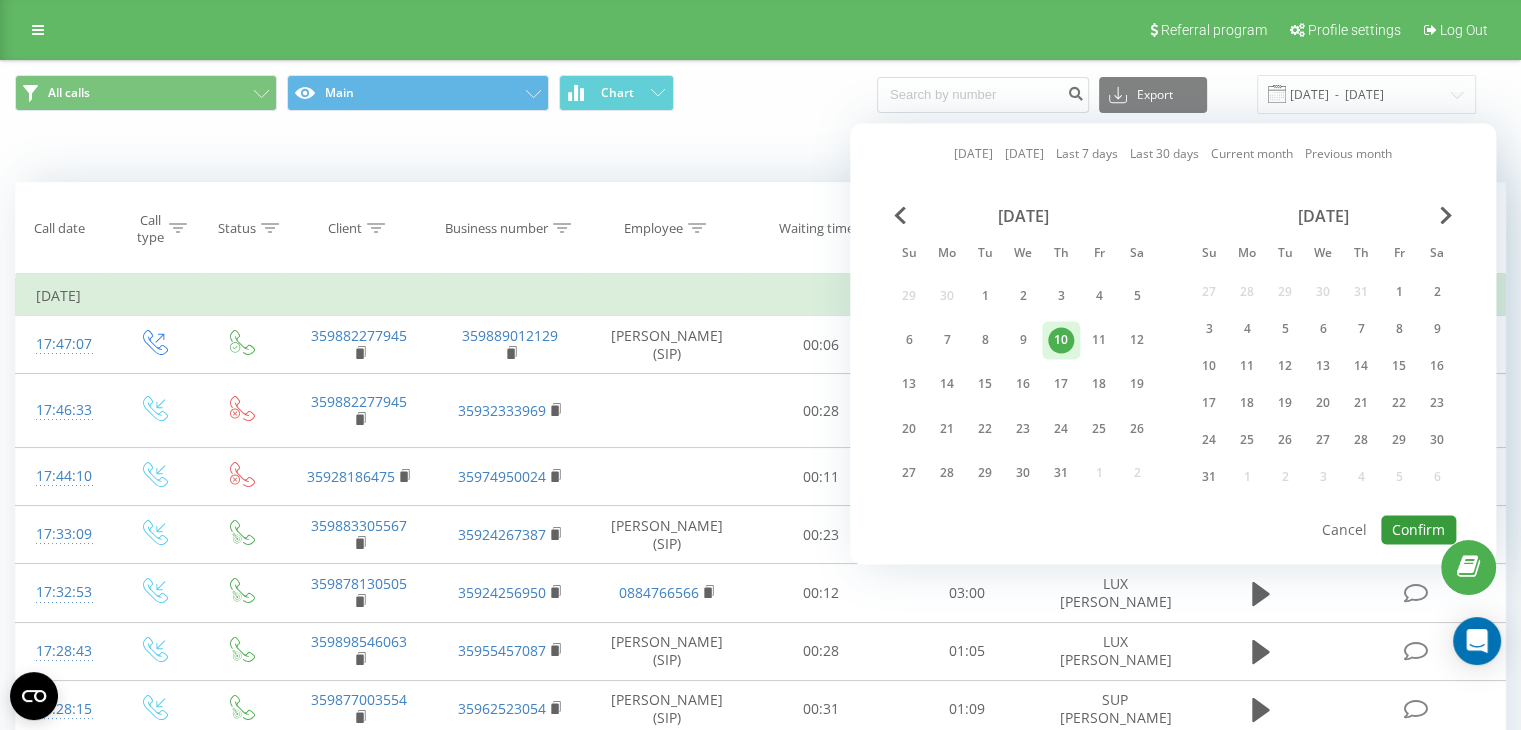 click on "Confirm" at bounding box center [1418, 529] 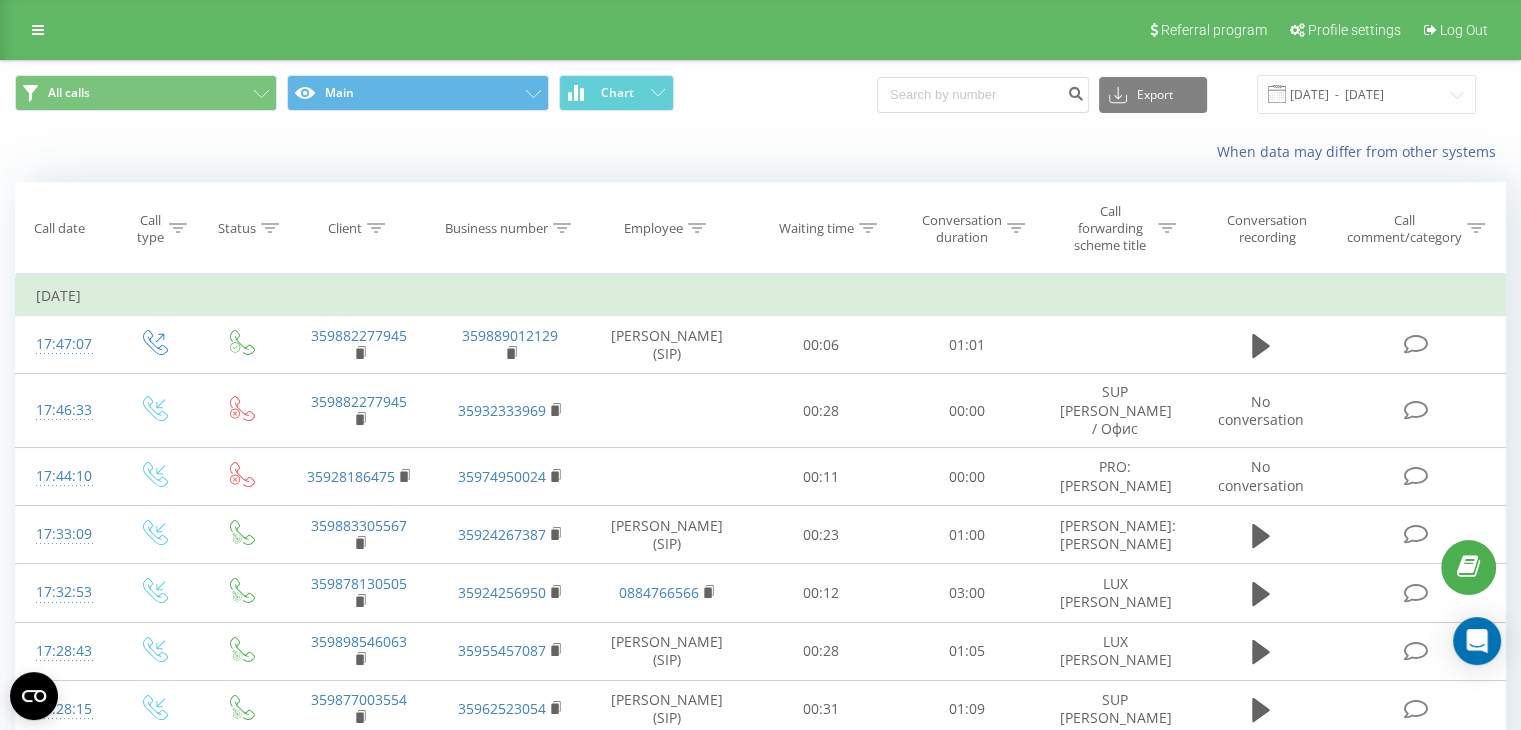 click 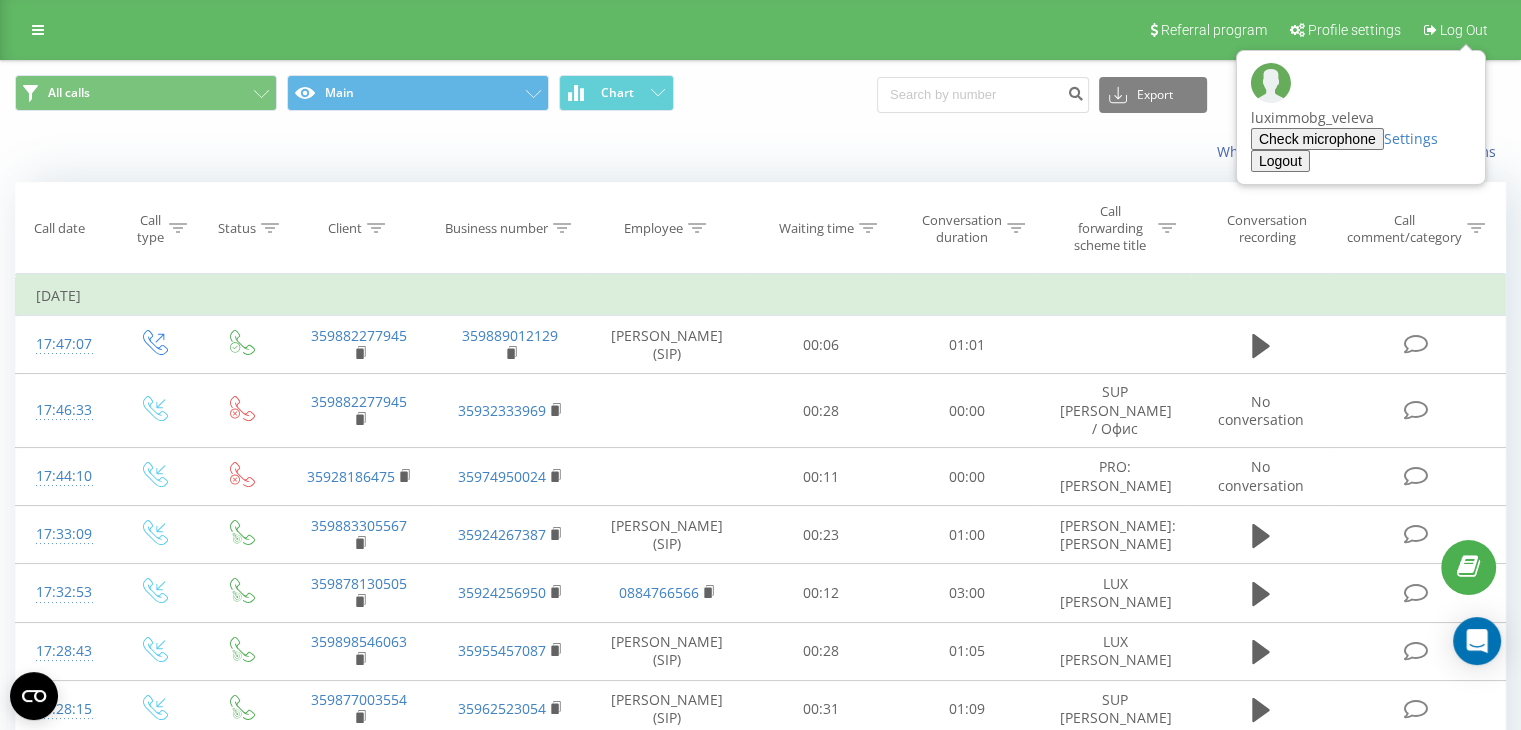 click on "Logout" at bounding box center (1280, 161) 